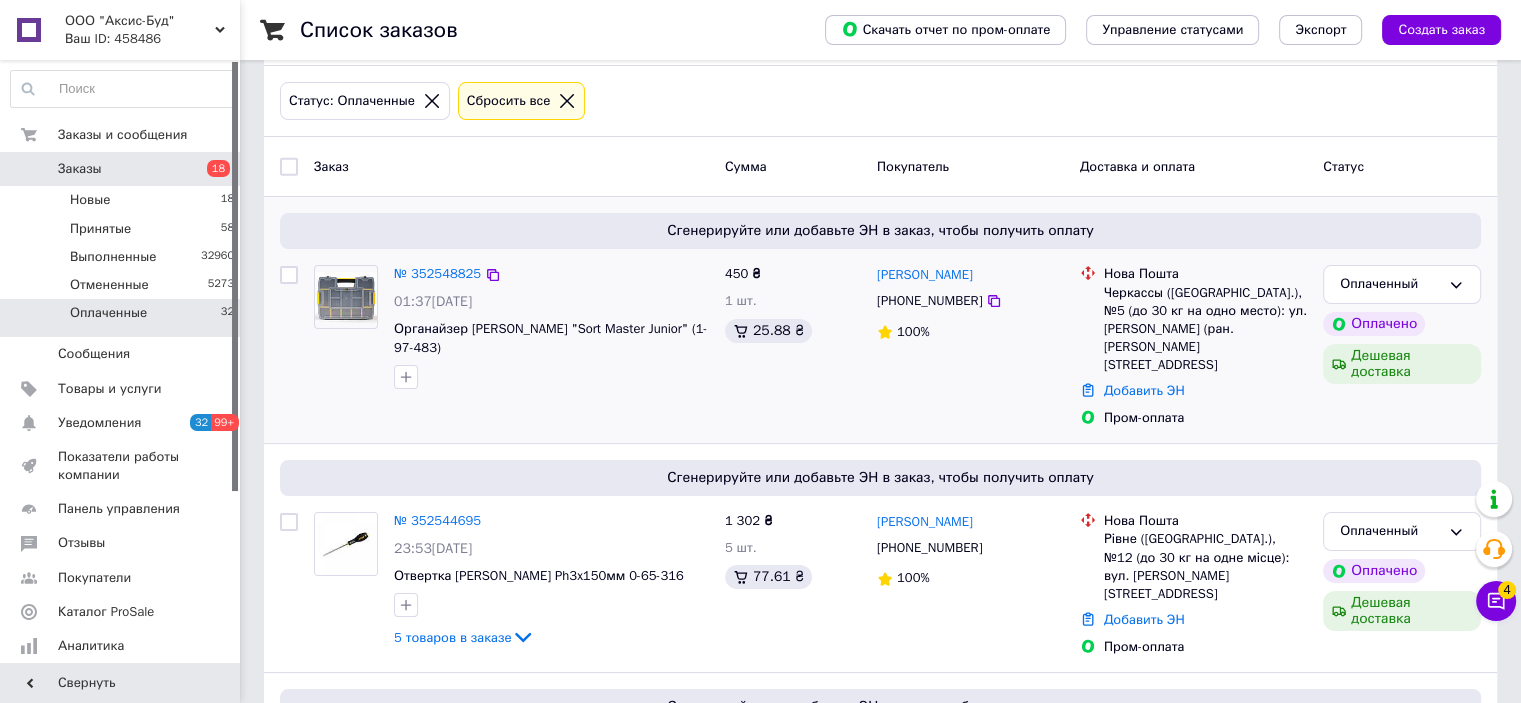 scroll, scrollTop: 200, scrollLeft: 0, axis: vertical 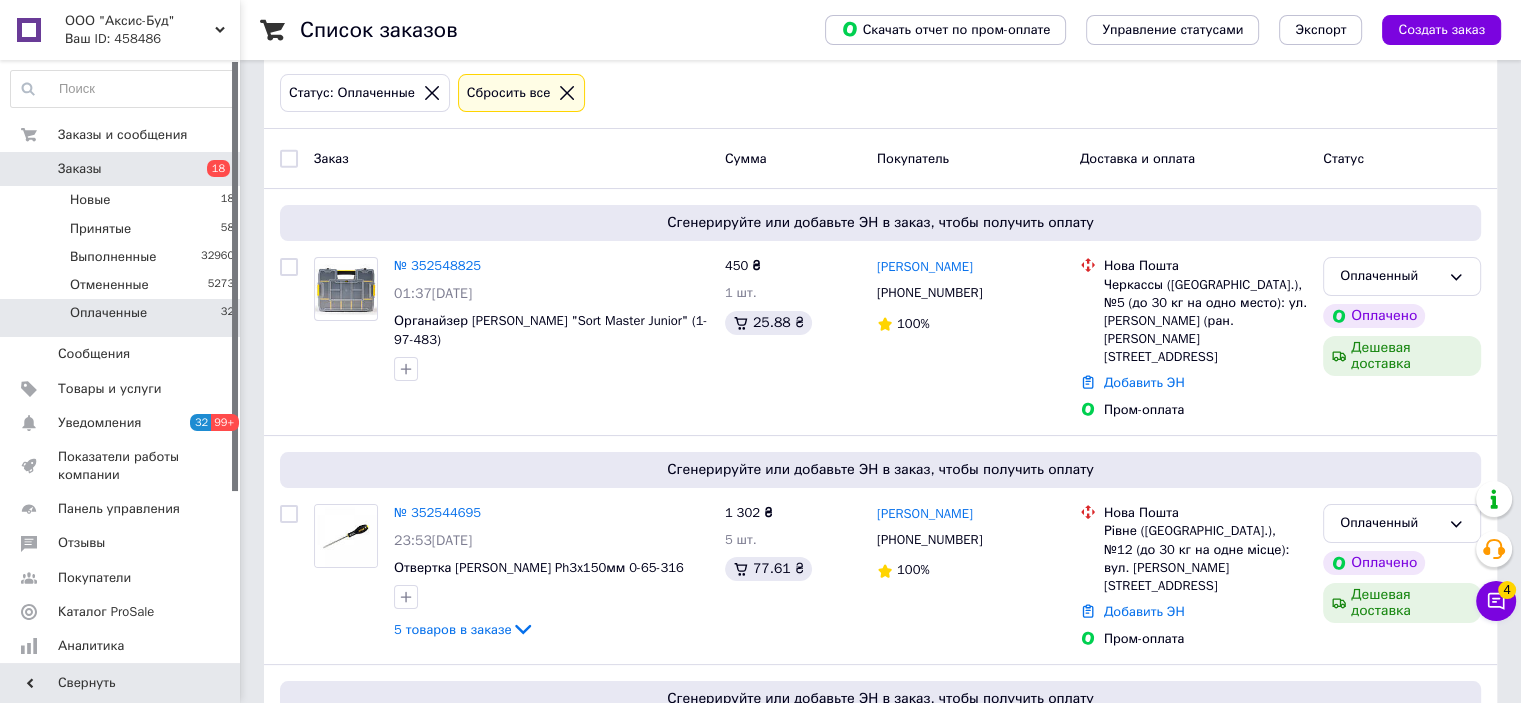 click 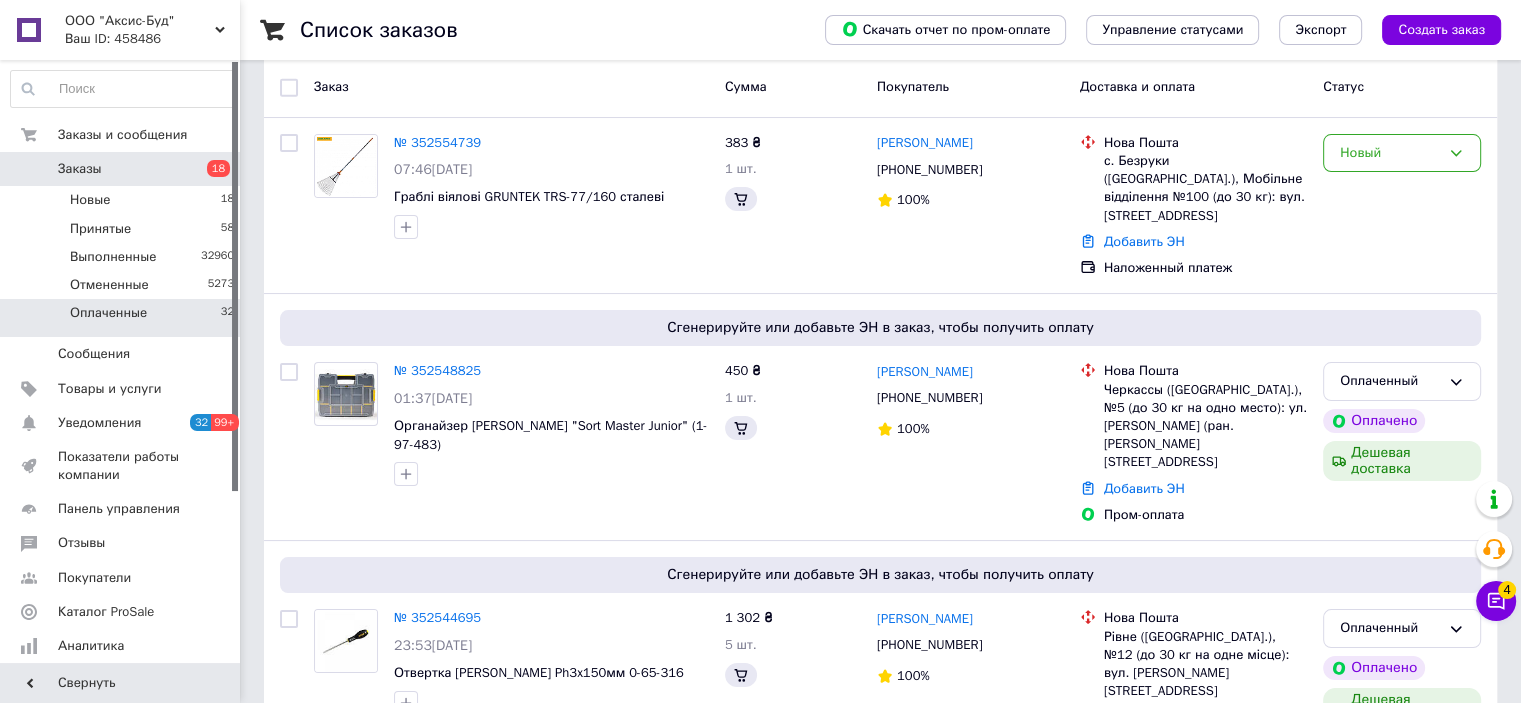 scroll, scrollTop: 0, scrollLeft: 0, axis: both 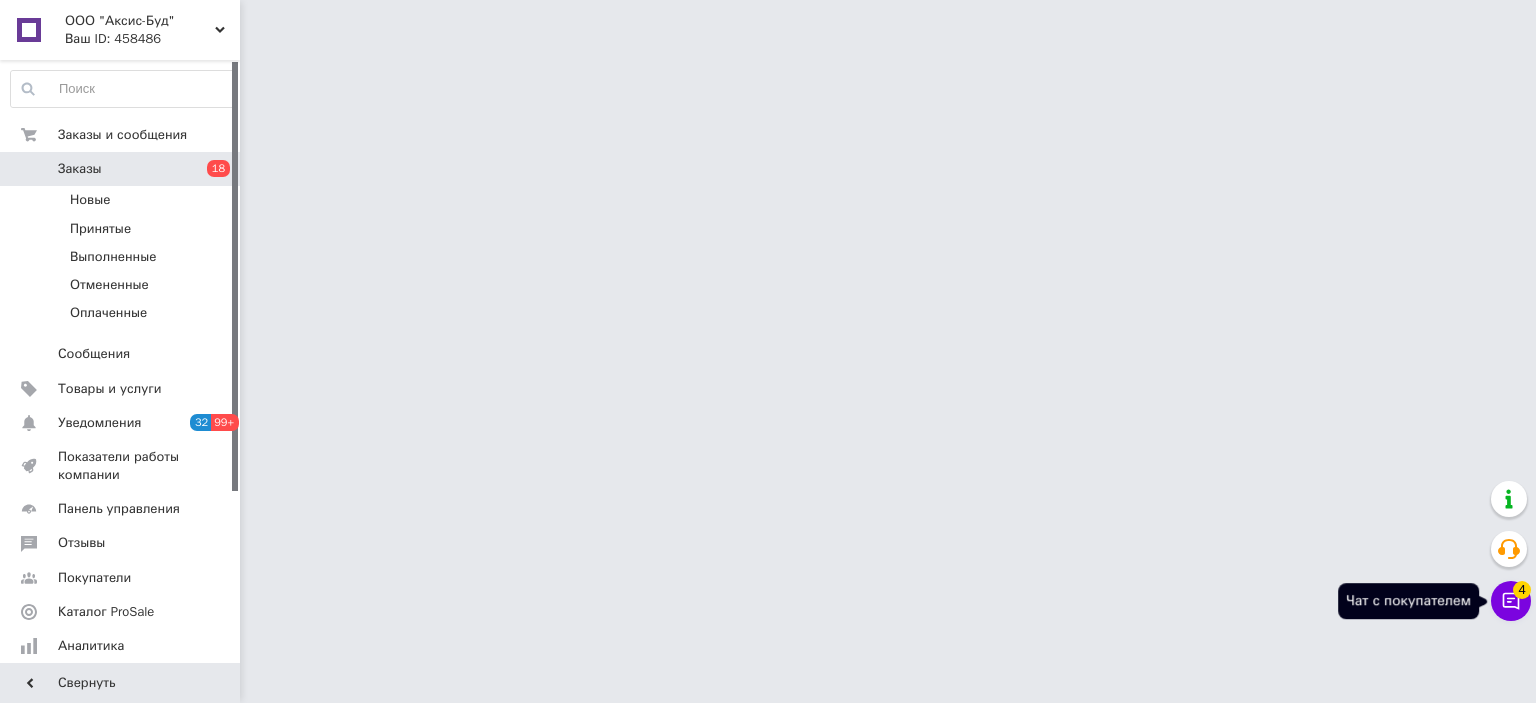 click 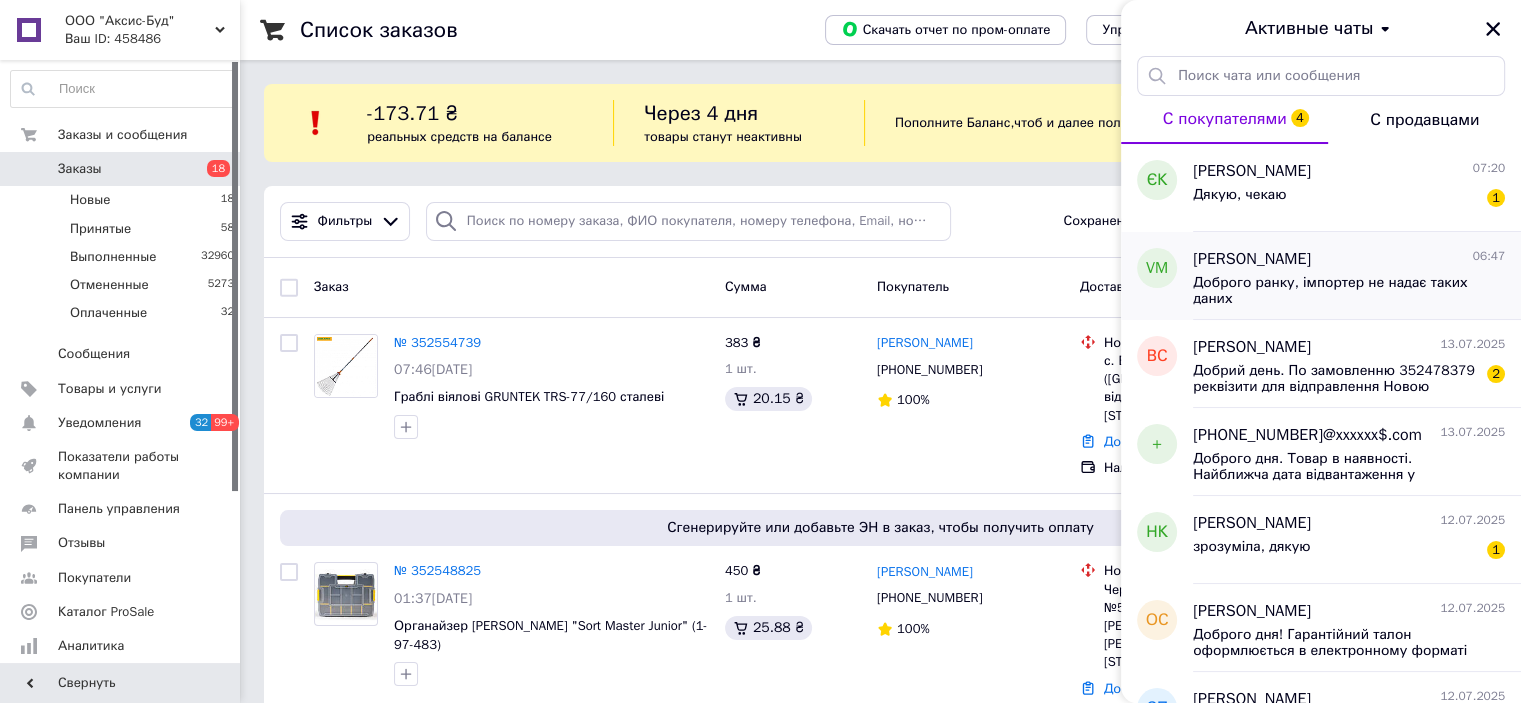 click on "Vitaliy Maevskiy 06:47 Доброго ранку, імпортер не надає таких даних" at bounding box center [1357, 276] 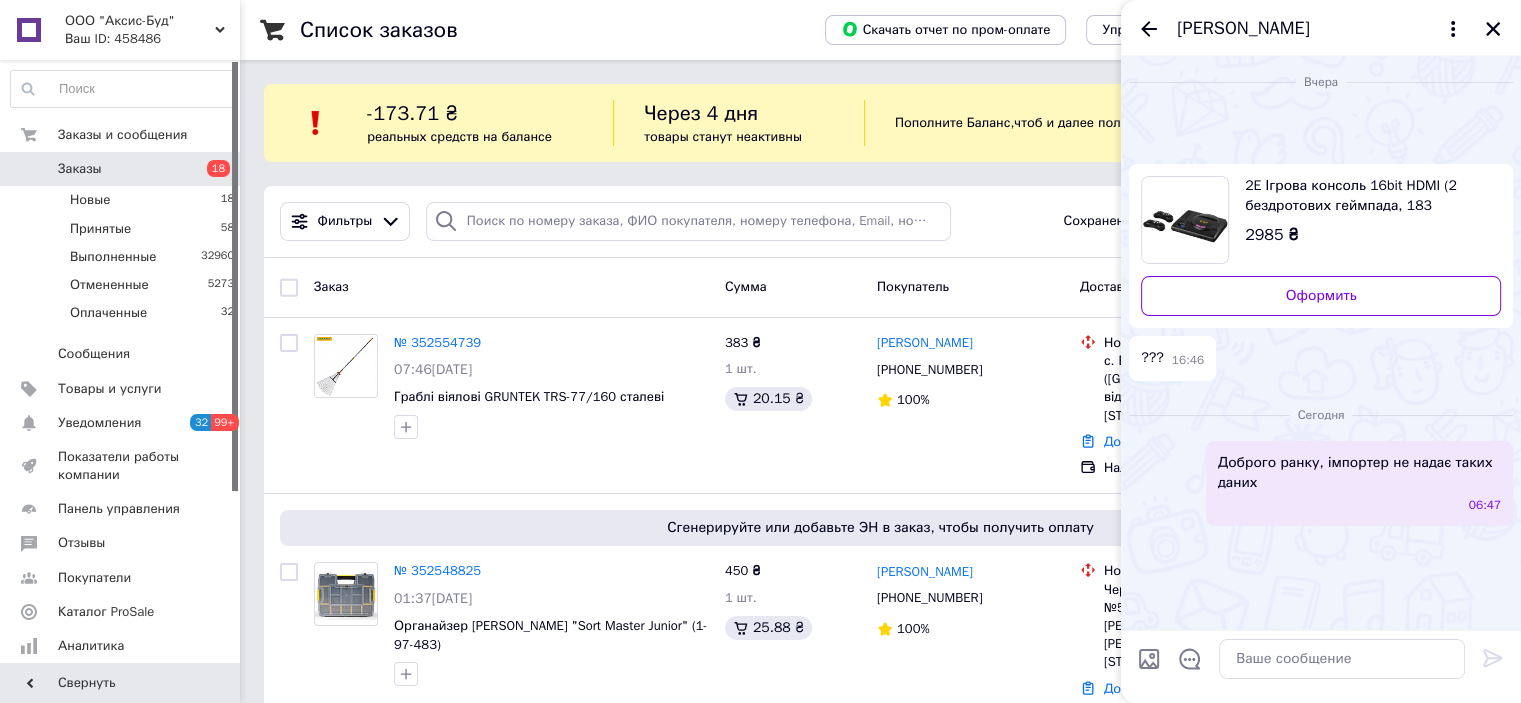 scroll, scrollTop: 111, scrollLeft: 0, axis: vertical 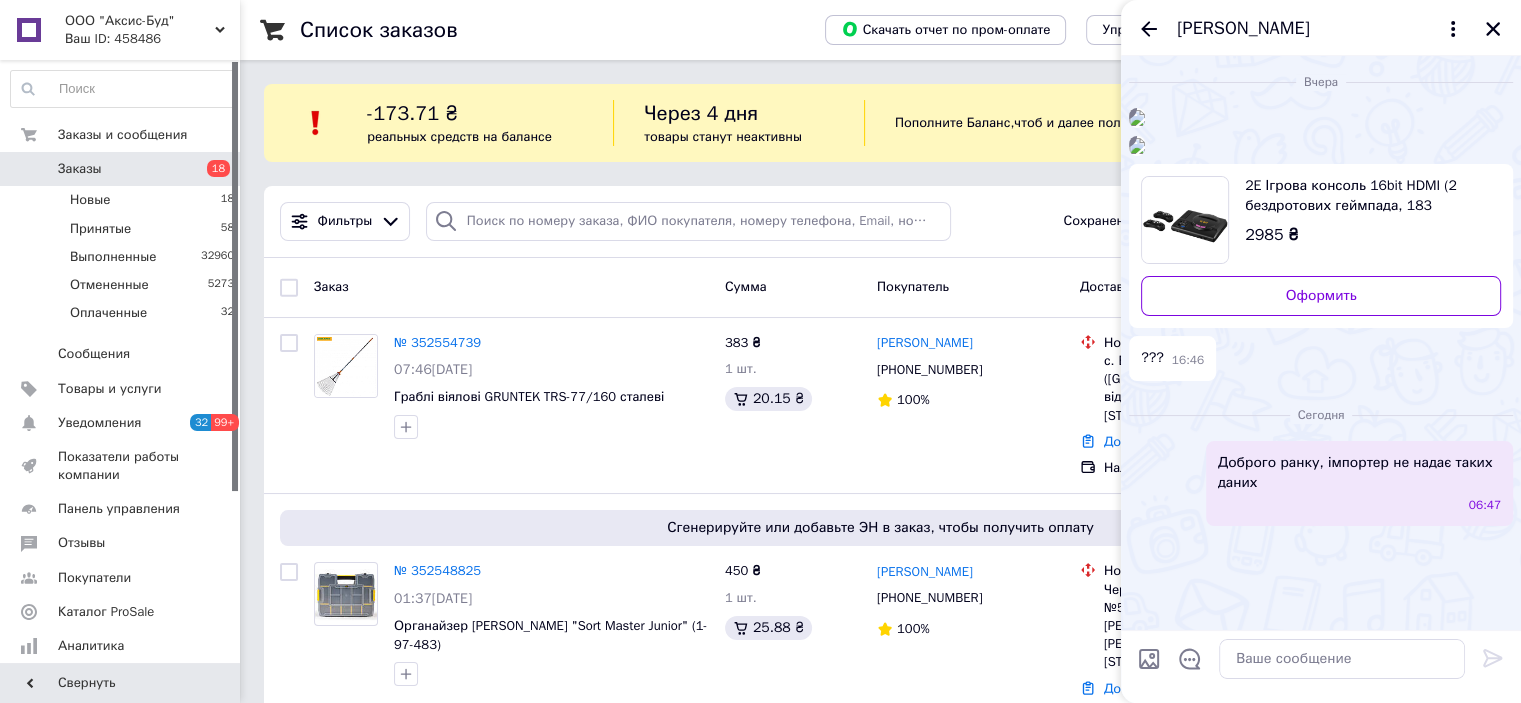click at bounding box center [1137, 118] 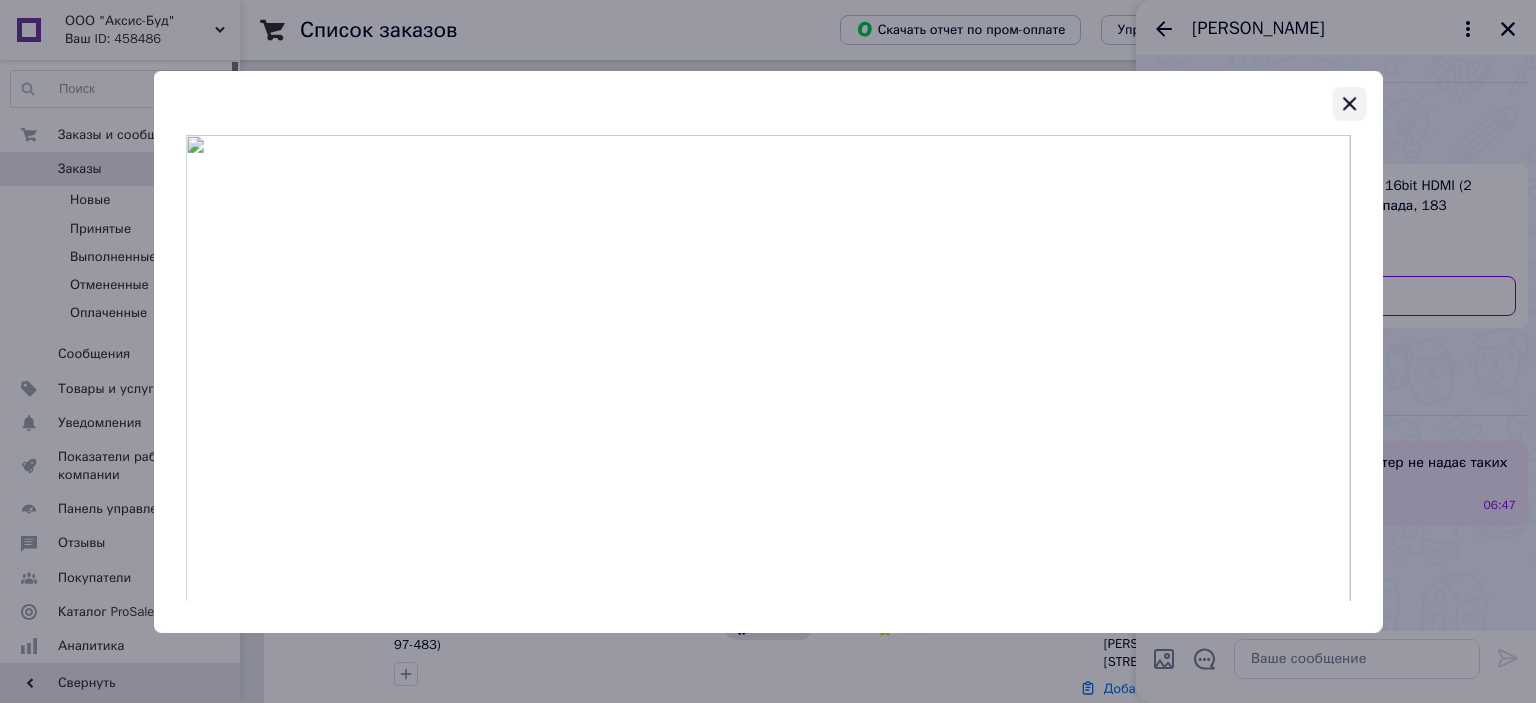 click 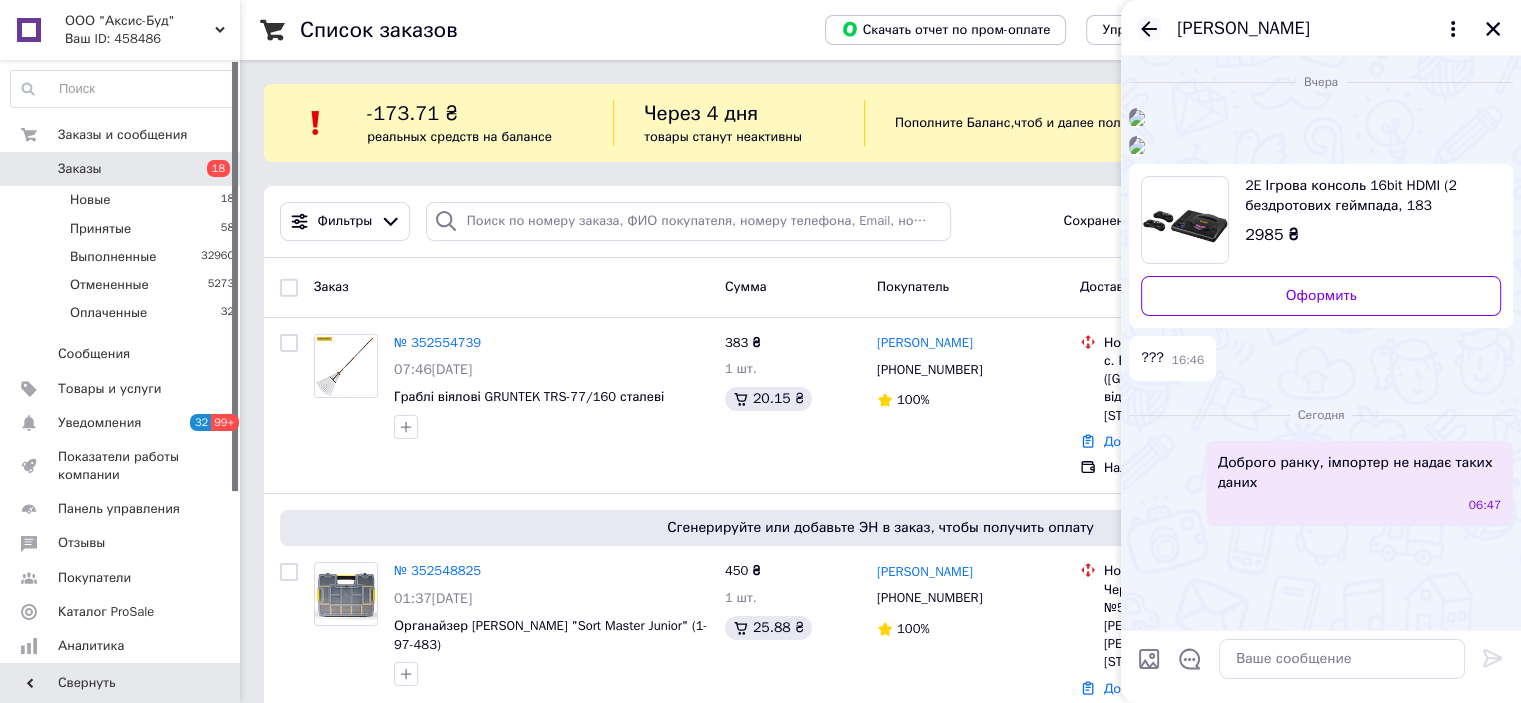 click 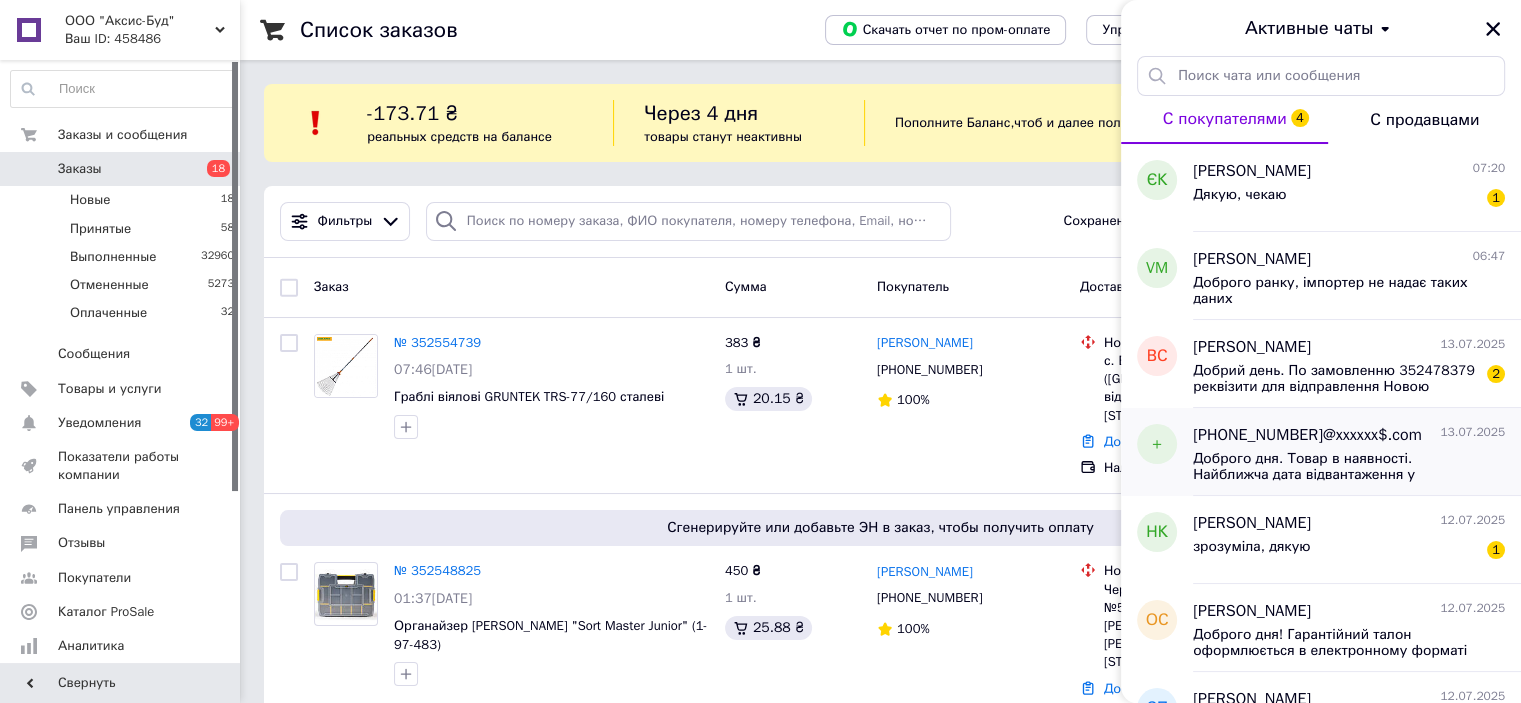 click on "Доброго дня. Товар в наявності. Найближча дата відвантаження у вівторок." at bounding box center [1335, 467] 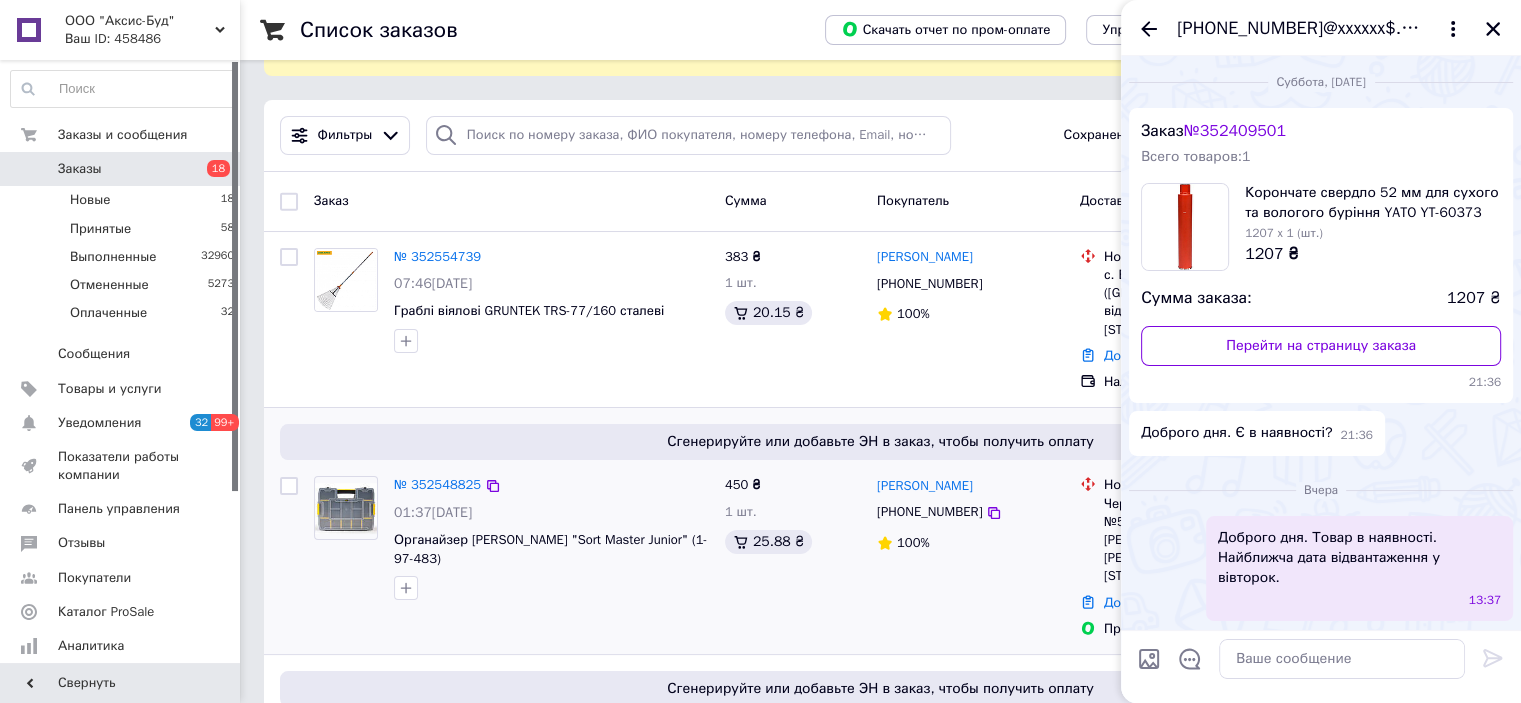 scroll, scrollTop: 0, scrollLeft: 0, axis: both 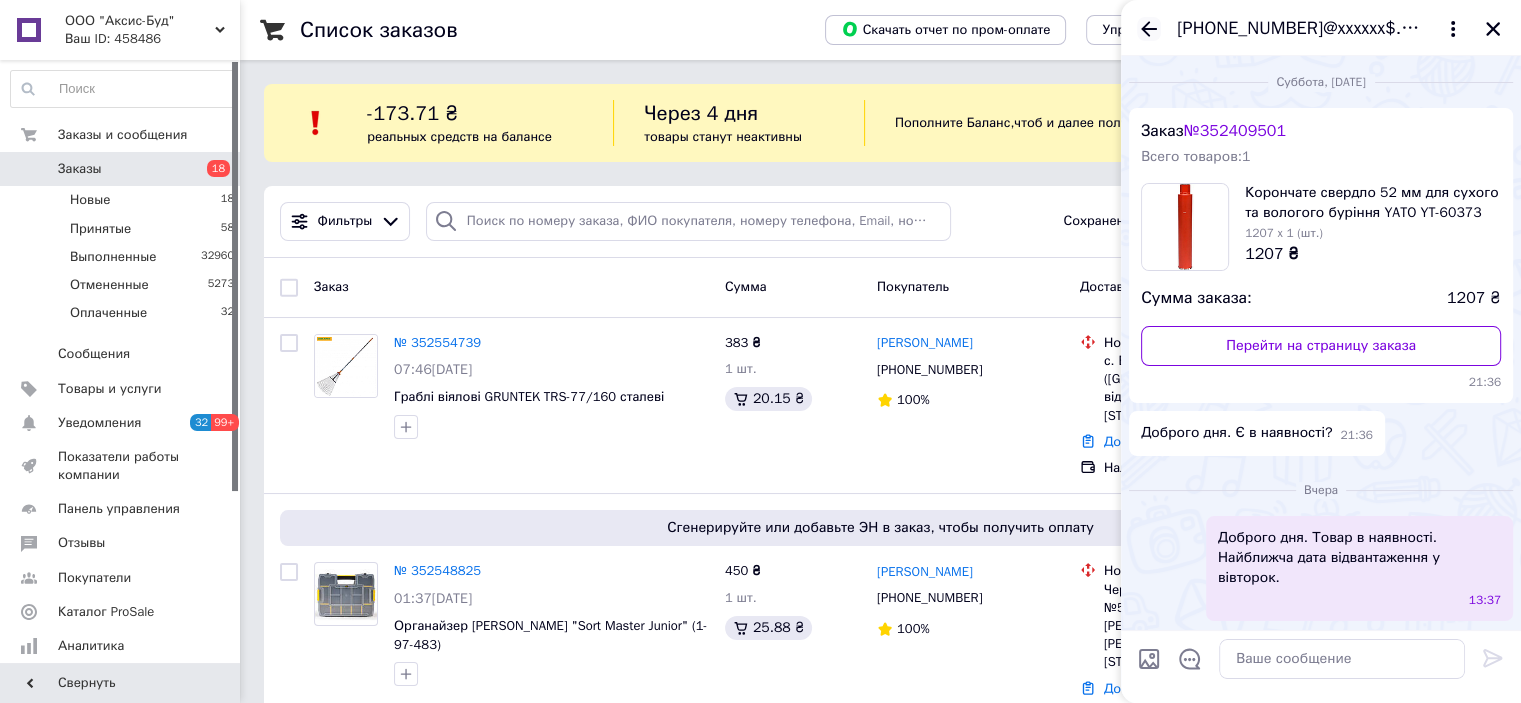 click 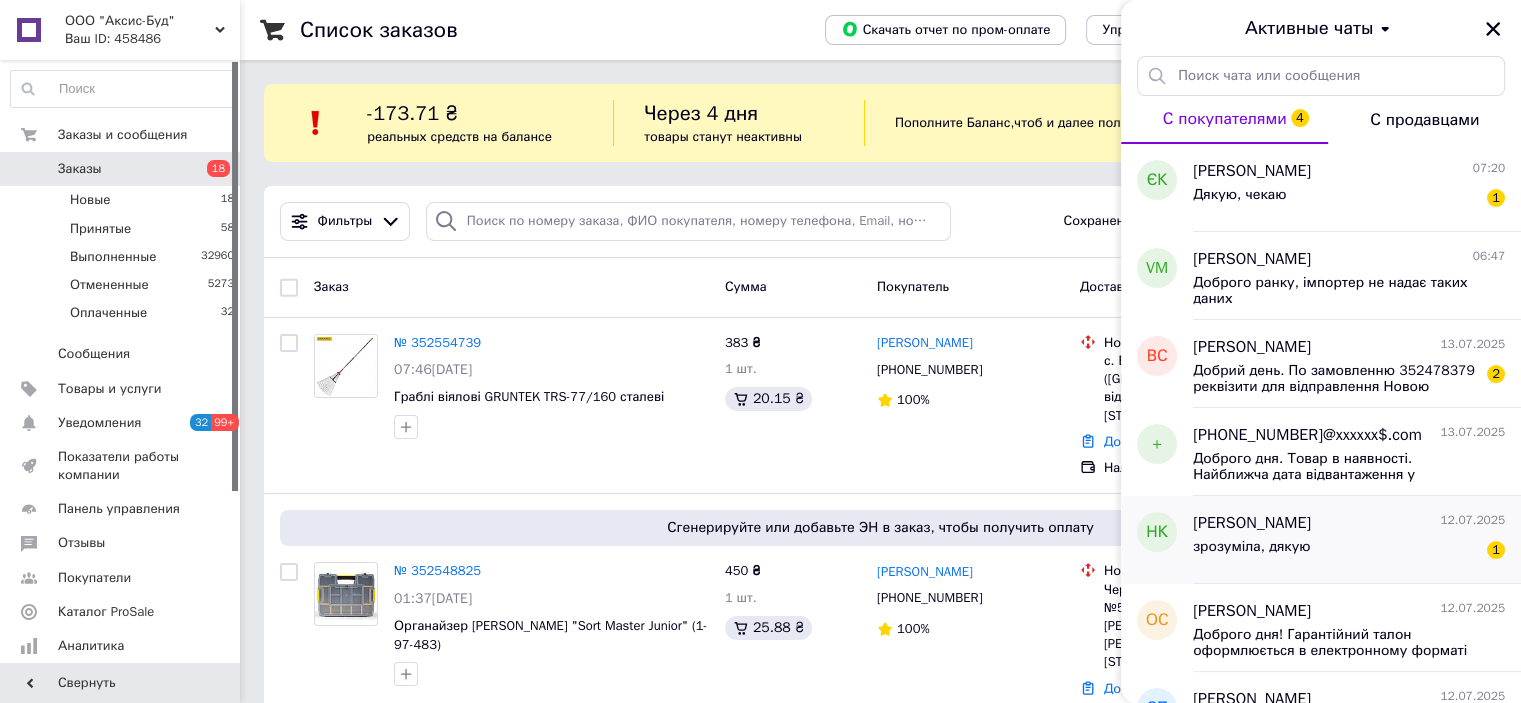 click on "зрозуміла,  дякую 1" at bounding box center (1349, 551) 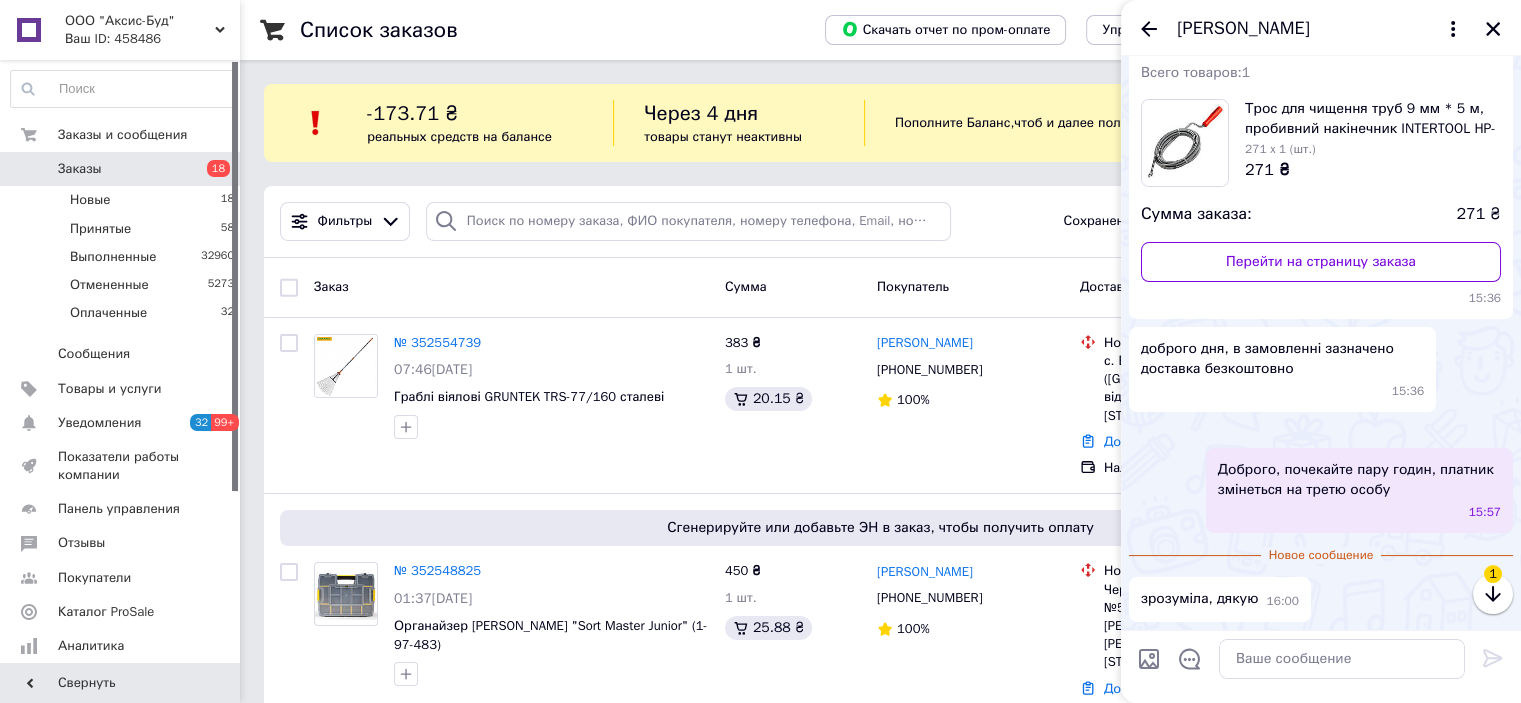 scroll, scrollTop: 364, scrollLeft: 0, axis: vertical 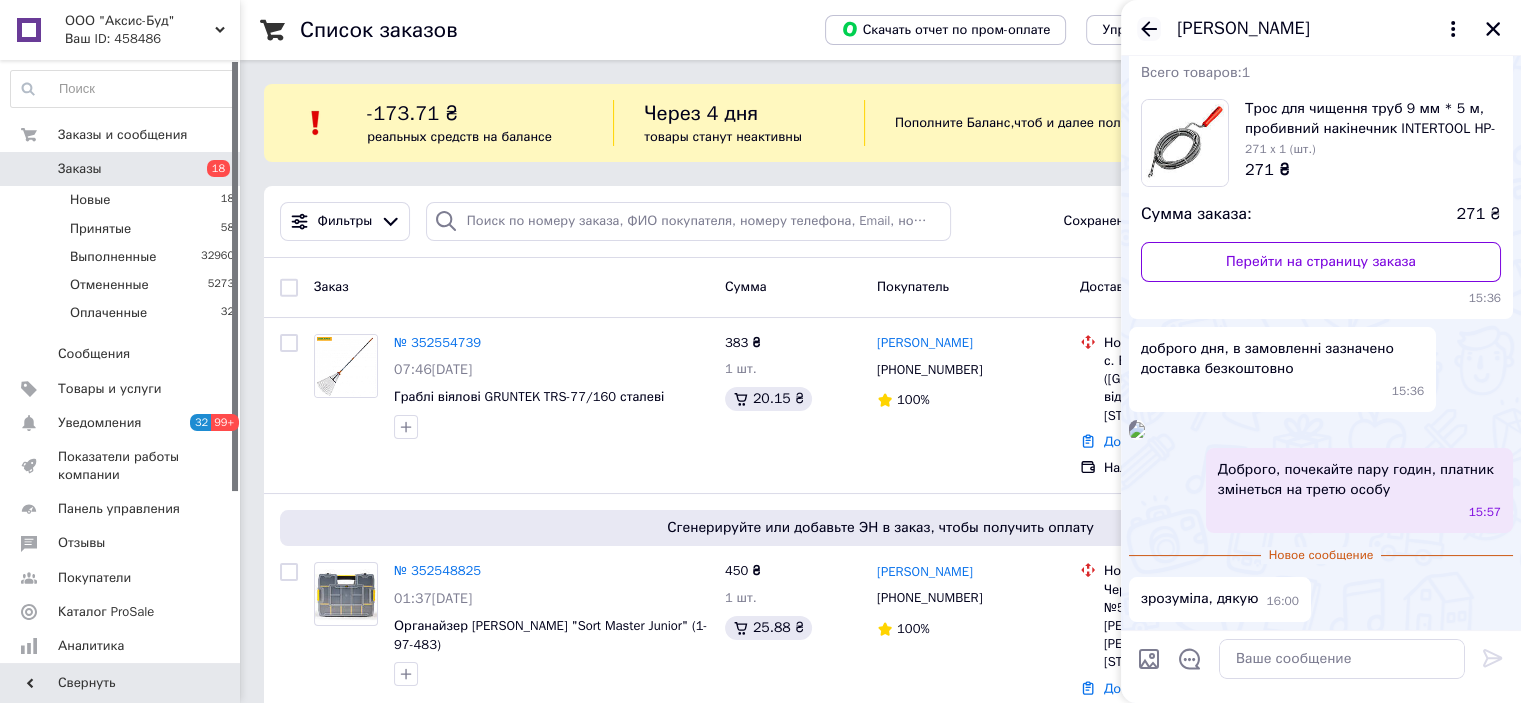 click 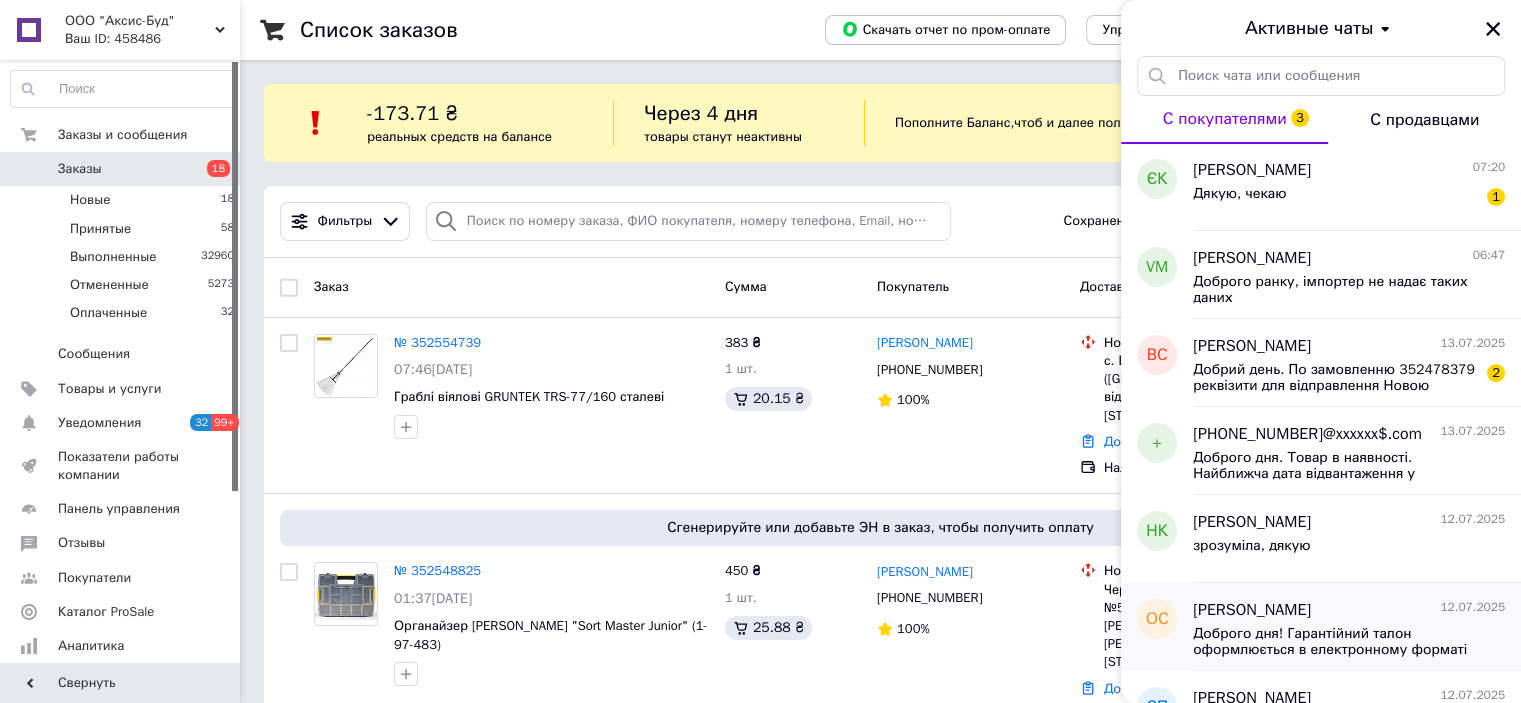scroll, scrollTop: 0, scrollLeft: 0, axis: both 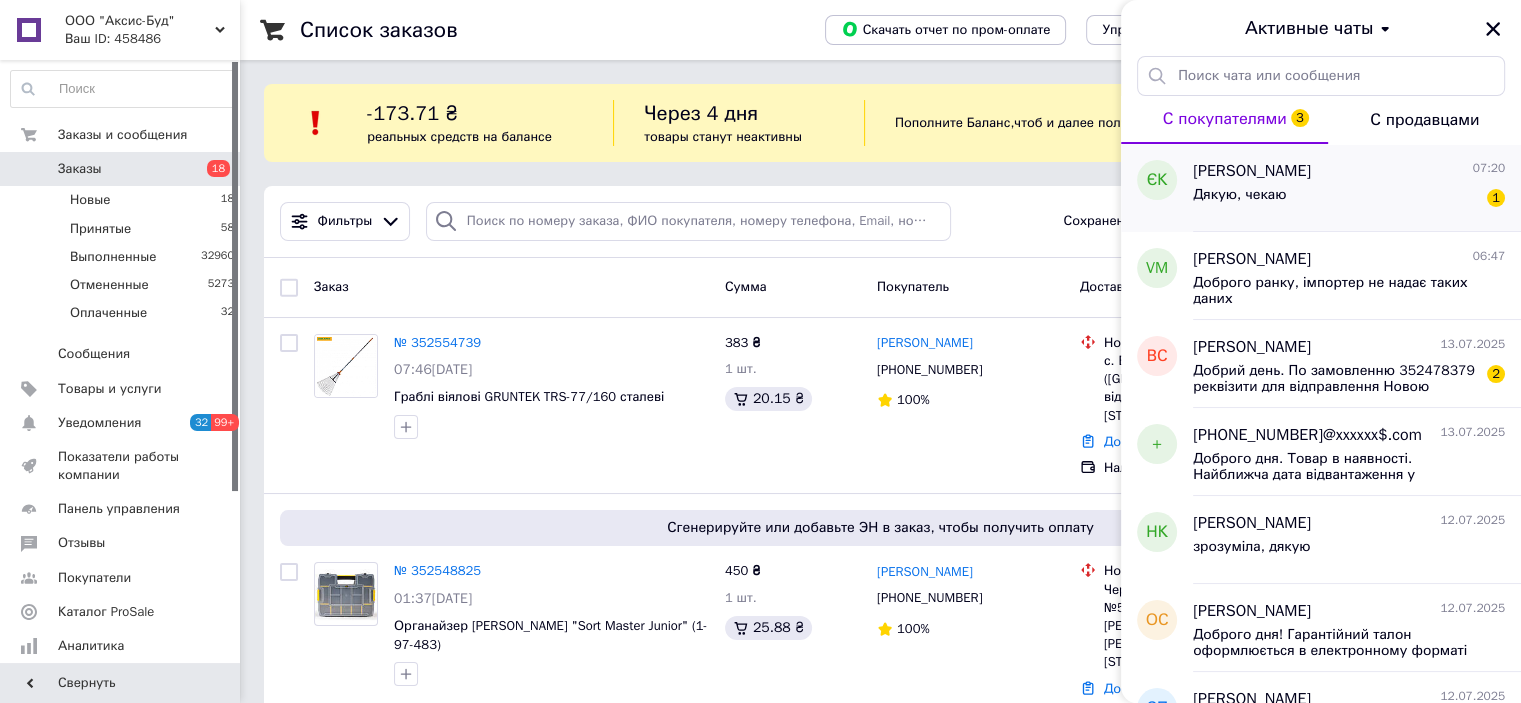 click on "Дякую, чекаю" at bounding box center (1239, 195) 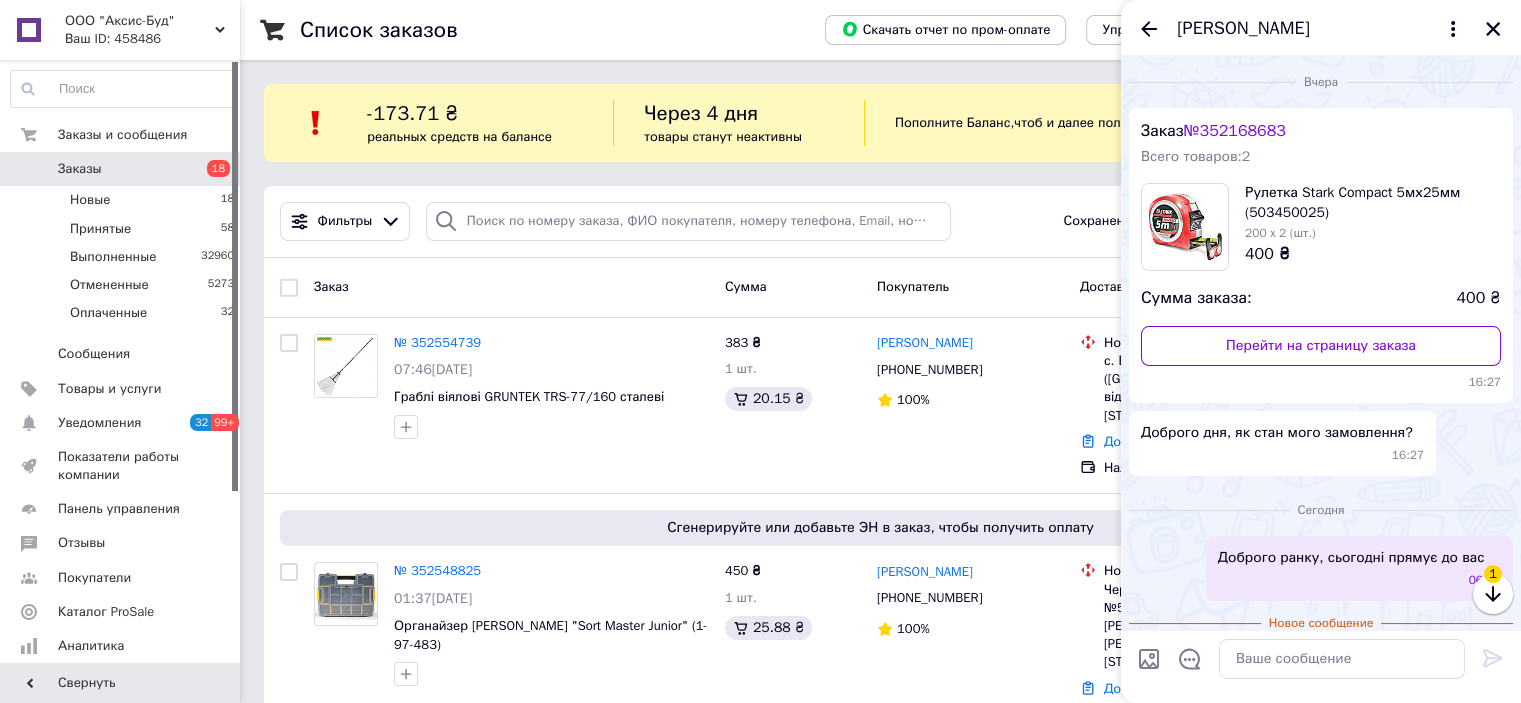 scroll, scrollTop: 68, scrollLeft: 0, axis: vertical 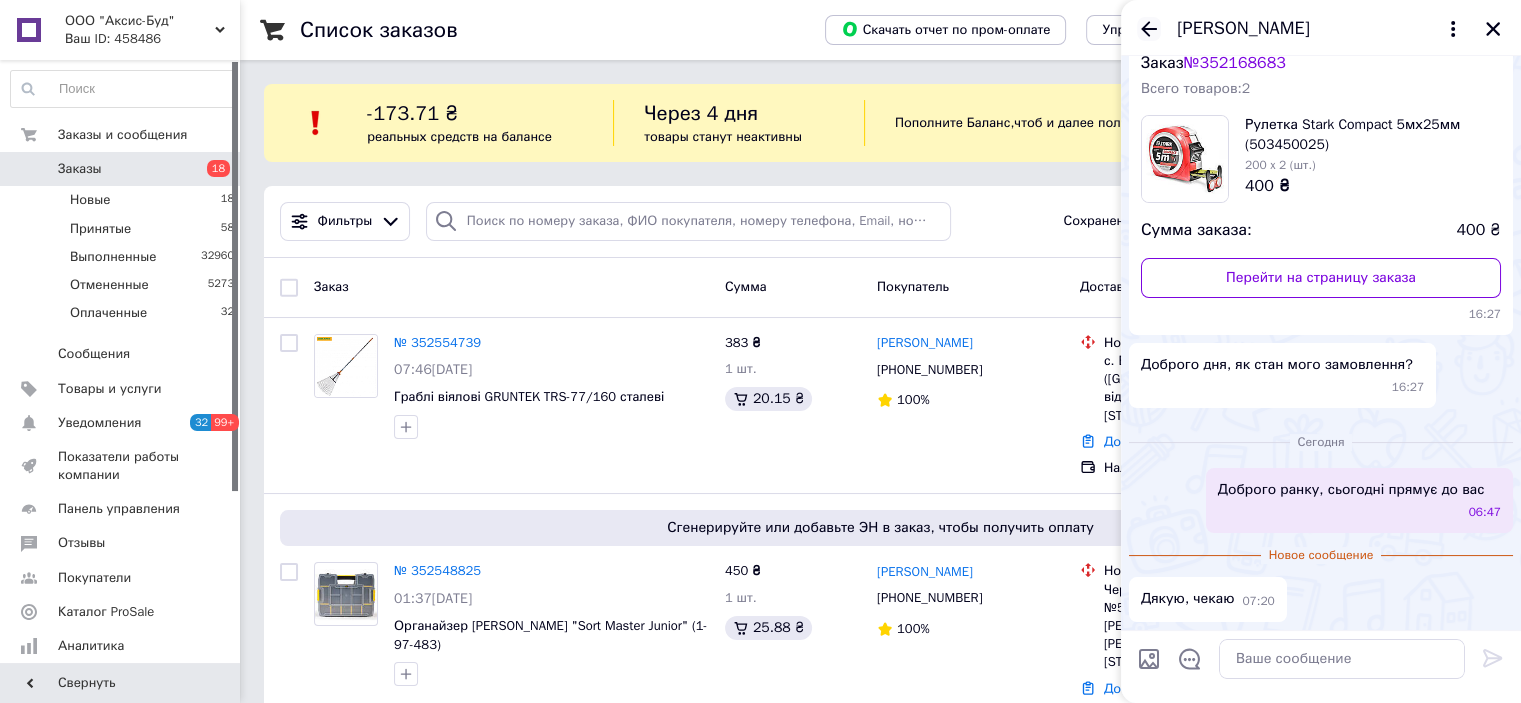 click 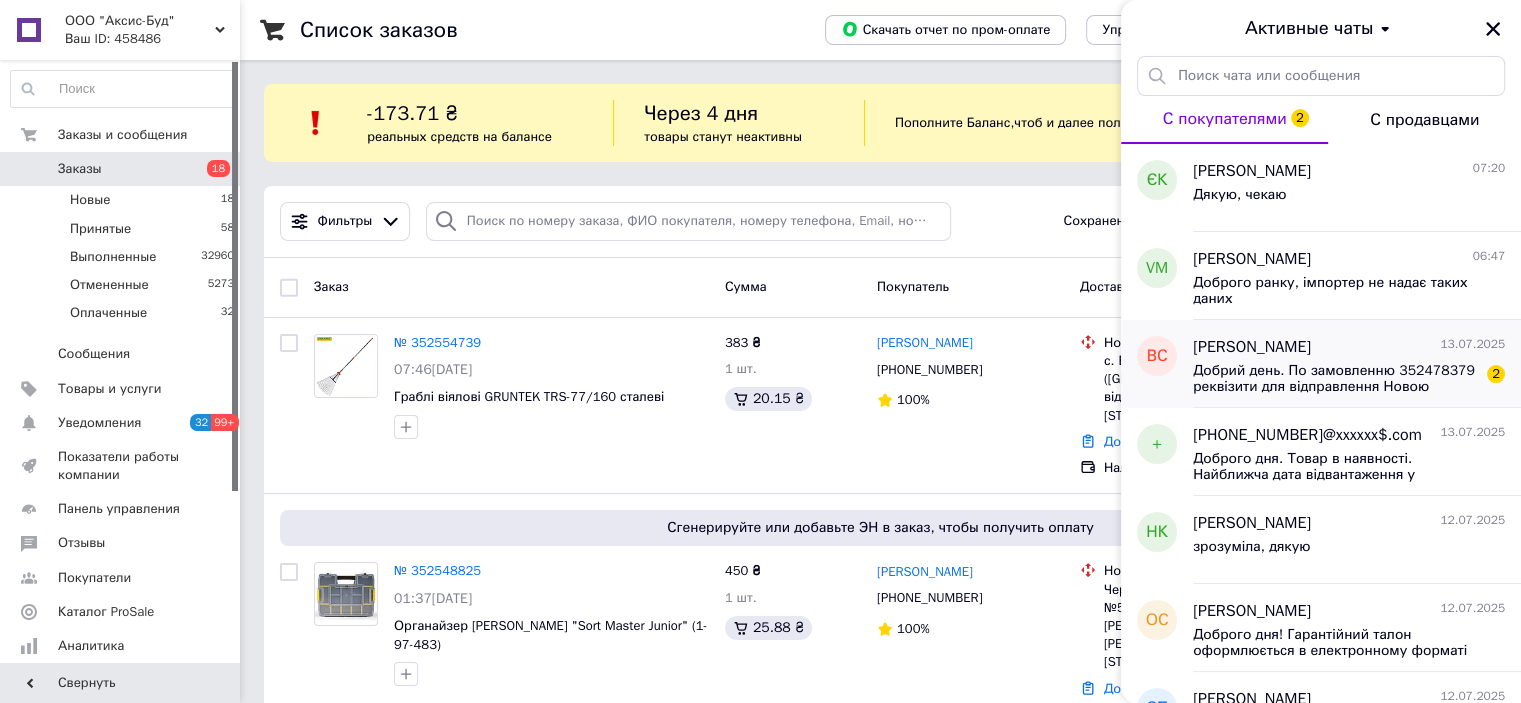 click on "Добрий день.
По замовленню 352478379
реквізити для відправлення Новою поштою (адресна доставка "до дверей"):
Севернюк Володимир Вікторович
тел.: 0964159746
м. Старокостянтинів
вул. Пушкіна 68-Б (приватний будинок)
Дякую авансом.
Буду очікувати на відправлення.
З повагою,
Володимир 2" at bounding box center (1349, 377) 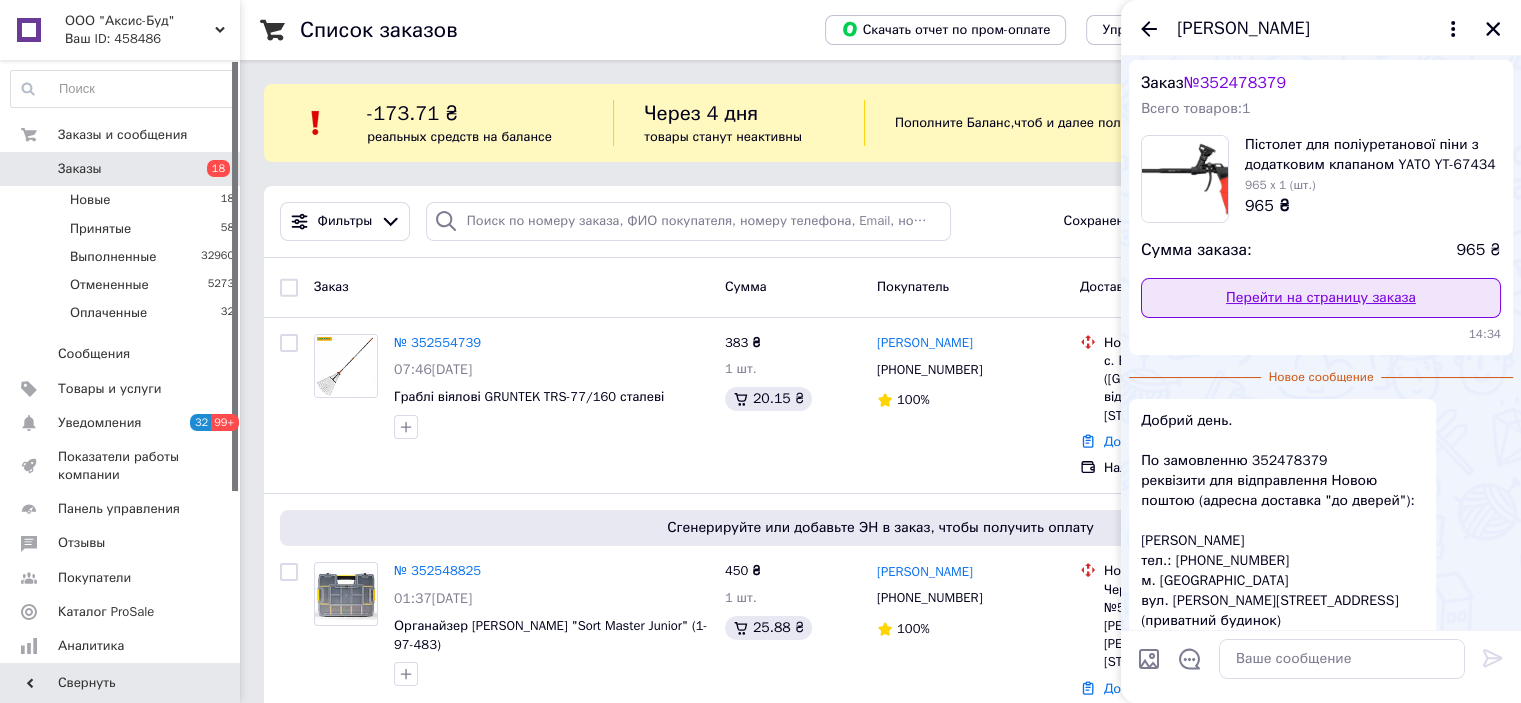 scroll, scrollTop: 45, scrollLeft: 0, axis: vertical 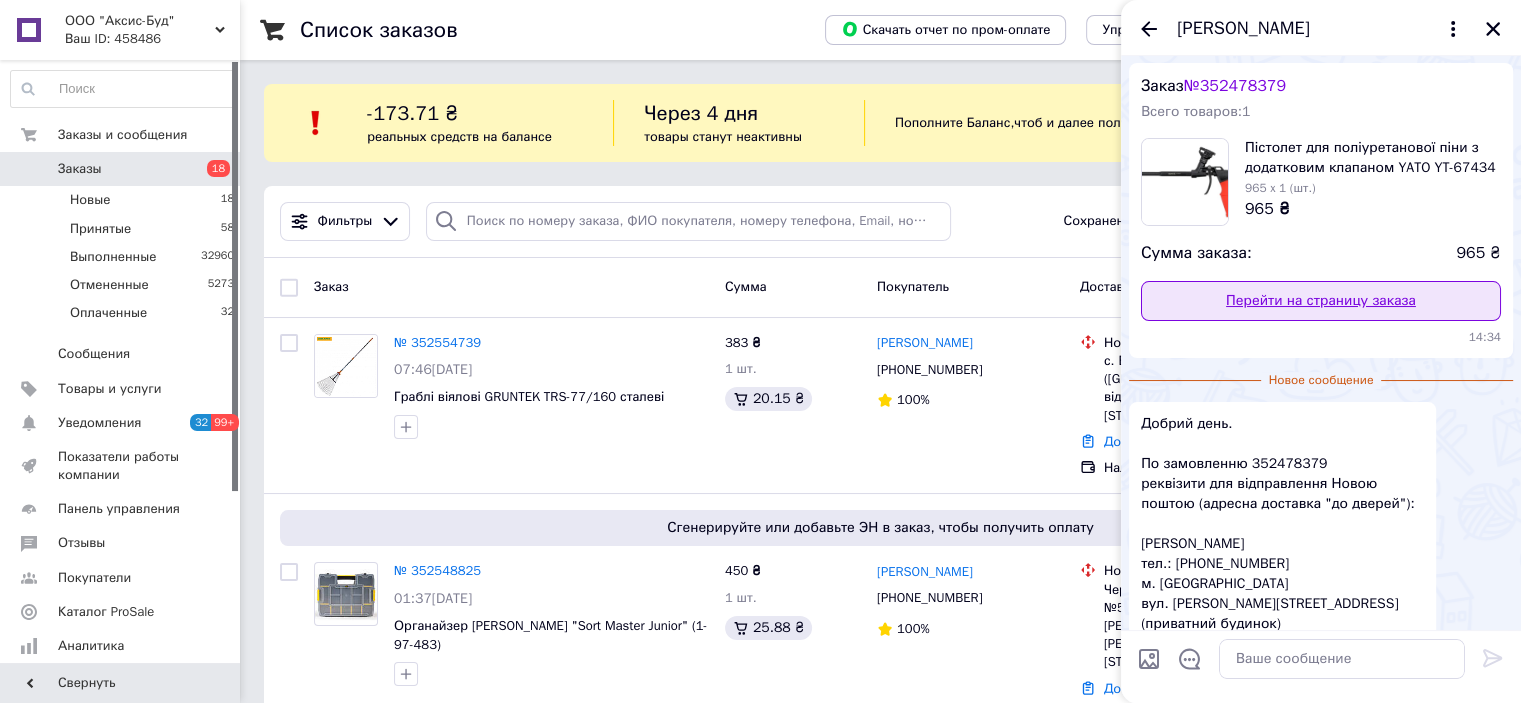 click on "Перейти на страницу заказа" at bounding box center (1321, 301) 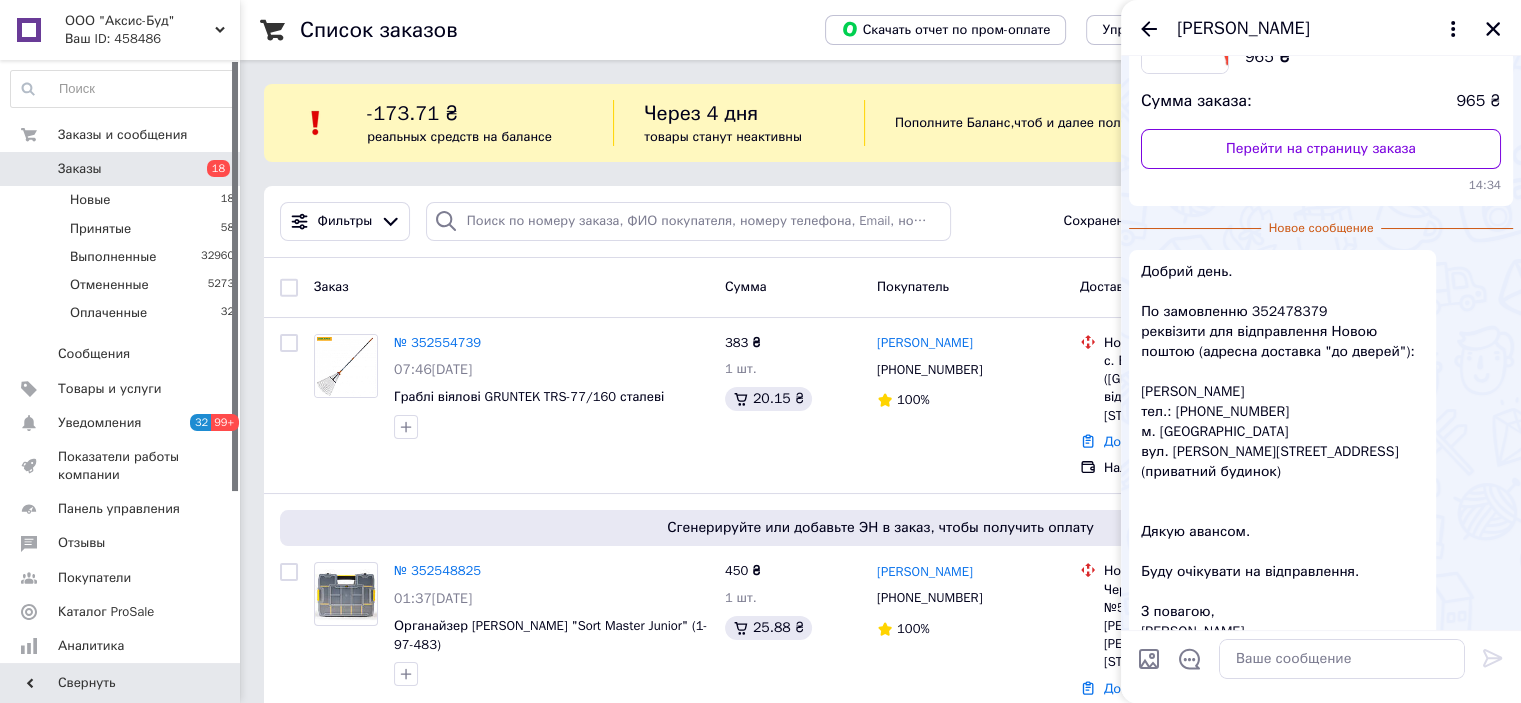 scroll, scrollTop: 245, scrollLeft: 0, axis: vertical 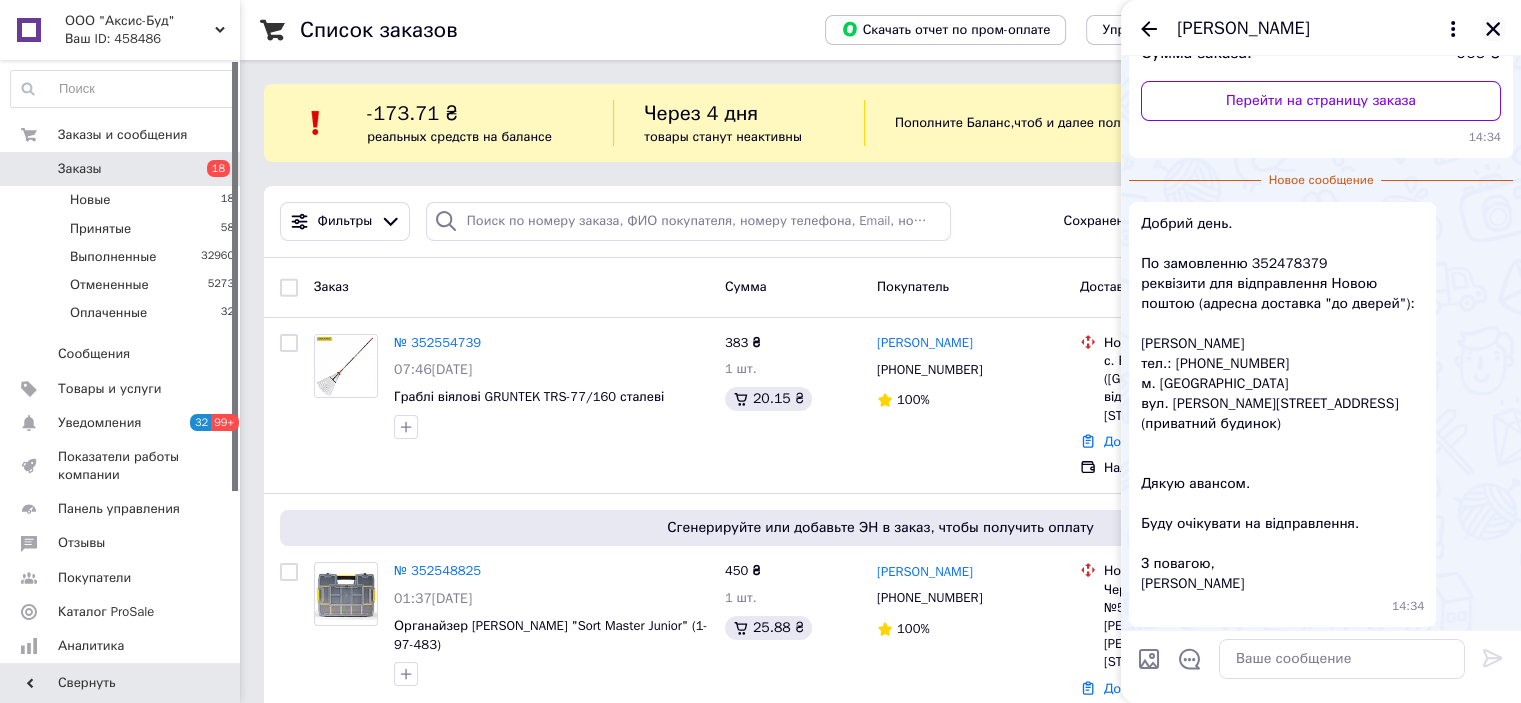click 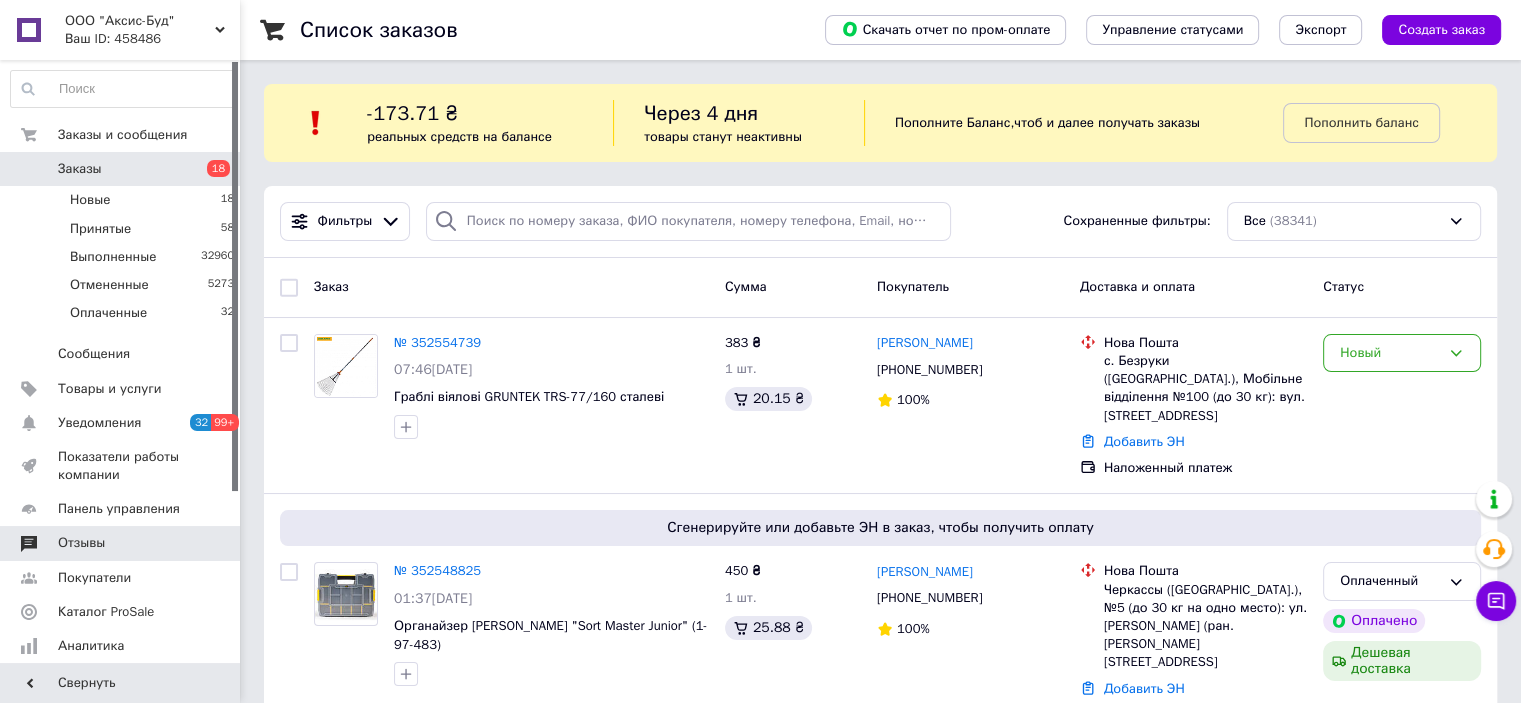 click on "Отзывы" at bounding box center (123, 543) 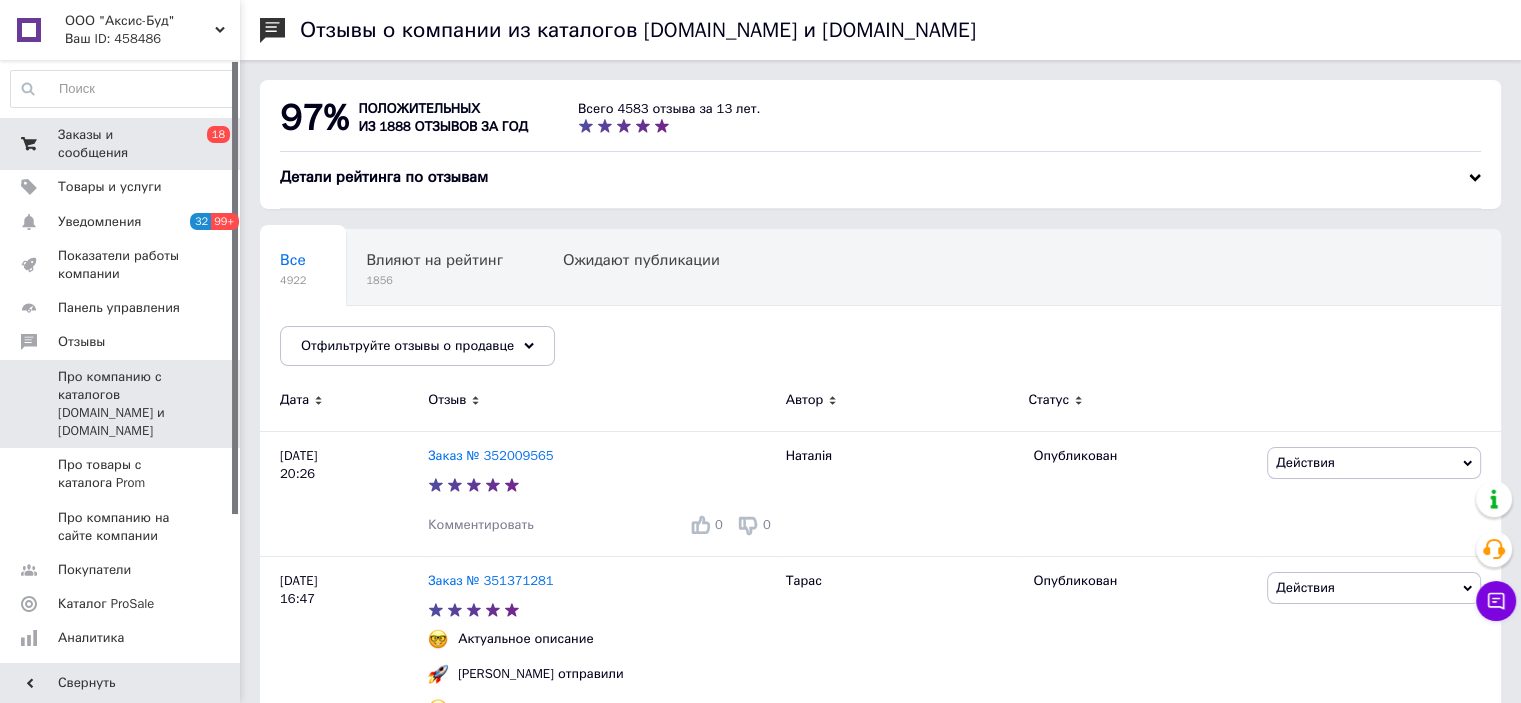 click on "Заказы и сообщения" at bounding box center (121, 144) 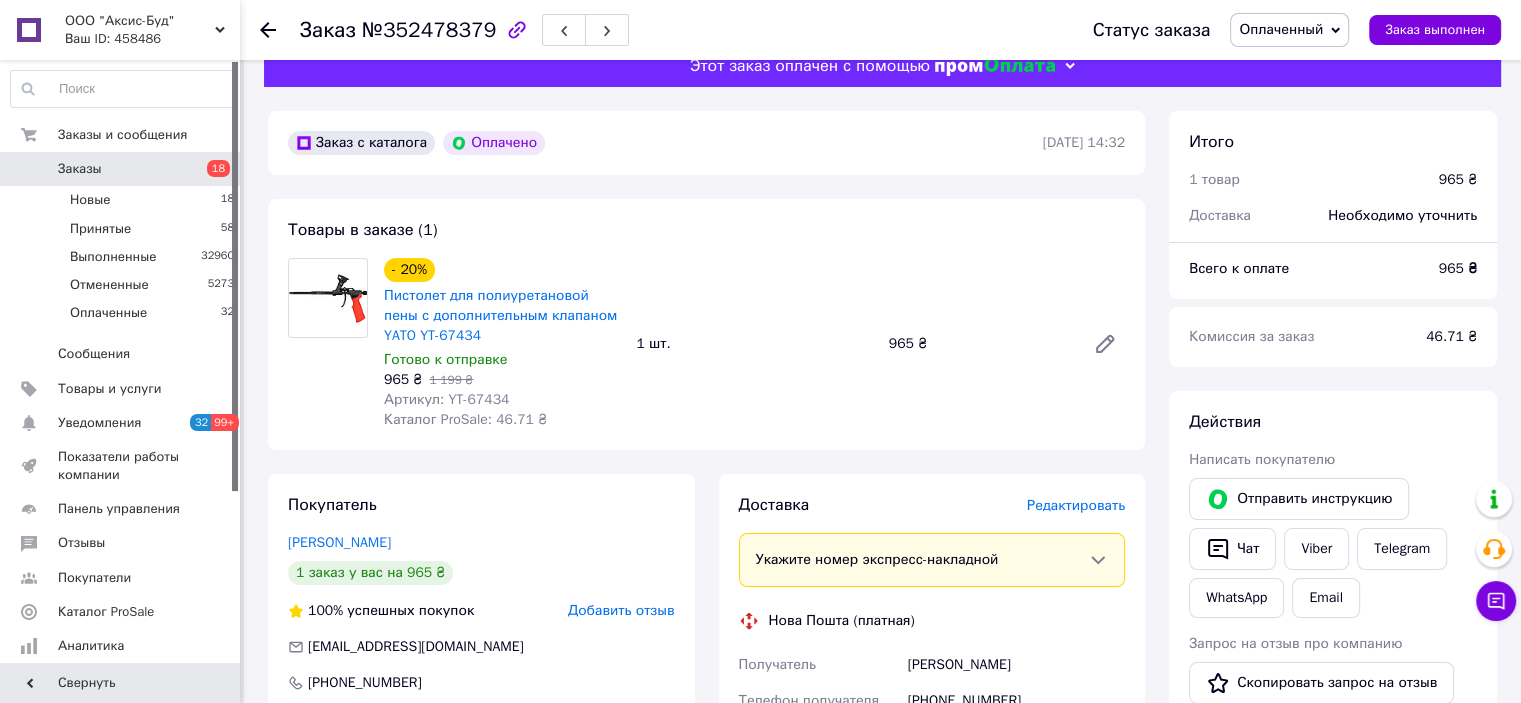 scroll, scrollTop: 0, scrollLeft: 0, axis: both 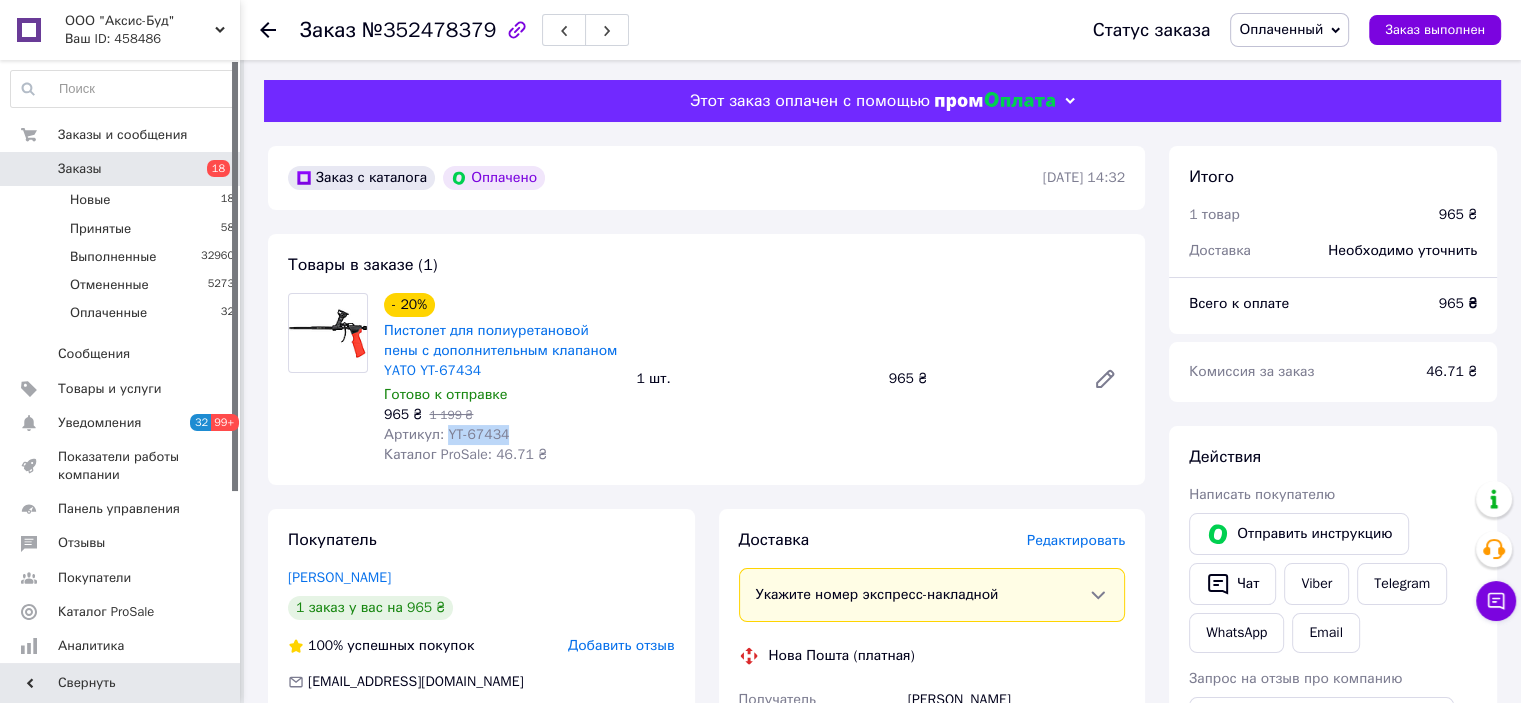 drag, startPoint x: 444, startPoint y: 439, endPoint x: 538, endPoint y: 439, distance: 94 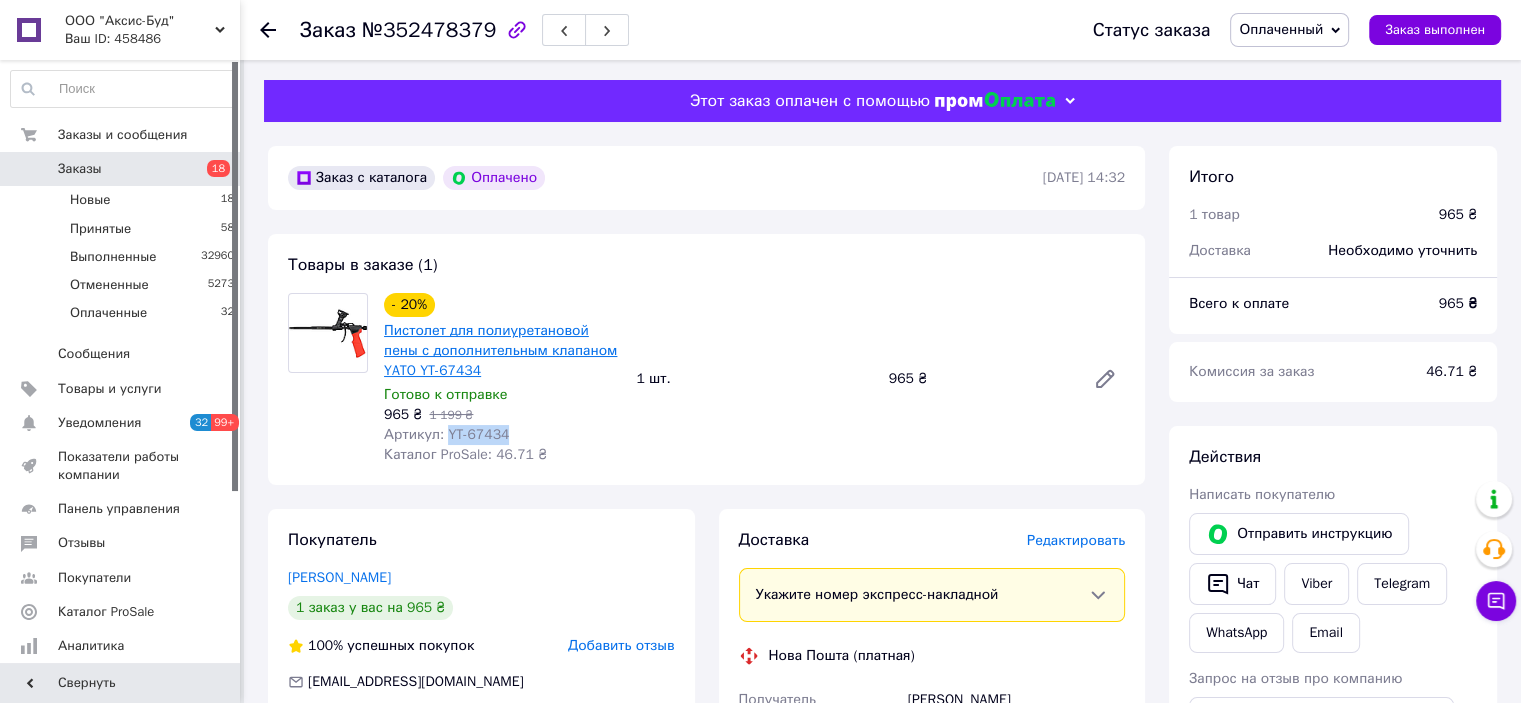 copy on "YT-67434" 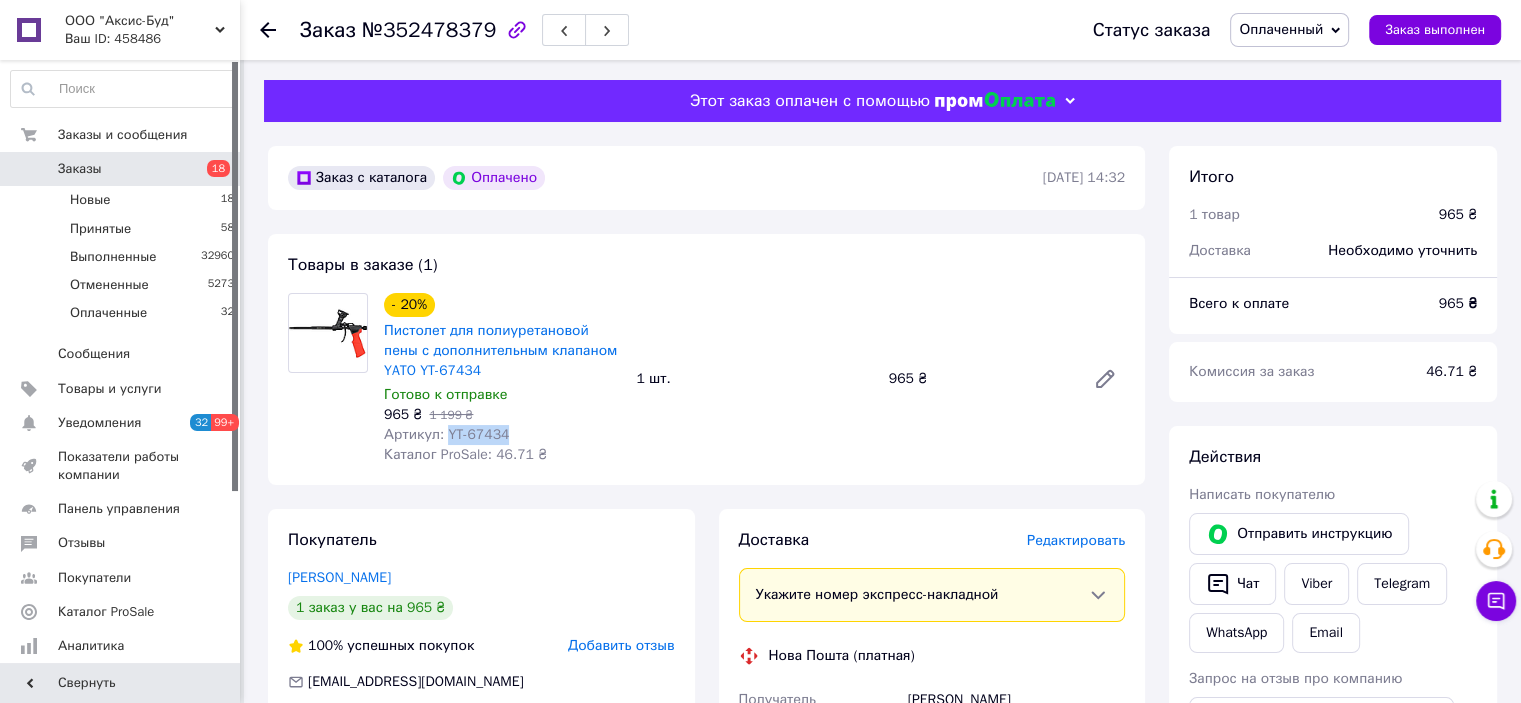 copy on "YT-67434" 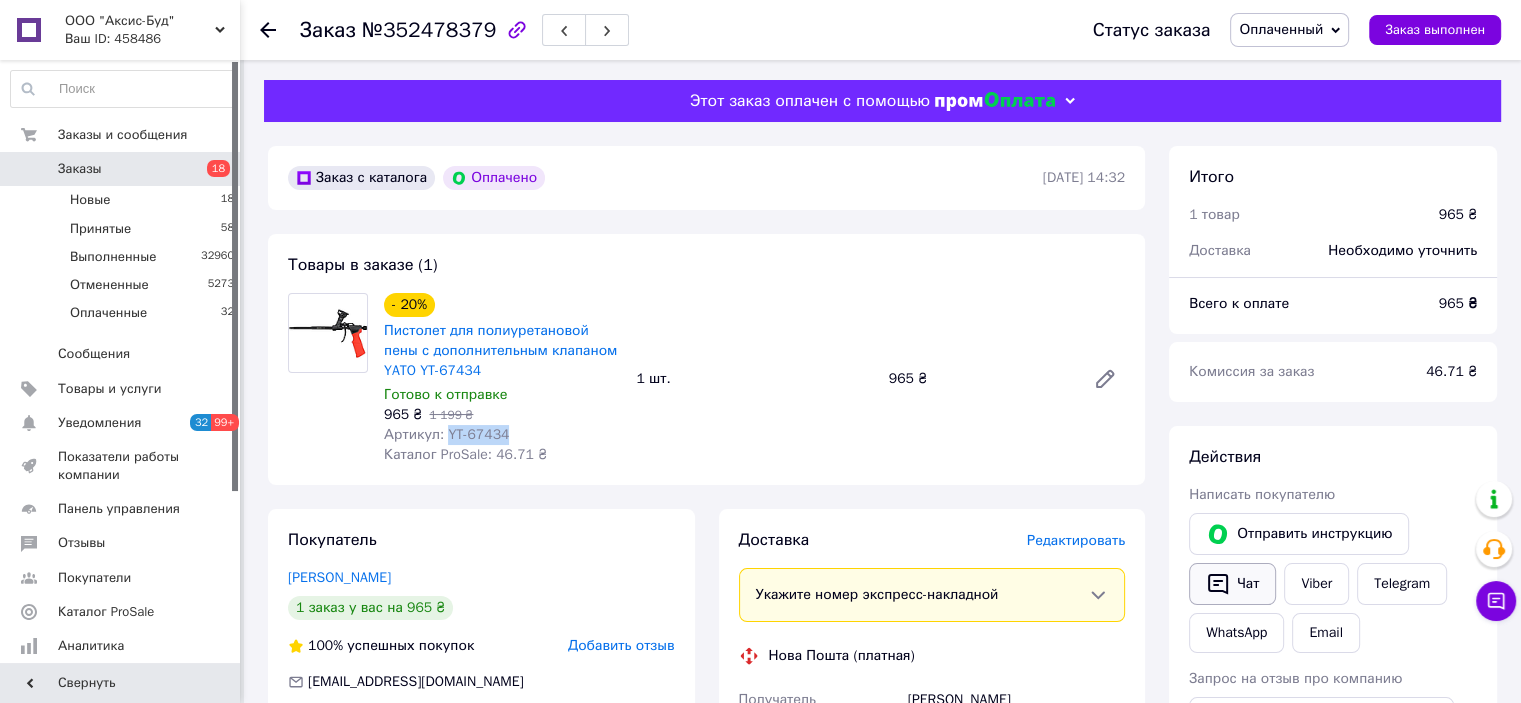 click on "Чат" at bounding box center [1232, 584] 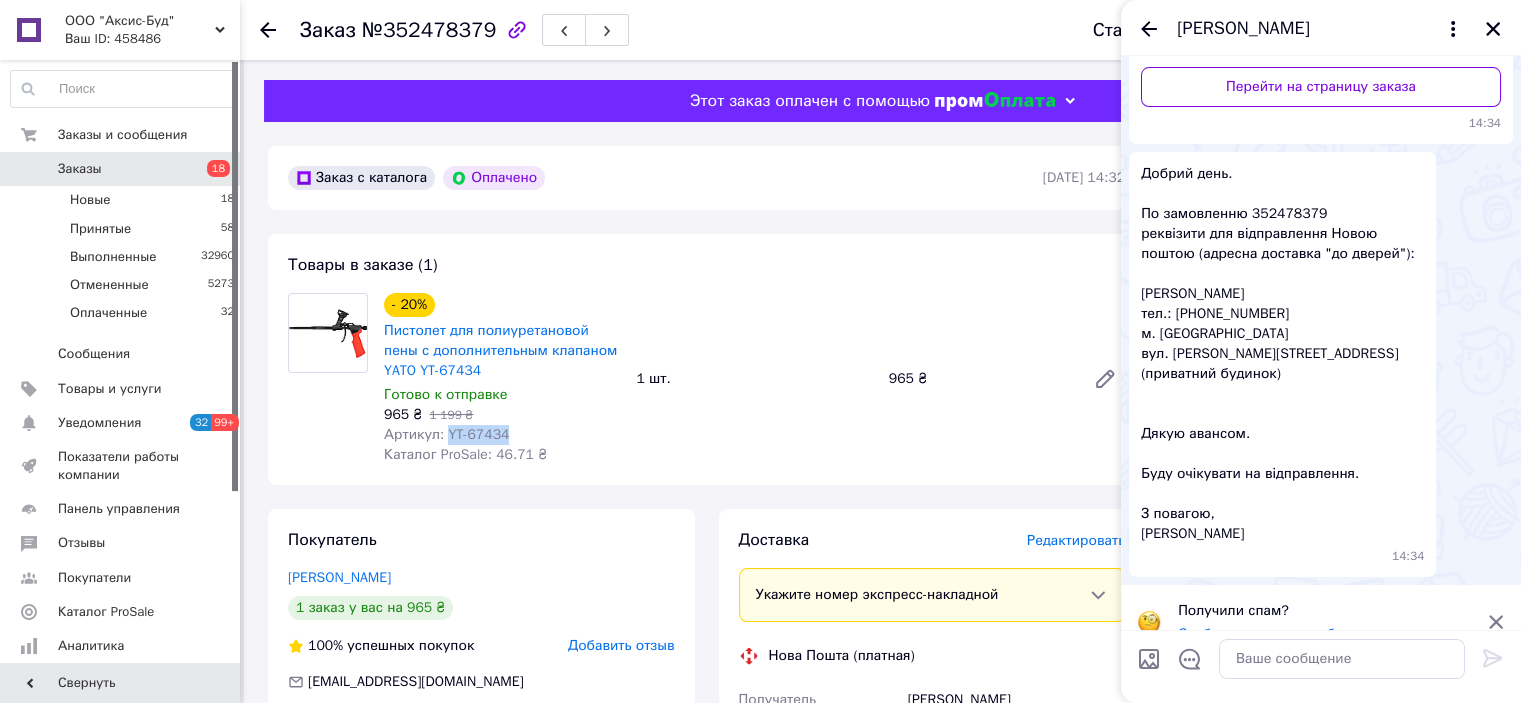 scroll, scrollTop: 267, scrollLeft: 0, axis: vertical 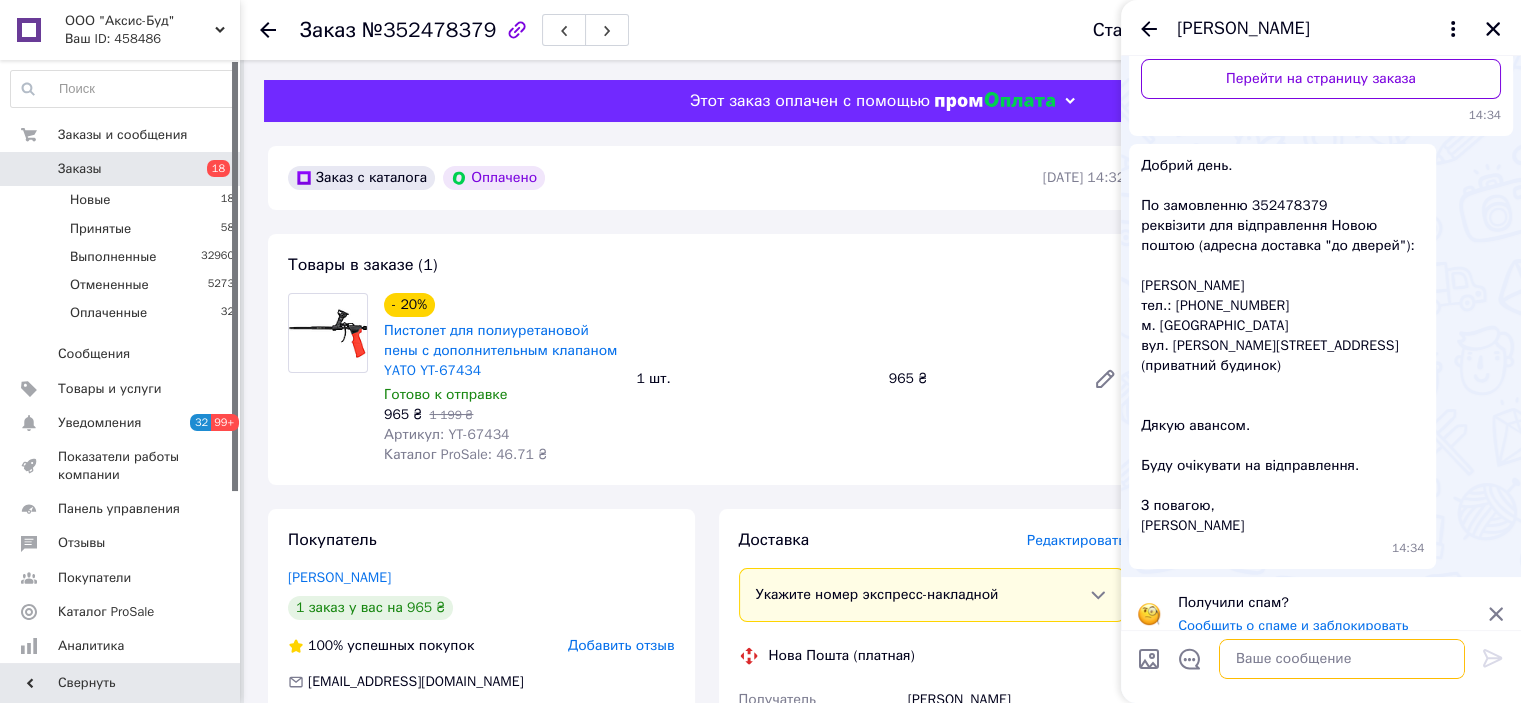 click at bounding box center [1342, 659] 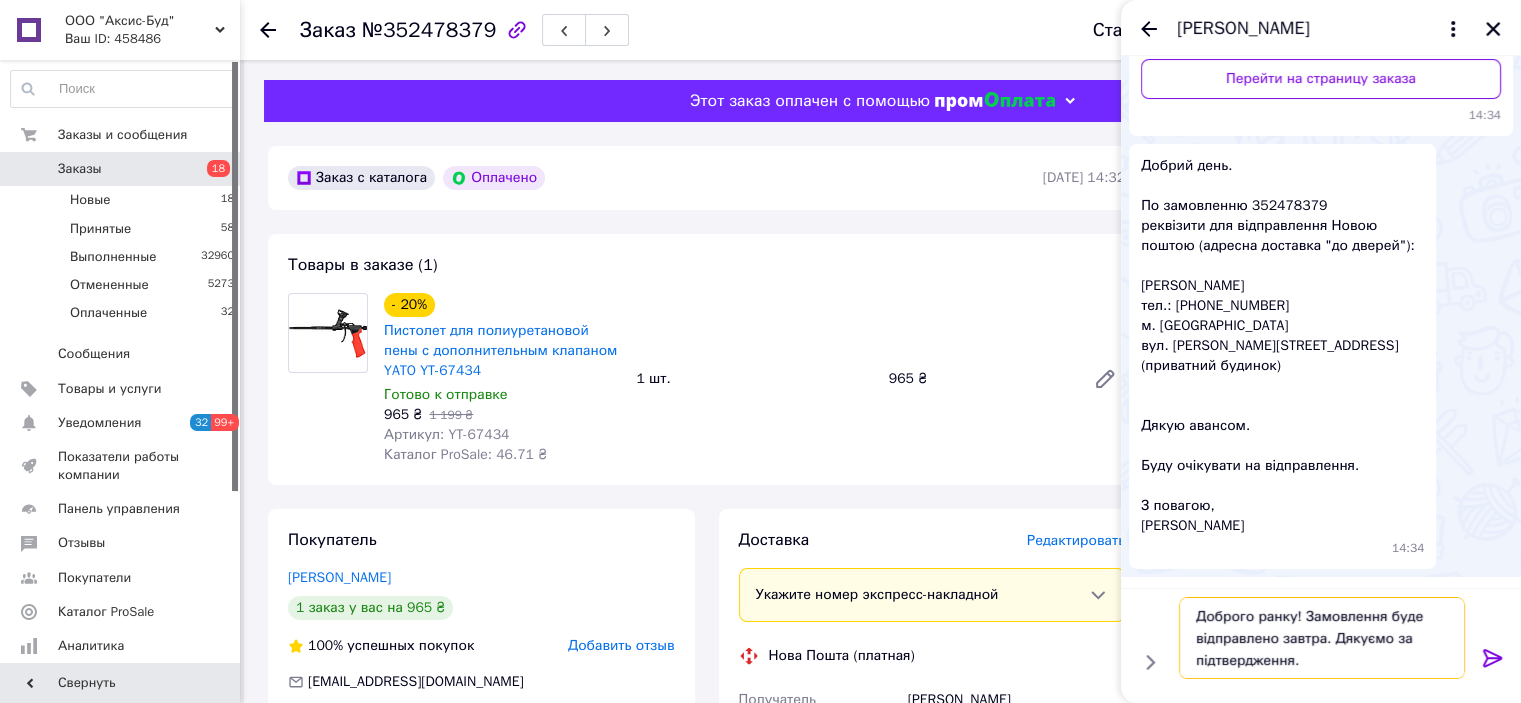 type on "Доброго ранку! Замовлення буде відправлено завтра. Дякуємо за підтвердження." 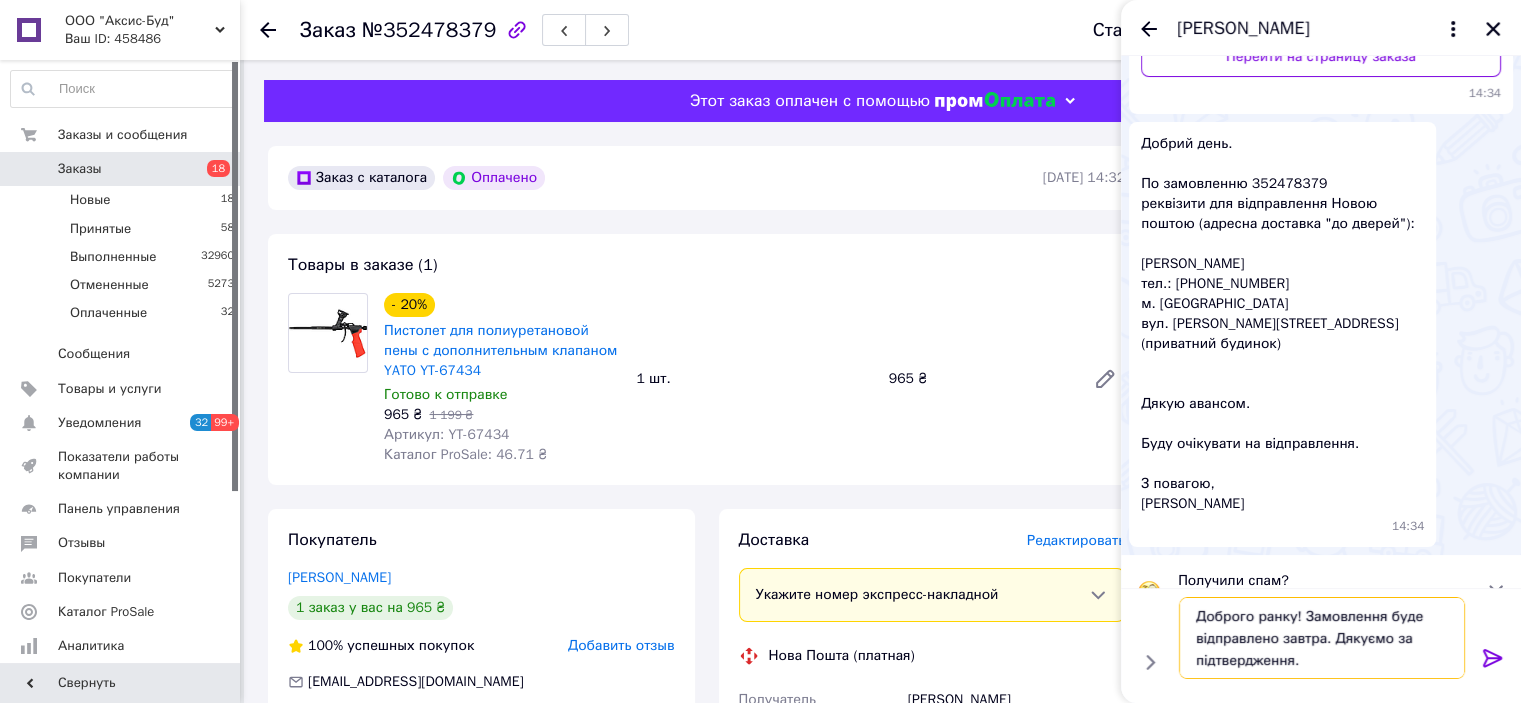 scroll, scrollTop: 308, scrollLeft: 0, axis: vertical 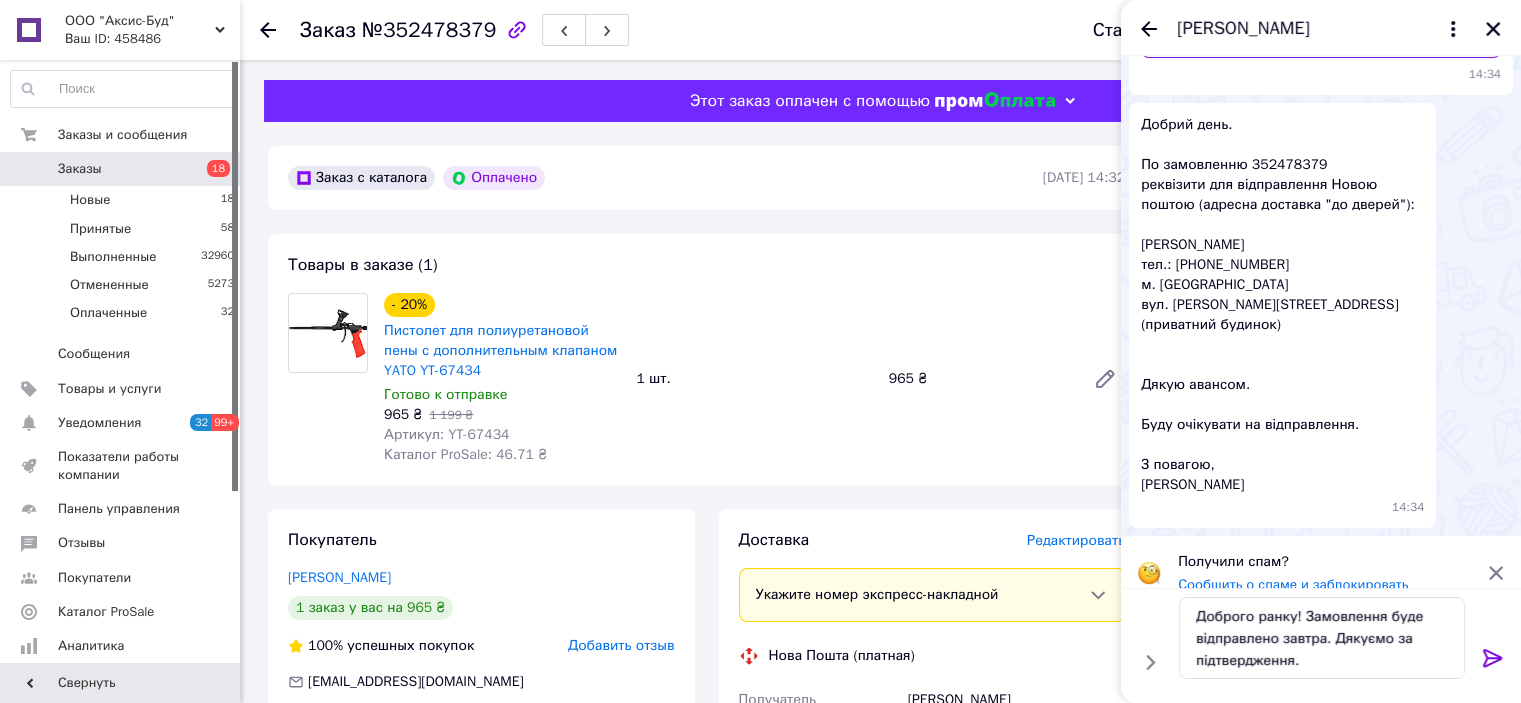 click 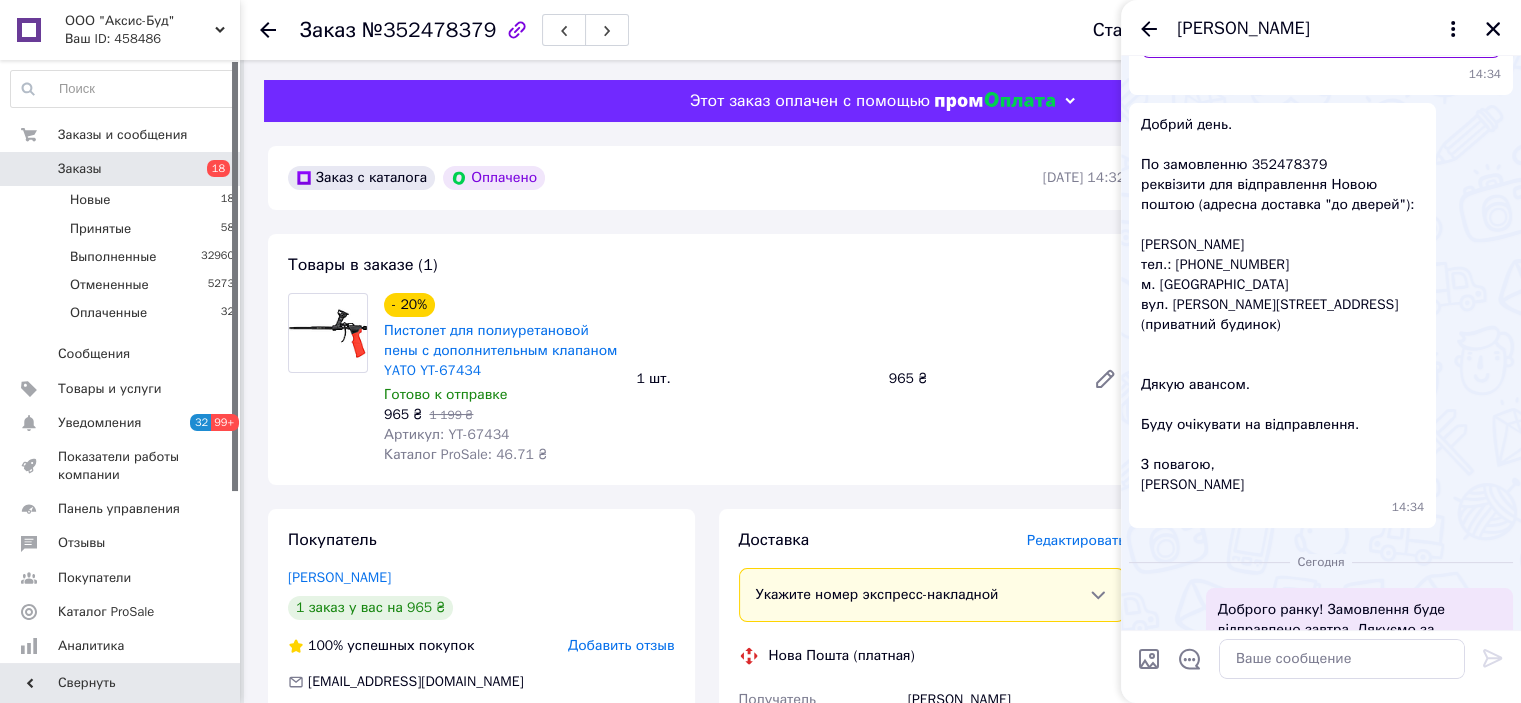 scroll, scrollTop: 359, scrollLeft: 0, axis: vertical 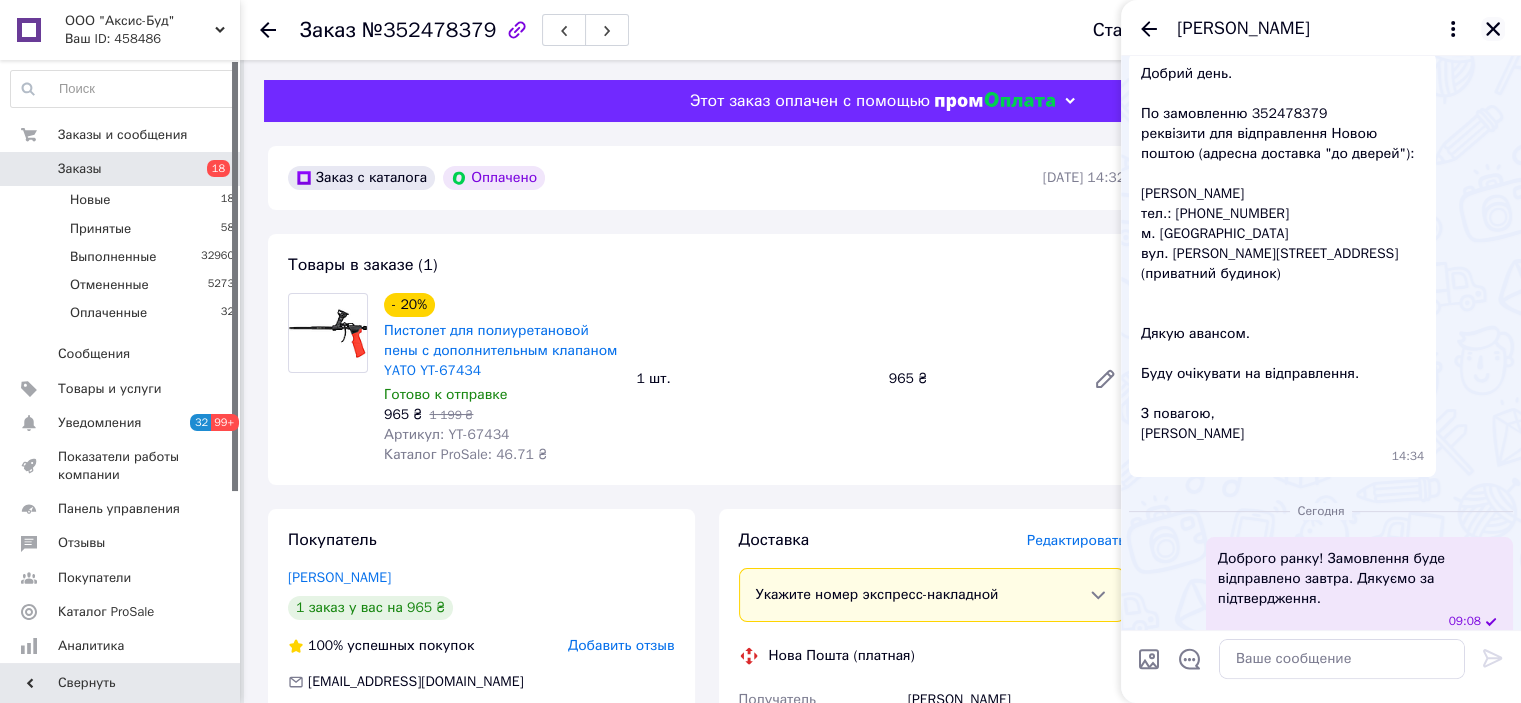 click 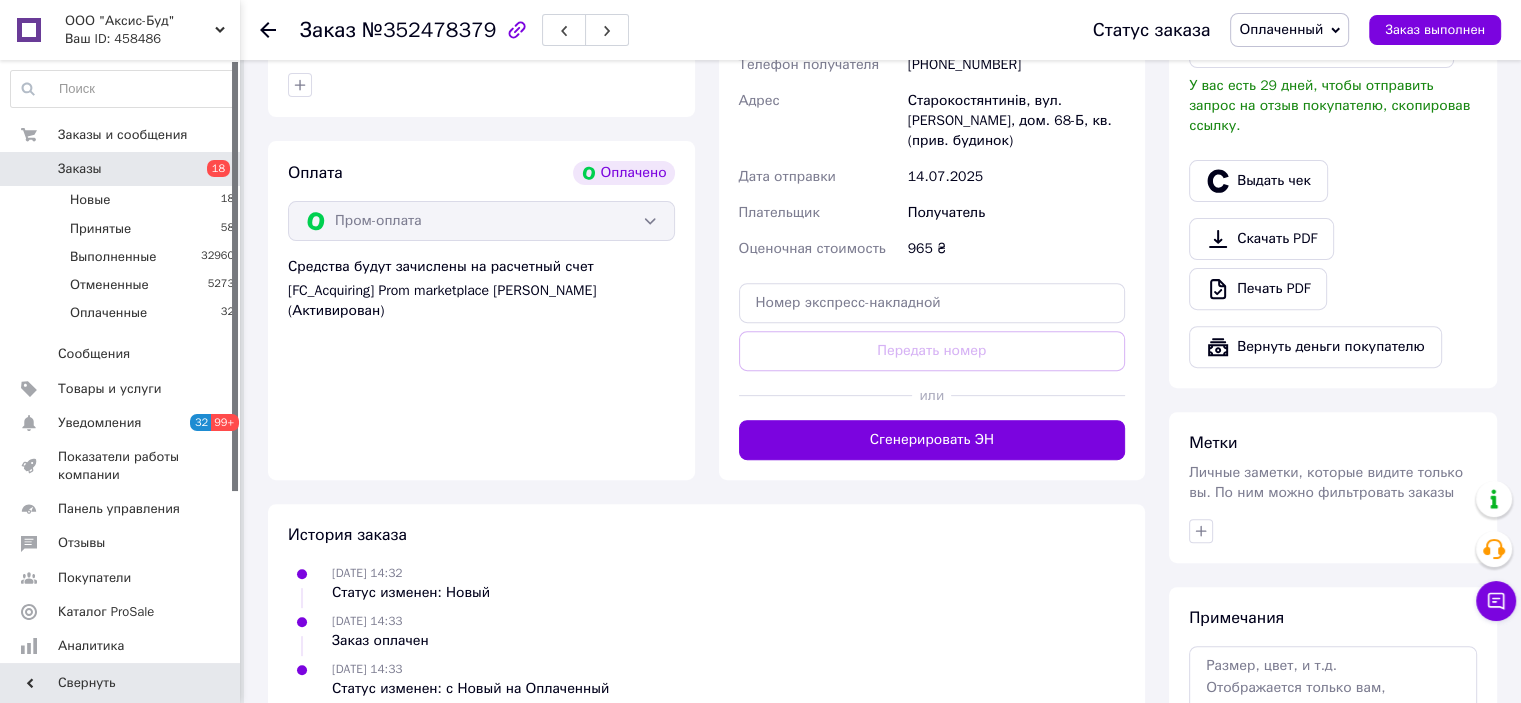 scroll, scrollTop: 700, scrollLeft: 0, axis: vertical 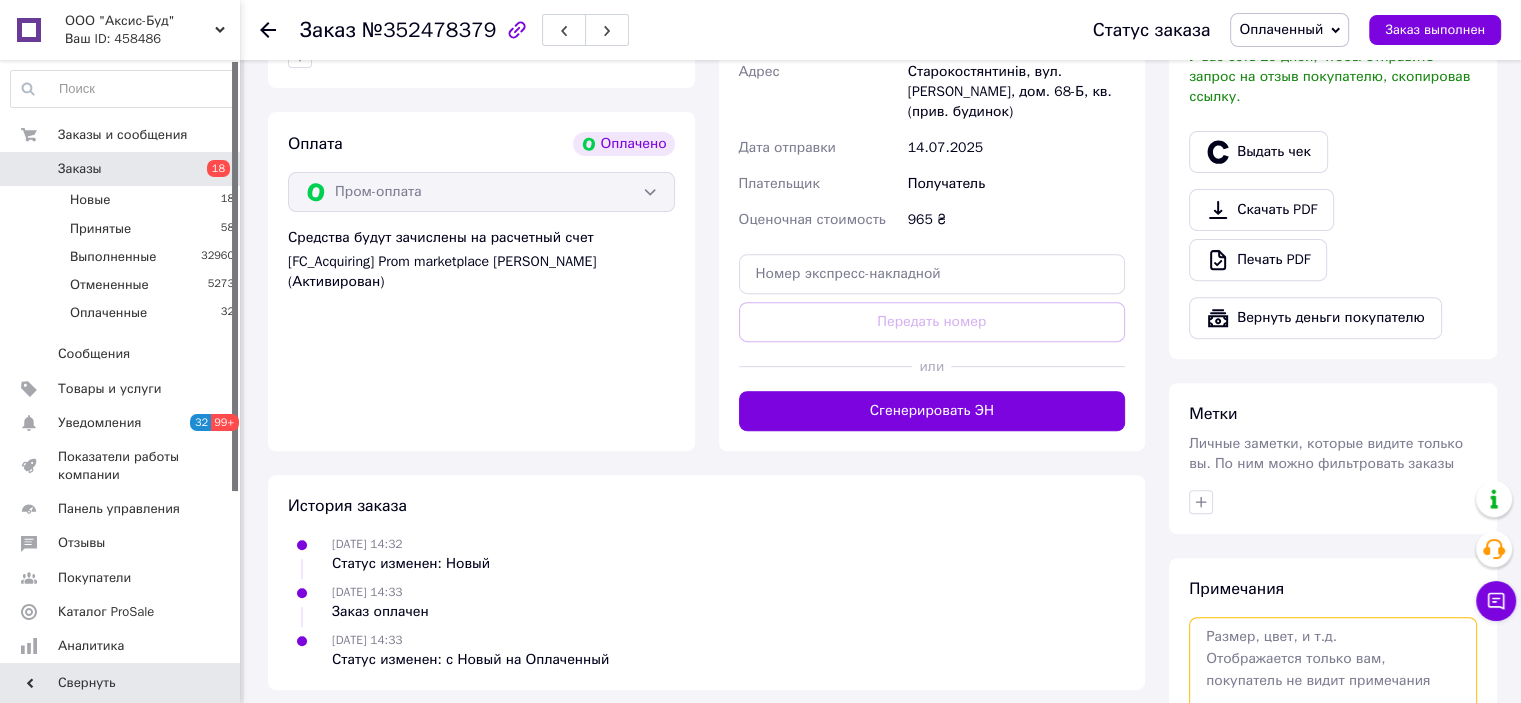 click at bounding box center [1333, 670] 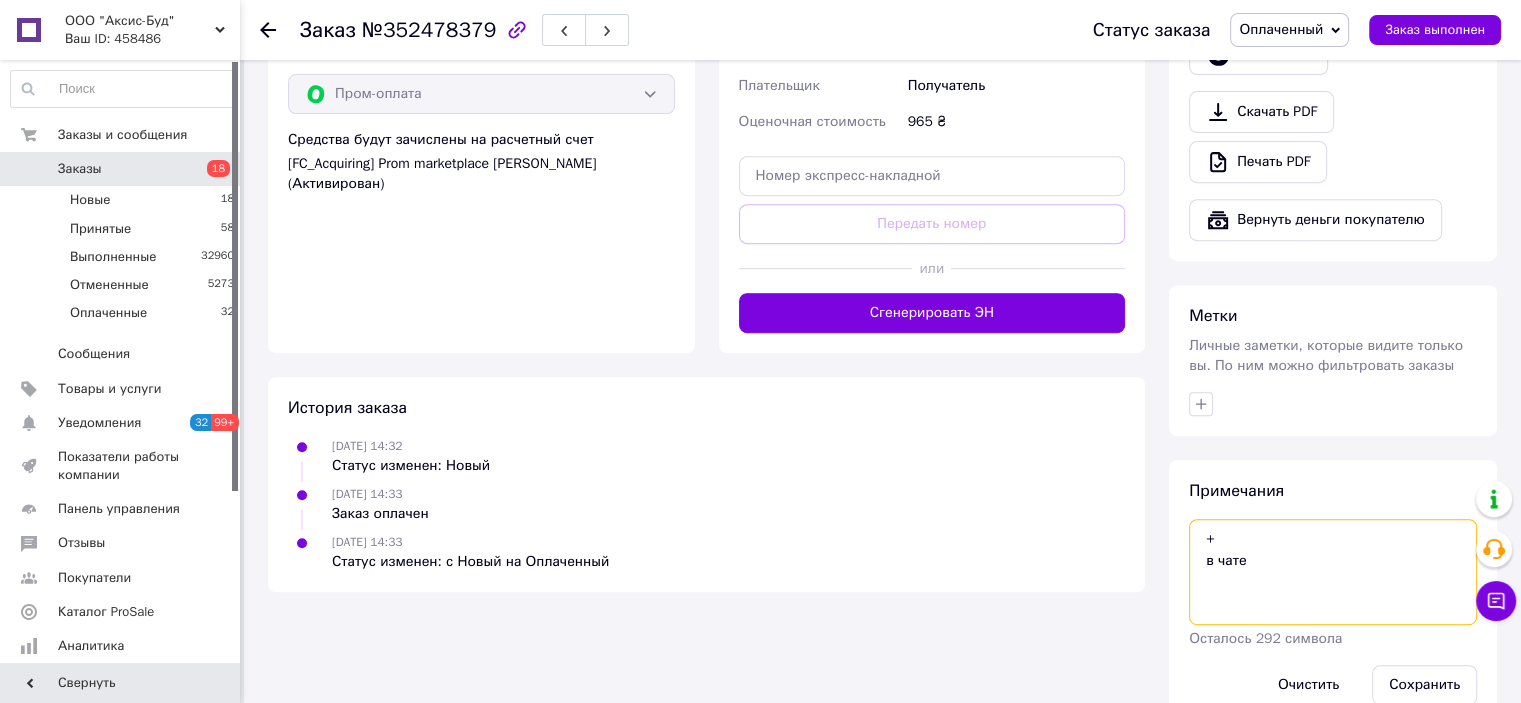 scroll, scrollTop: 822, scrollLeft: 0, axis: vertical 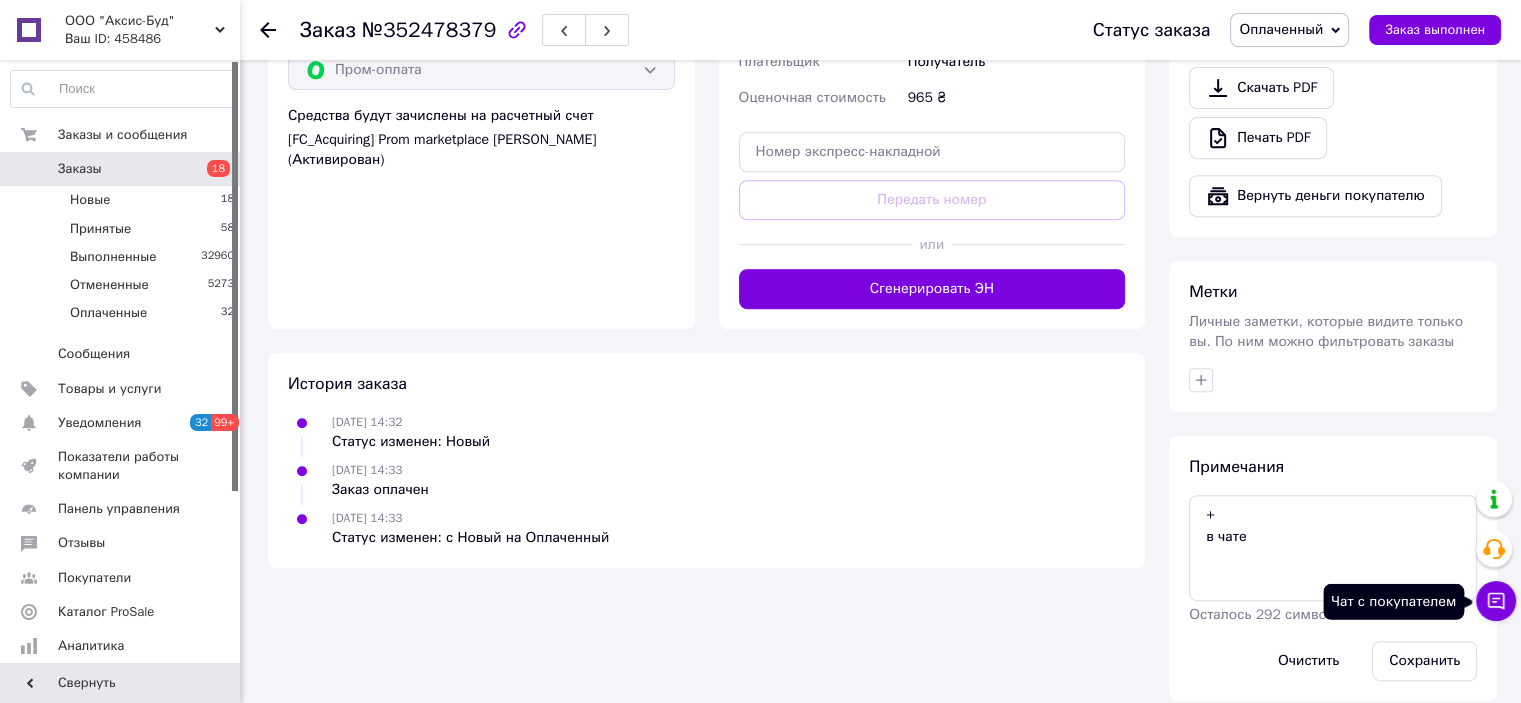 click 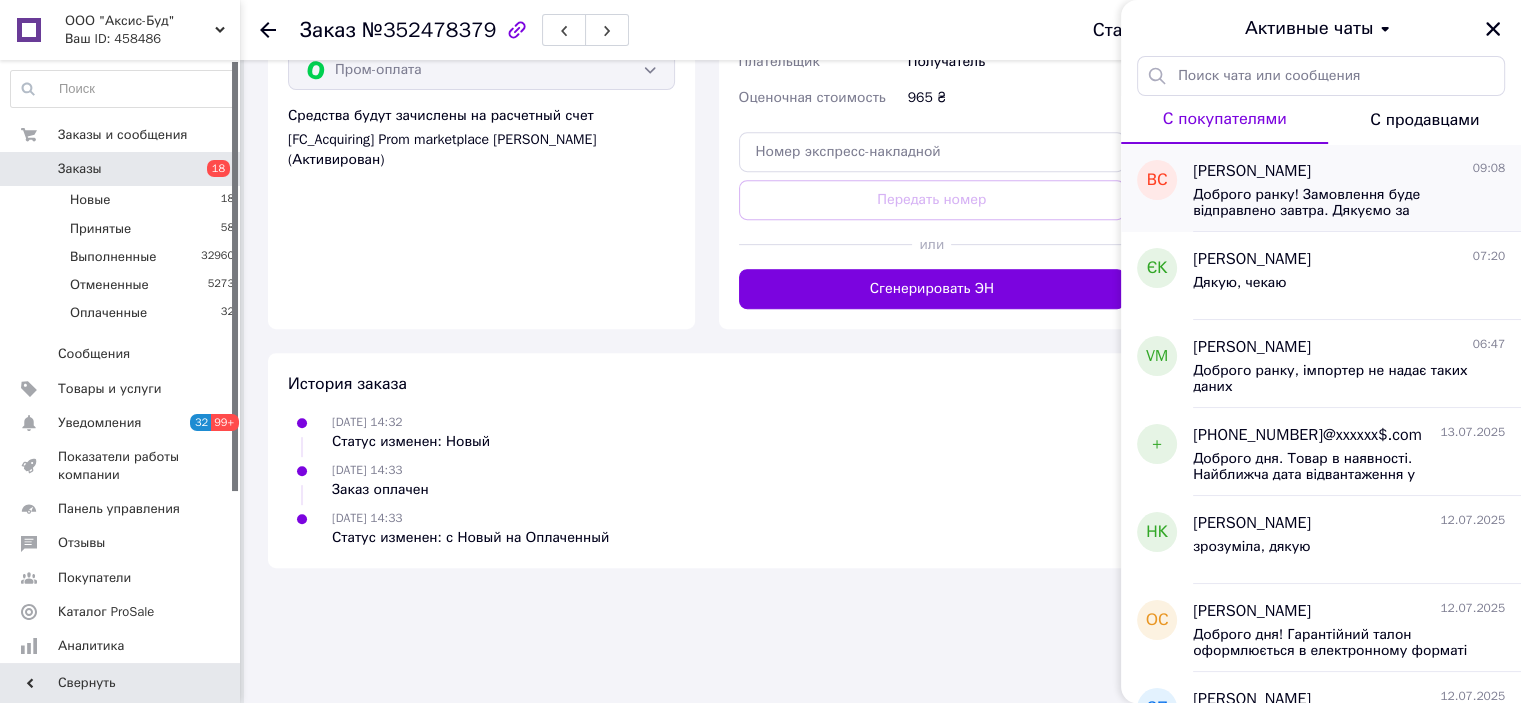 click on "Доброго ранку! Замовлення буде відправлено завтра. Дякуємо за підтвердження." at bounding box center (1335, 203) 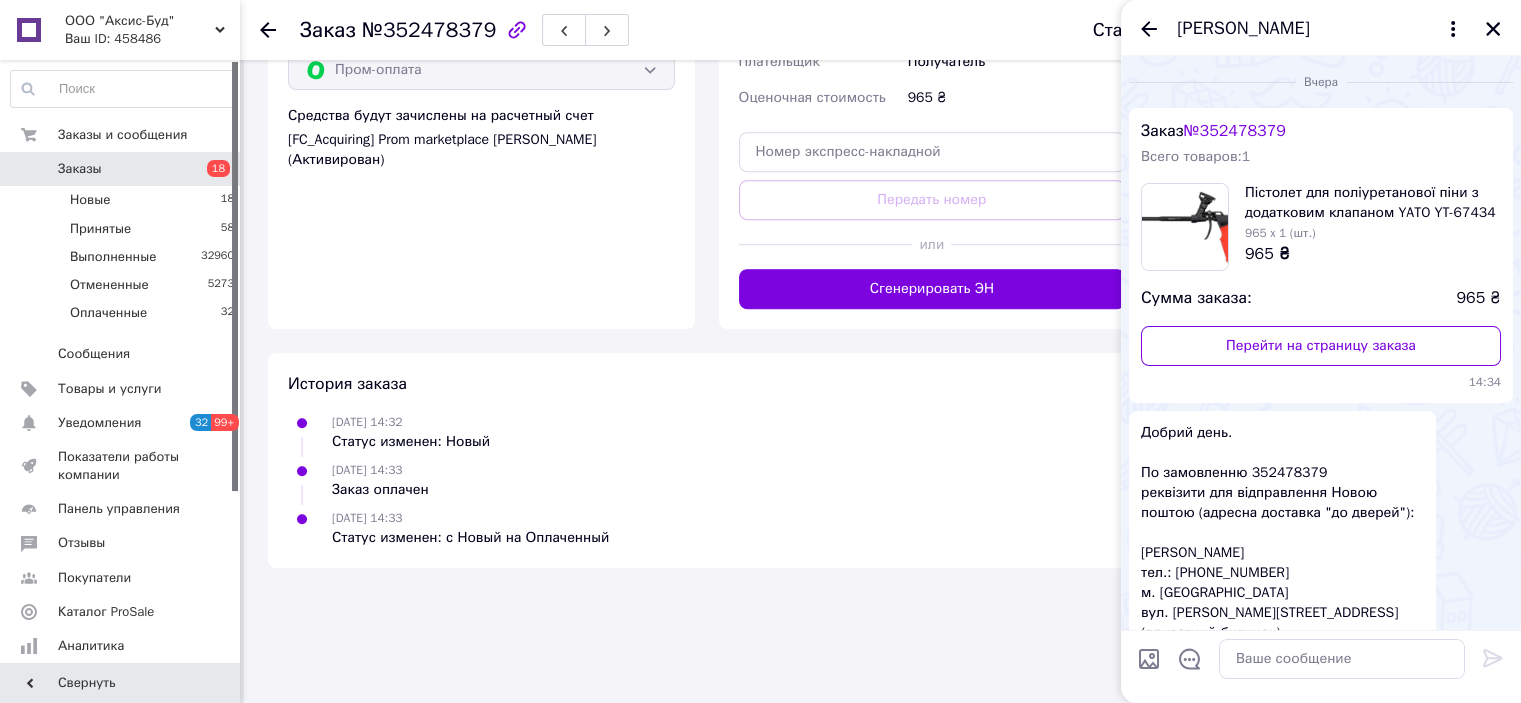 scroll, scrollTop: 359, scrollLeft: 0, axis: vertical 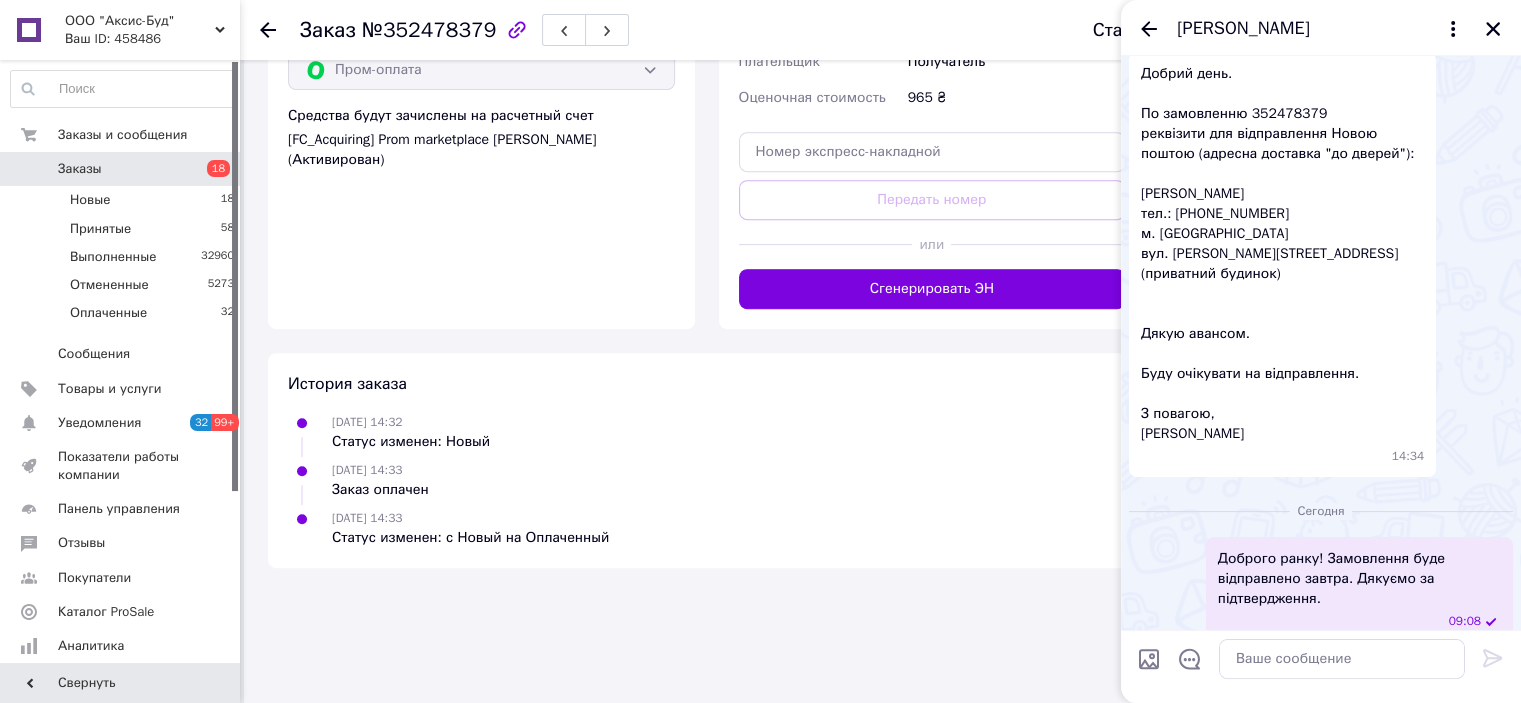 click on "Добрий день. По замовленню 352478379 реквізити для відправлення Новою поштою (адресна доставка "до дверей"): Севернюк Володимир Вікторович тел.: 0964159746 м. Старокостянтинів вул. Пушкіна 68-Б (приватний будинок) Дякую авансом. Буду очікувати на відправлення. З повагою, Володимир" at bounding box center [1282, 254] 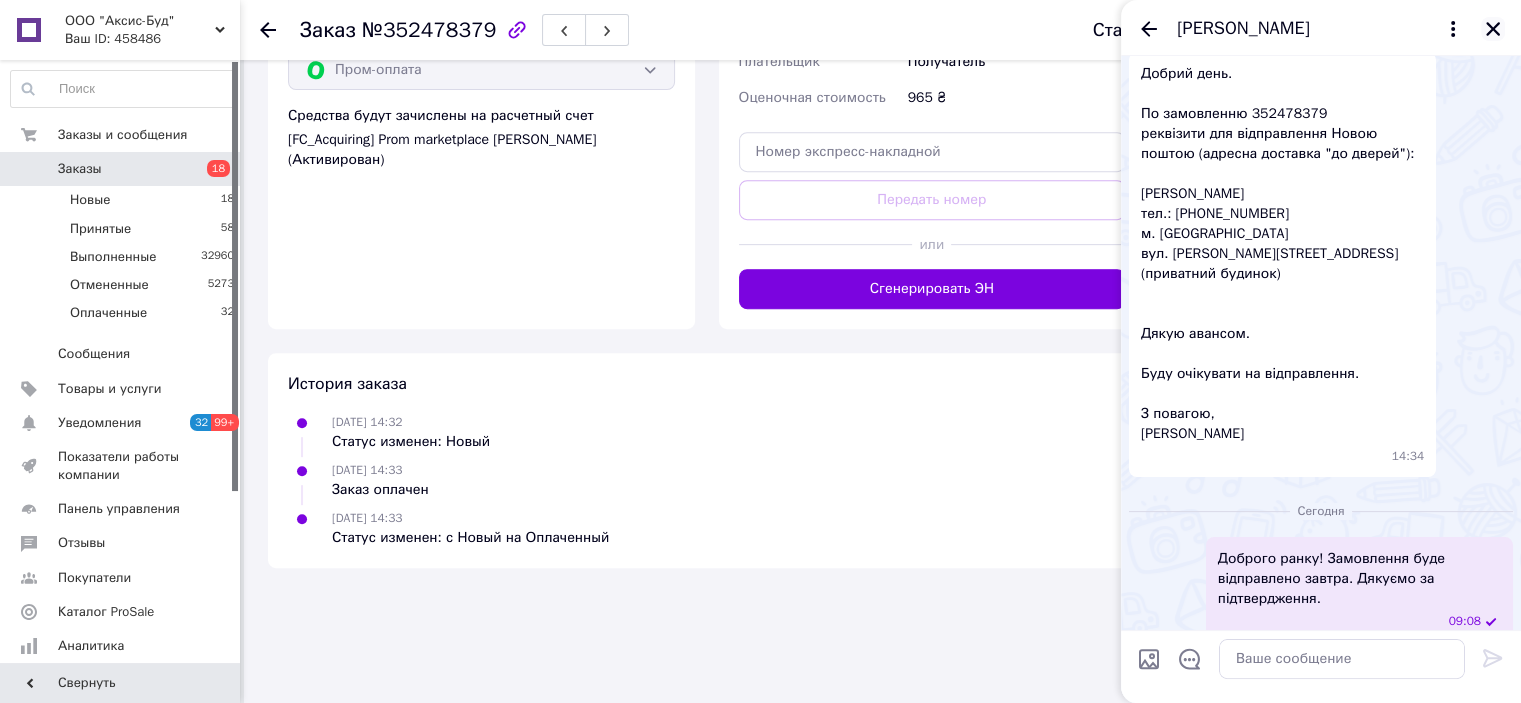 click 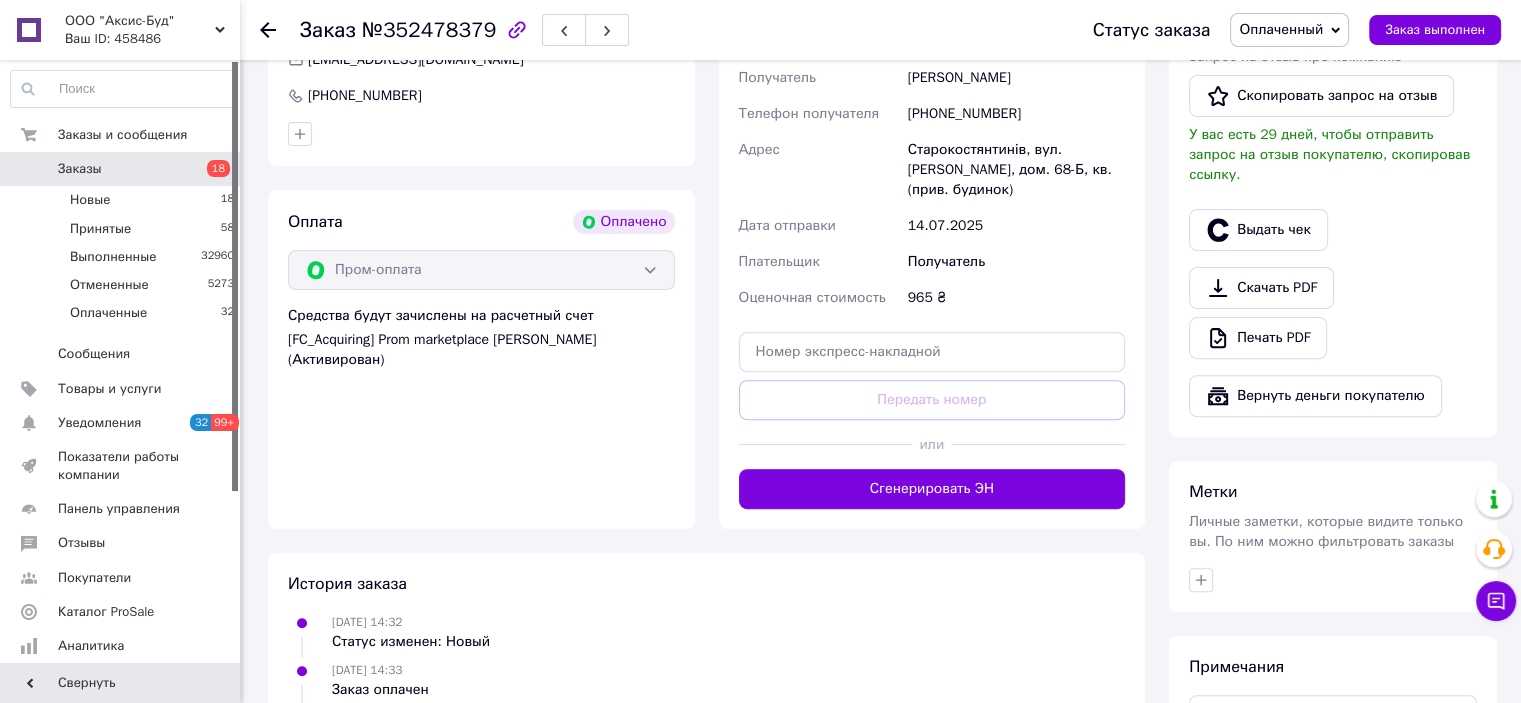 scroll, scrollTop: 822, scrollLeft: 0, axis: vertical 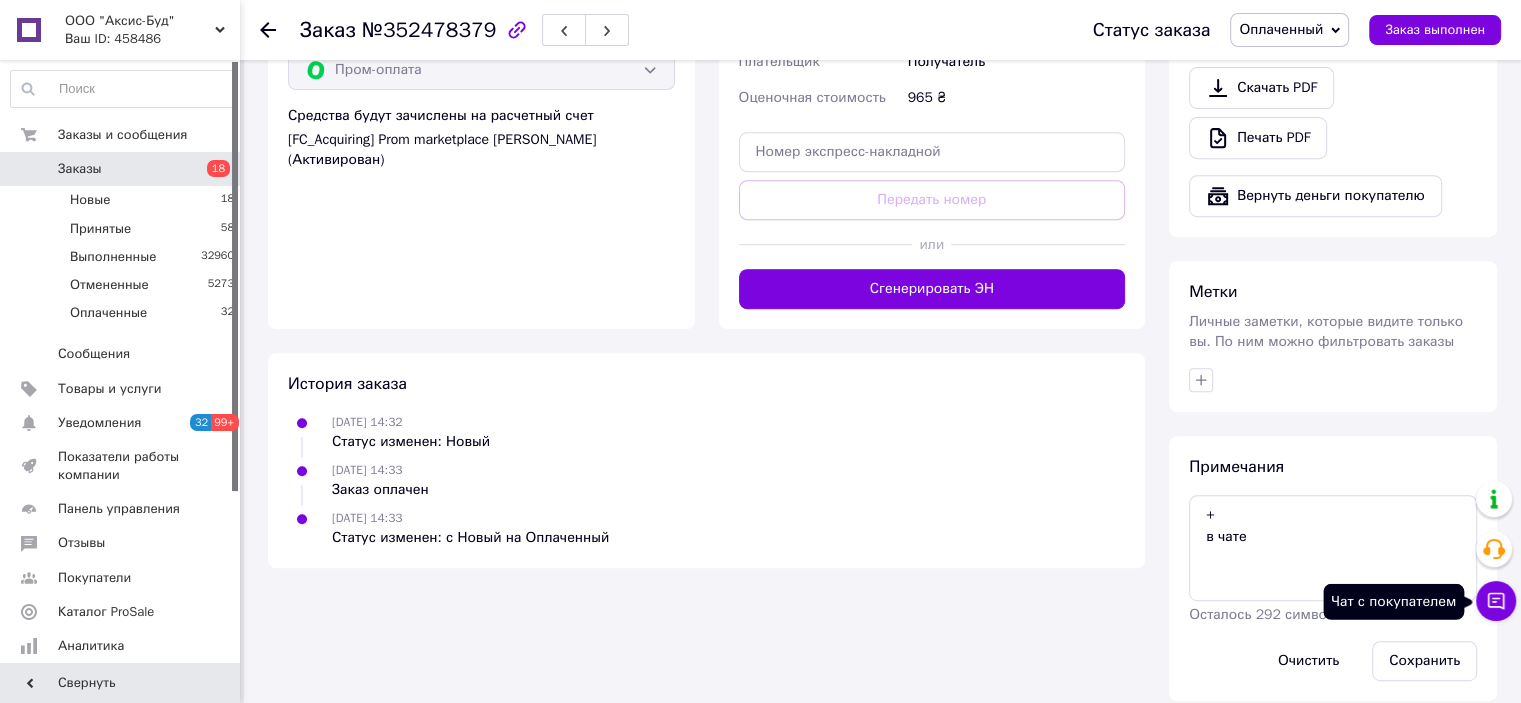click 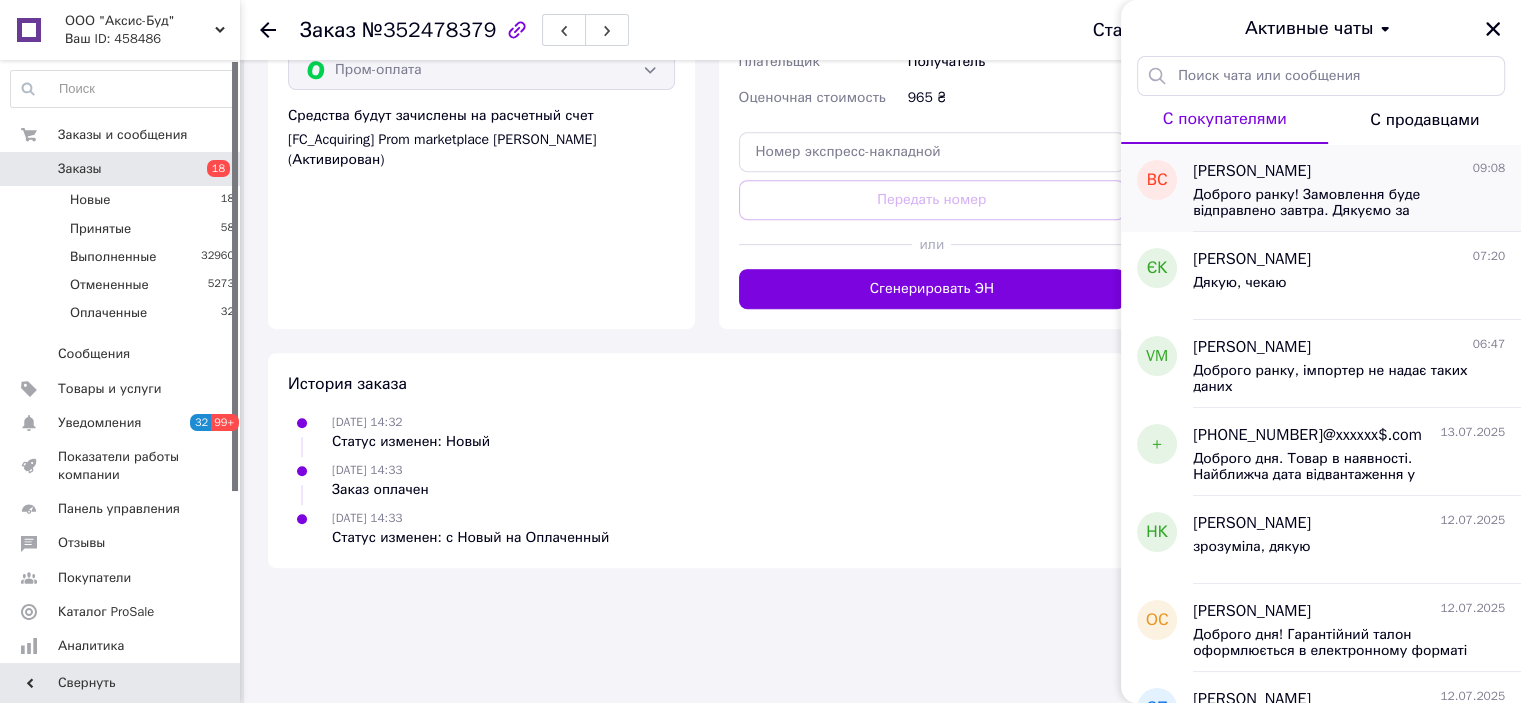 click on "Доброго ранку! Замовлення буде відправлено завтра. Дякуємо за підтвердження." at bounding box center (1349, 201) 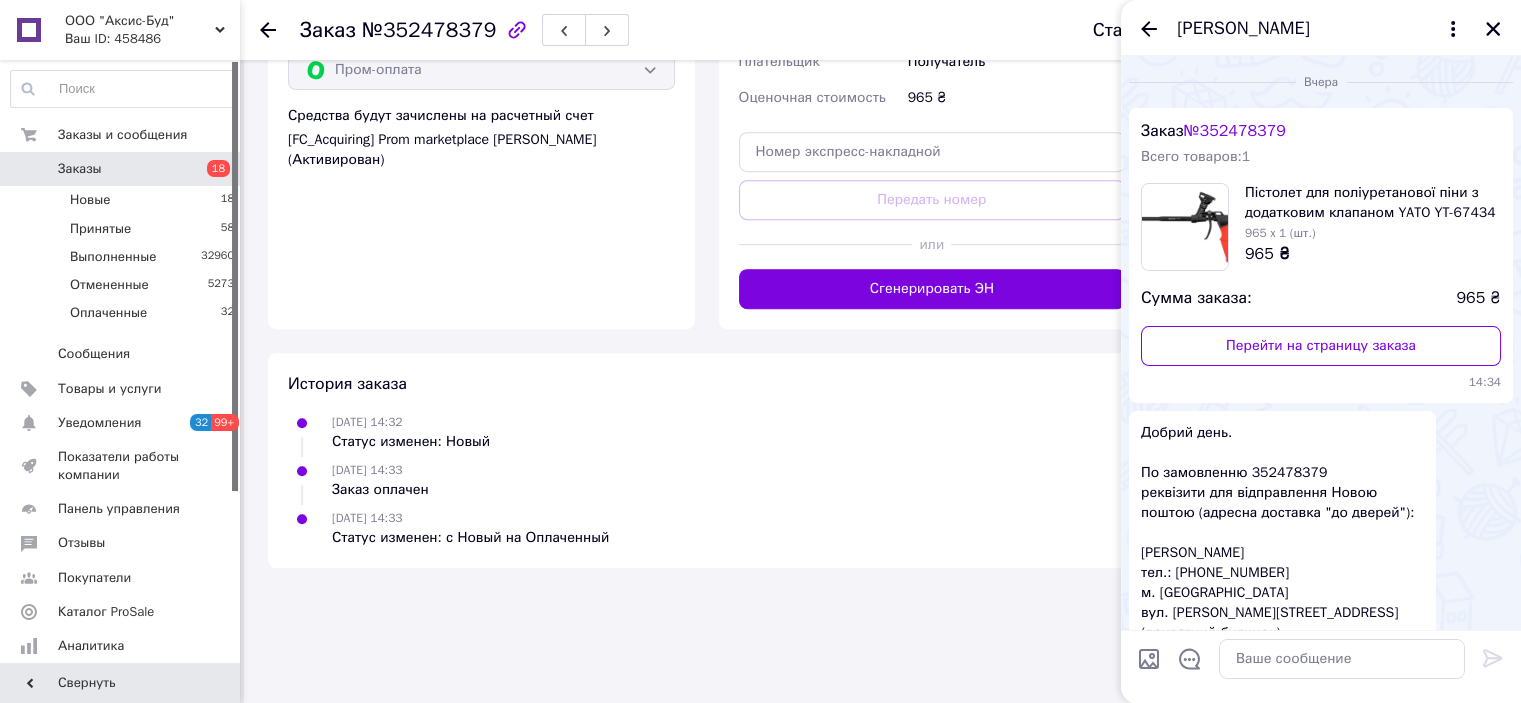 scroll, scrollTop: 359, scrollLeft: 0, axis: vertical 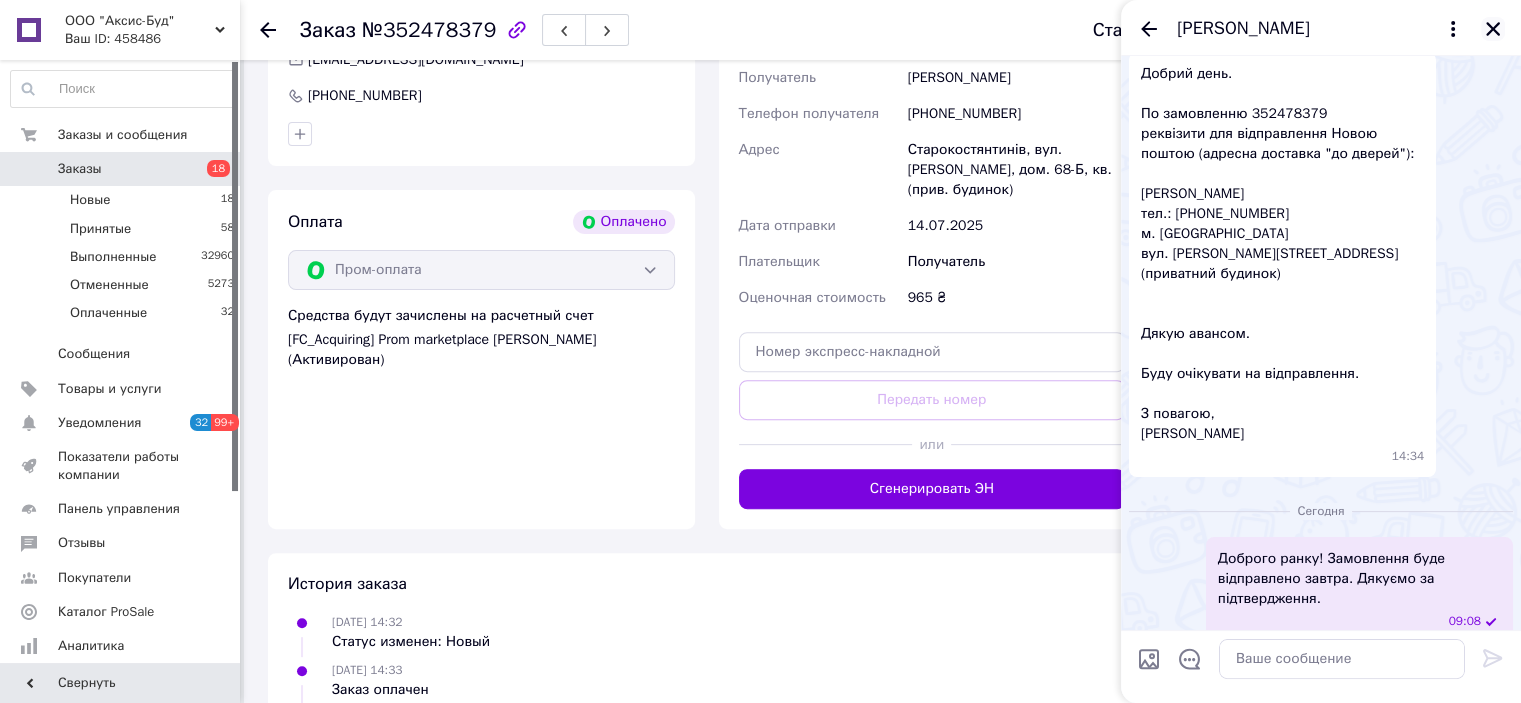 click at bounding box center (1493, 29) 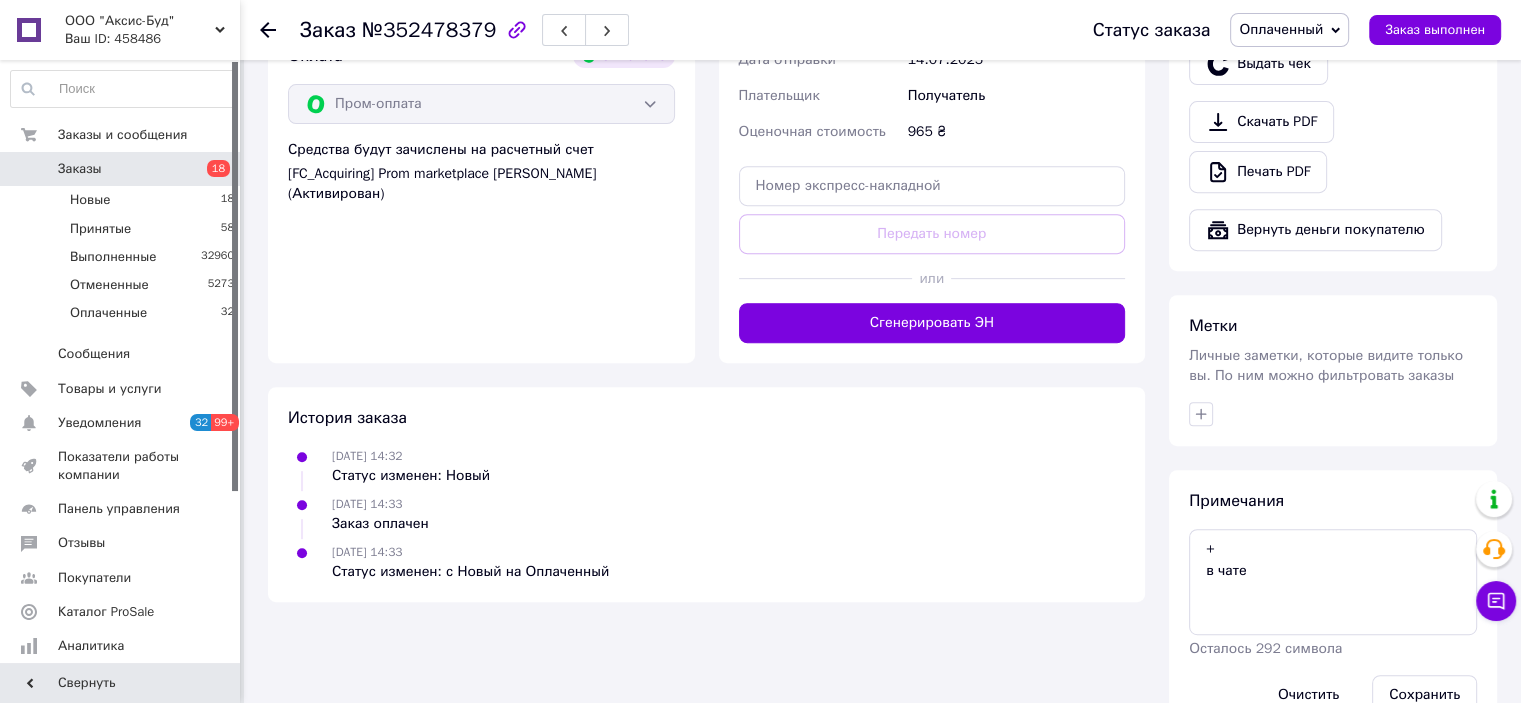 scroll, scrollTop: 822, scrollLeft: 0, axis: vertical 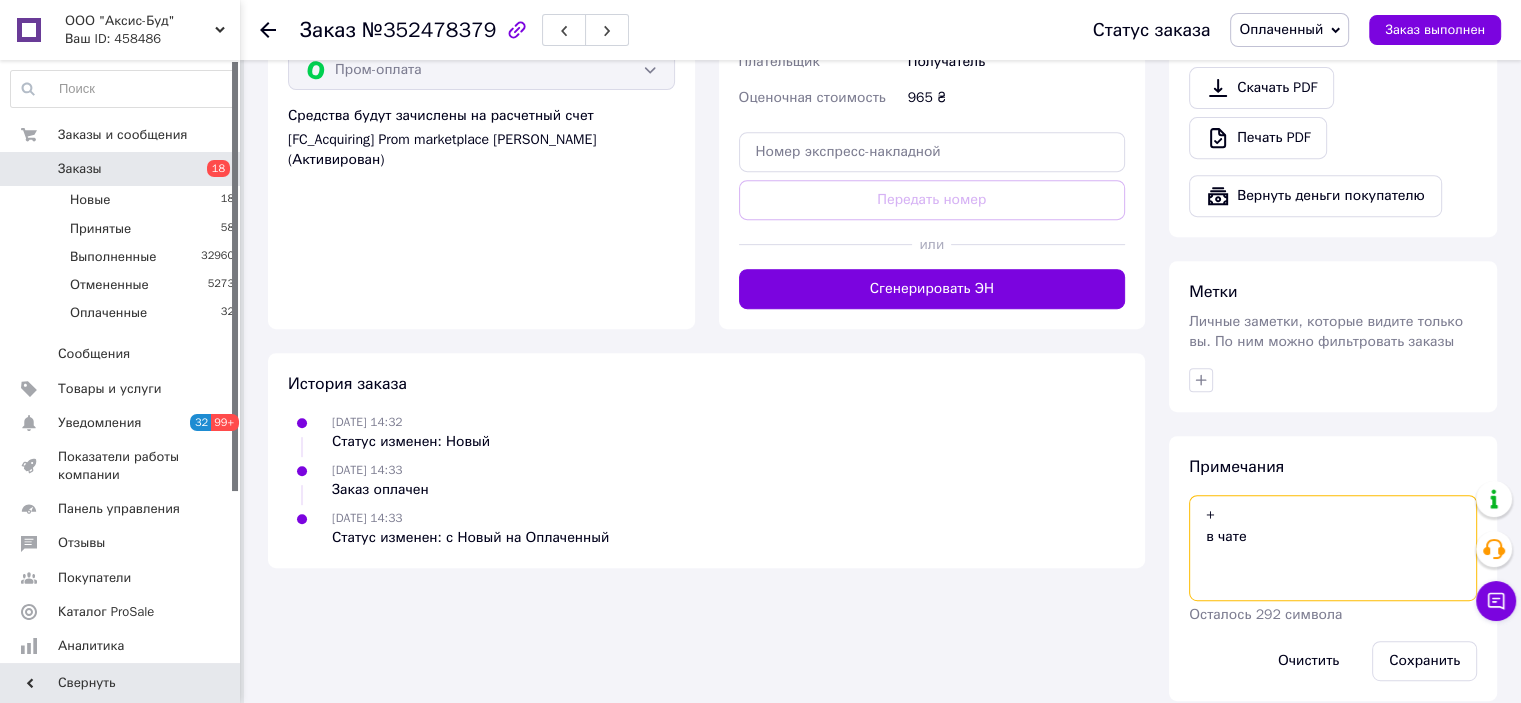 click on "+
в чате" at bounding box center (1333, 548) 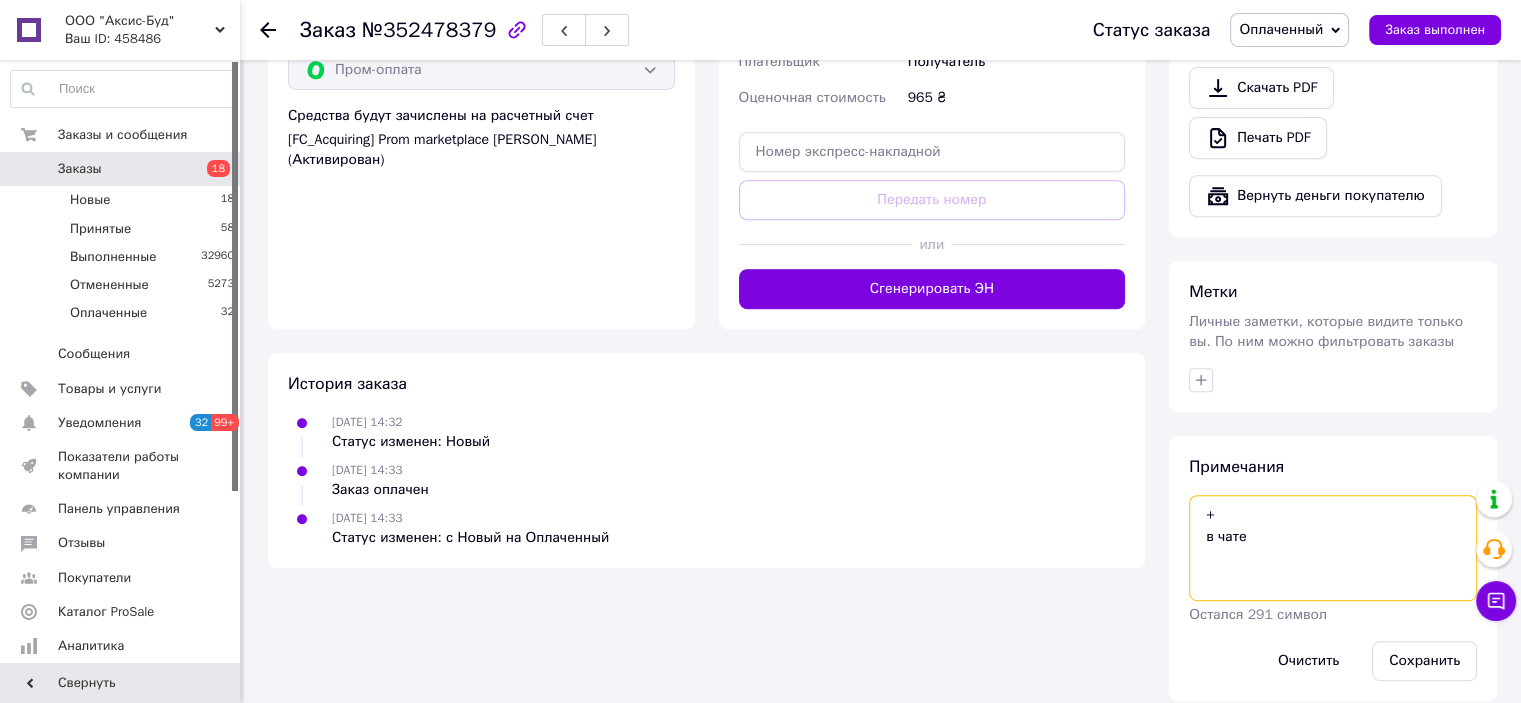 paste on "Вікторович" 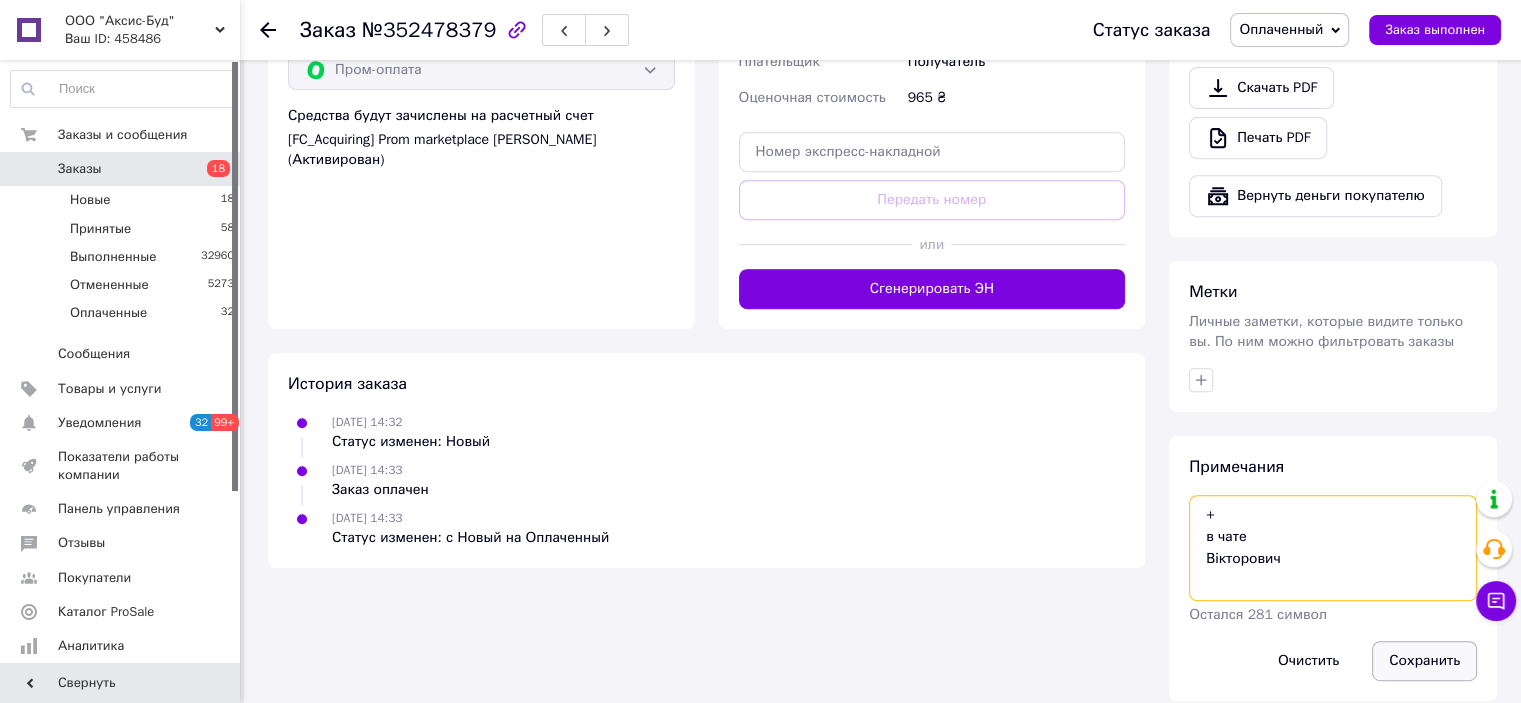 type on "+
в чате
Вікторович" 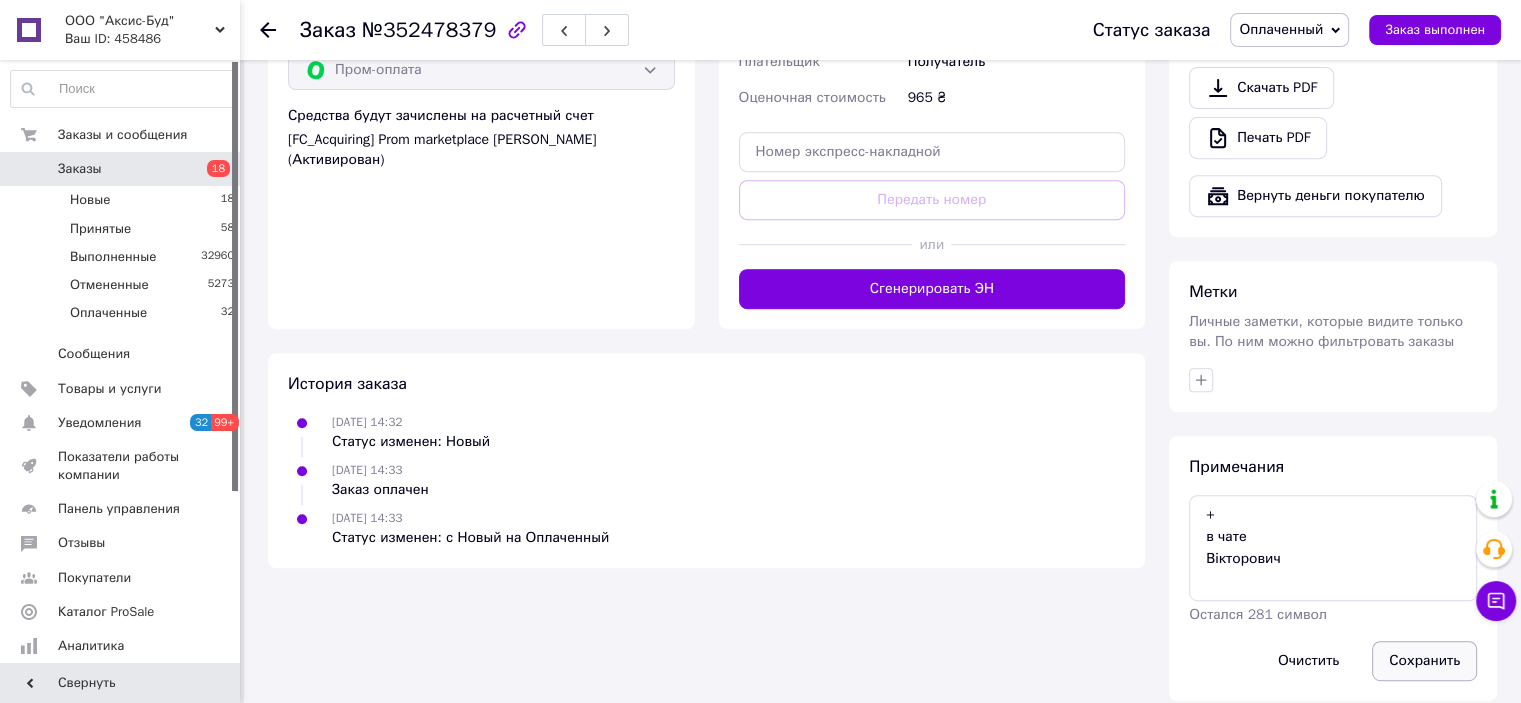 click on "Сохранить" at bounding box center [1424, 661] 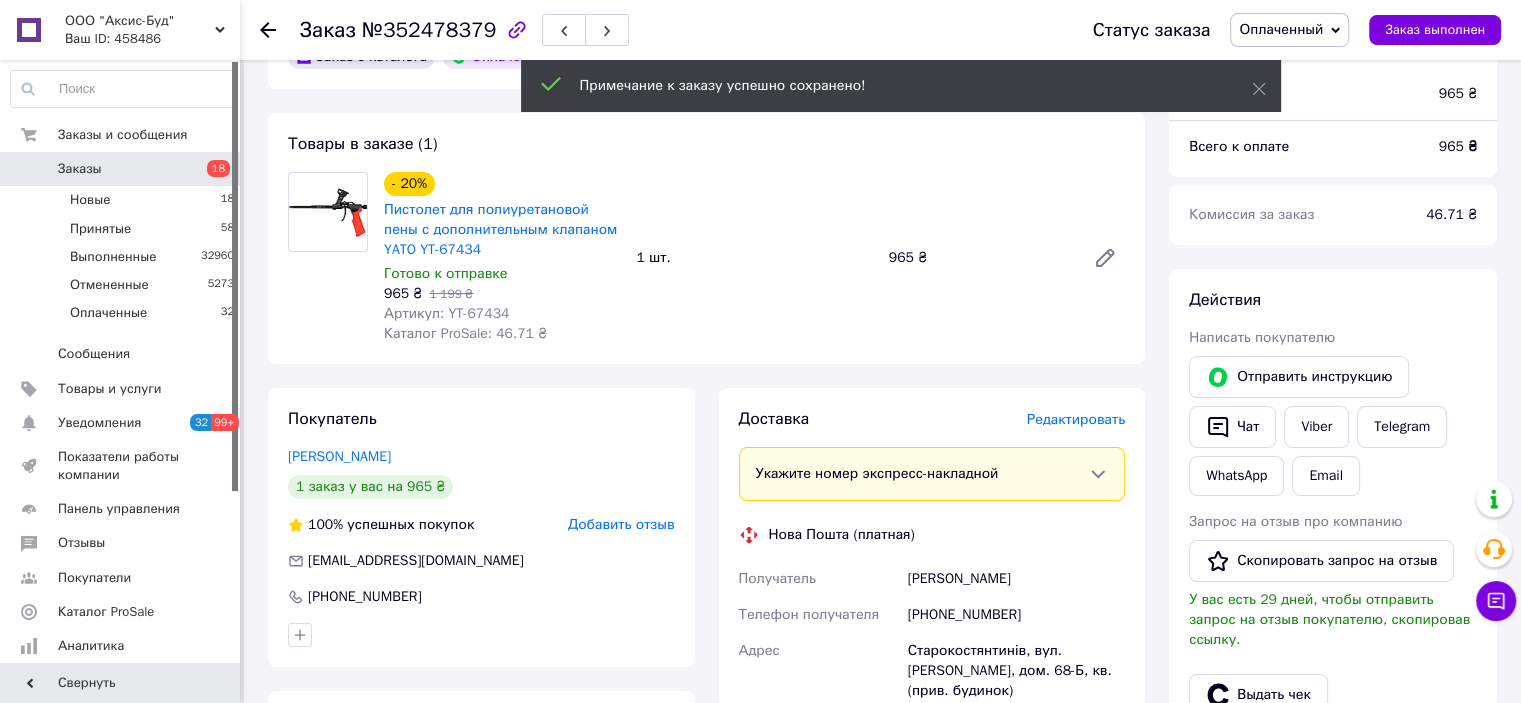 scroll, scrollTop: 200, scrollLeft: 0, axis: vertical 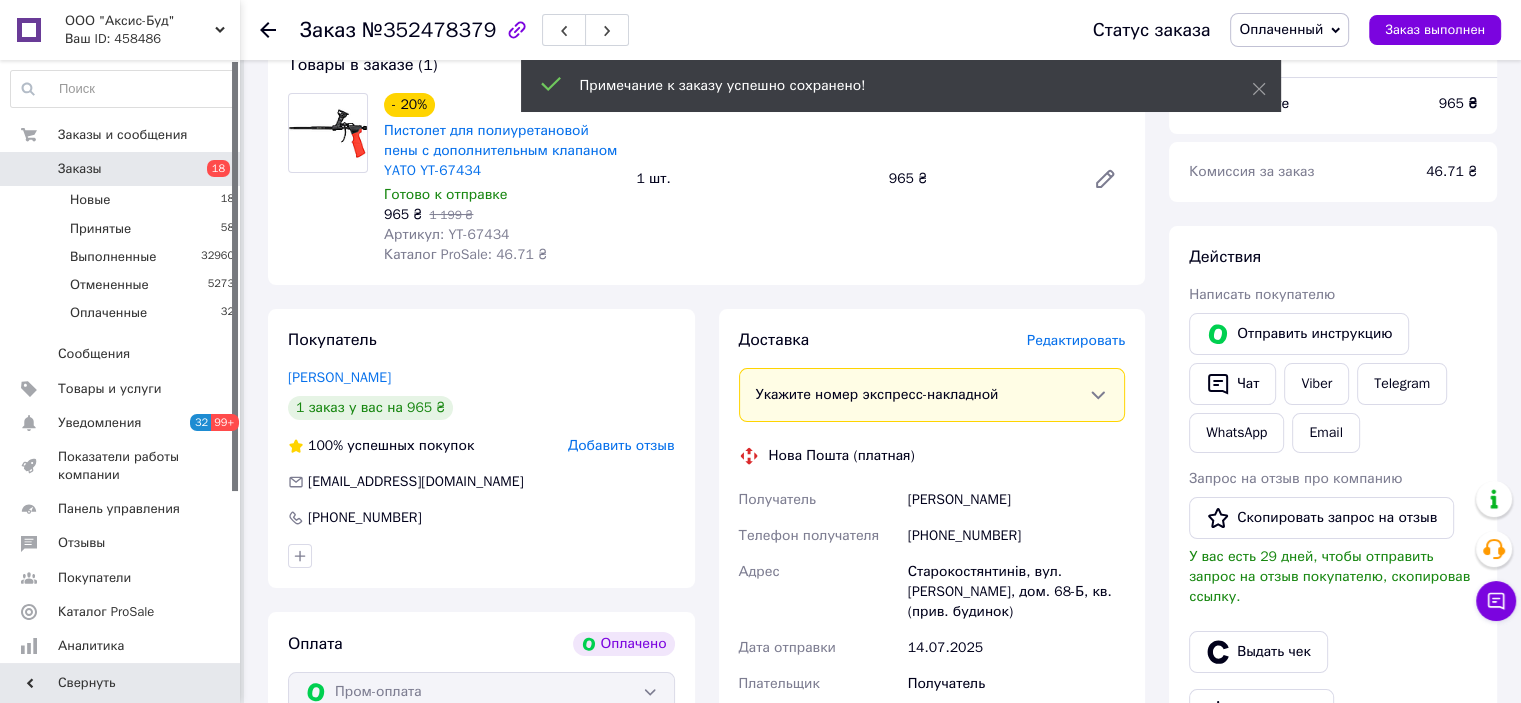 click on "Севернюк Володимир" at bounding box center (1016, 500) 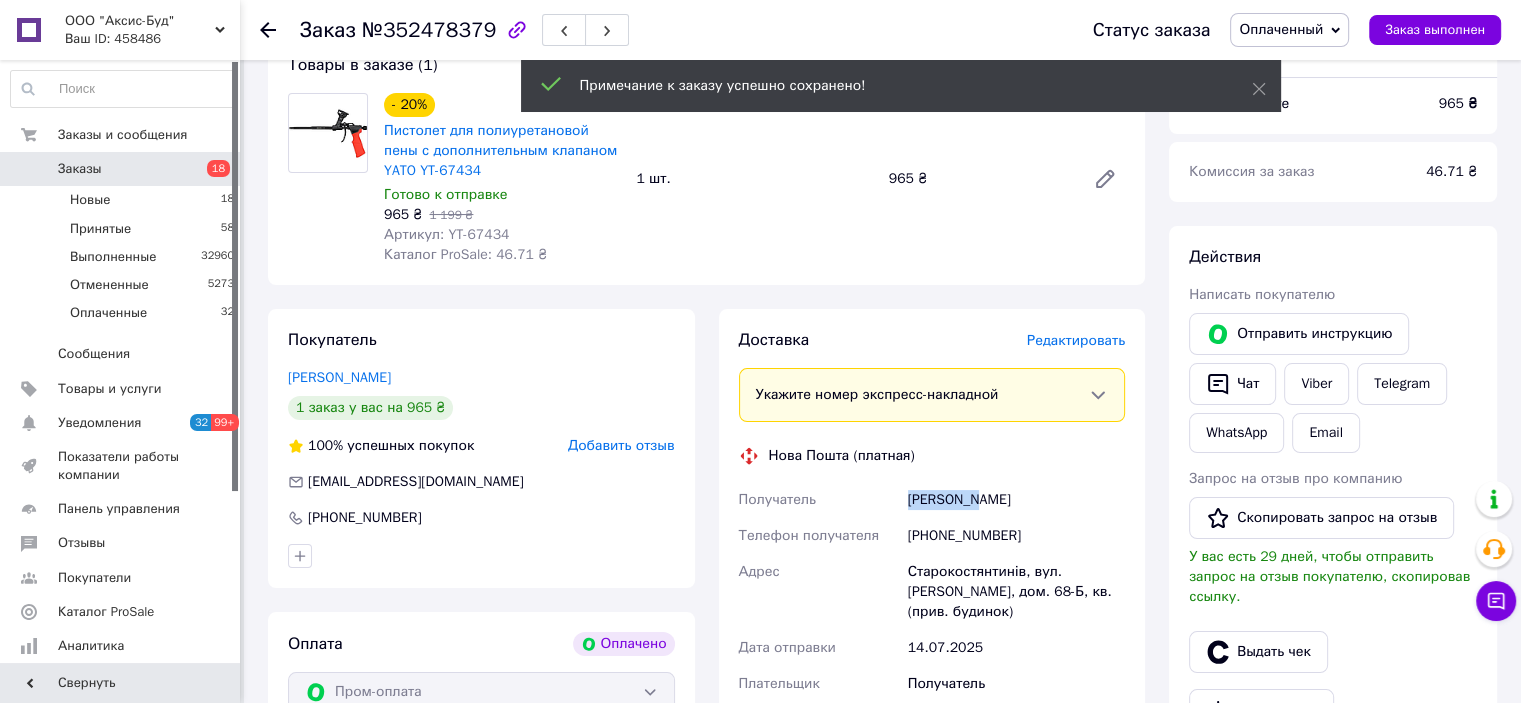 click on "Севернюк Володимир" at bounding box center (1016, 500) 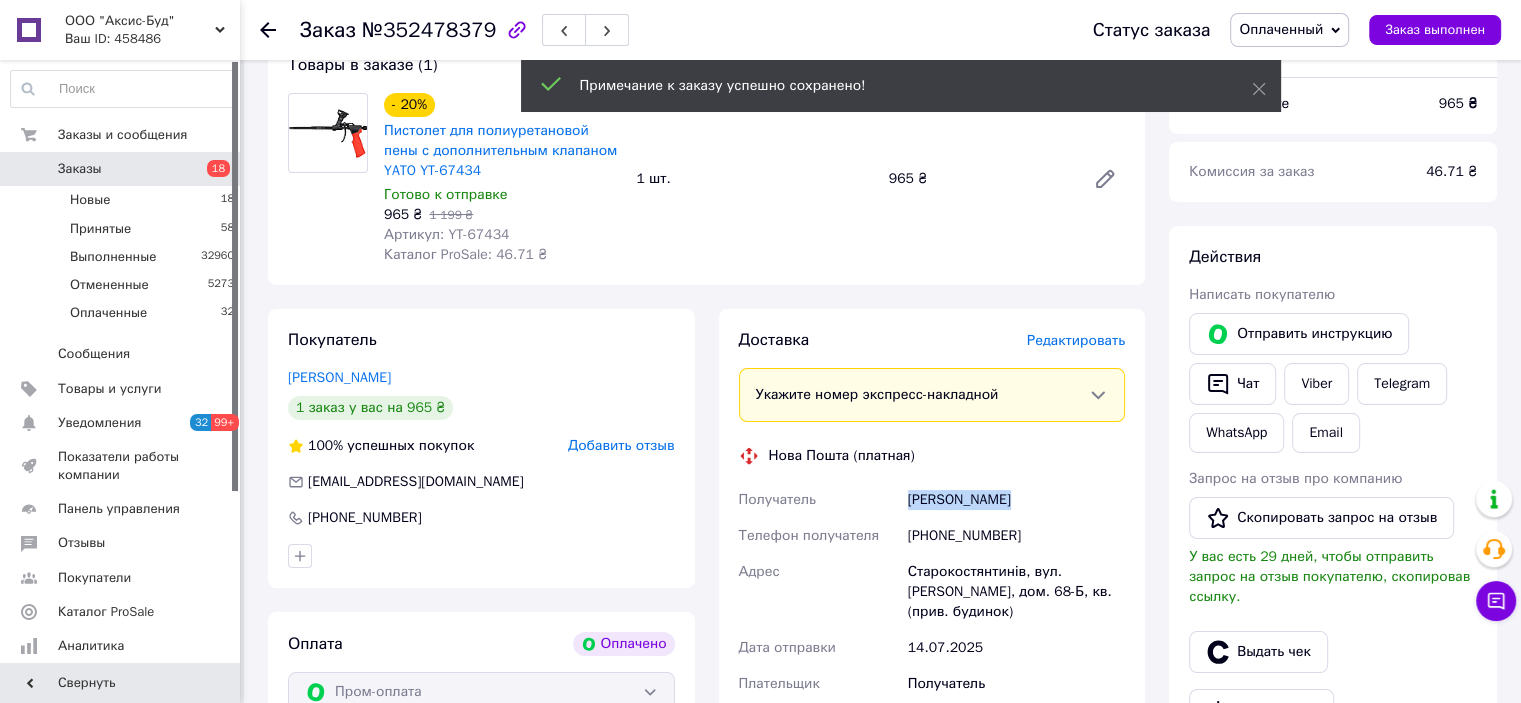 click on "Севернюк Володимир" at bounding box center (1016, 500) 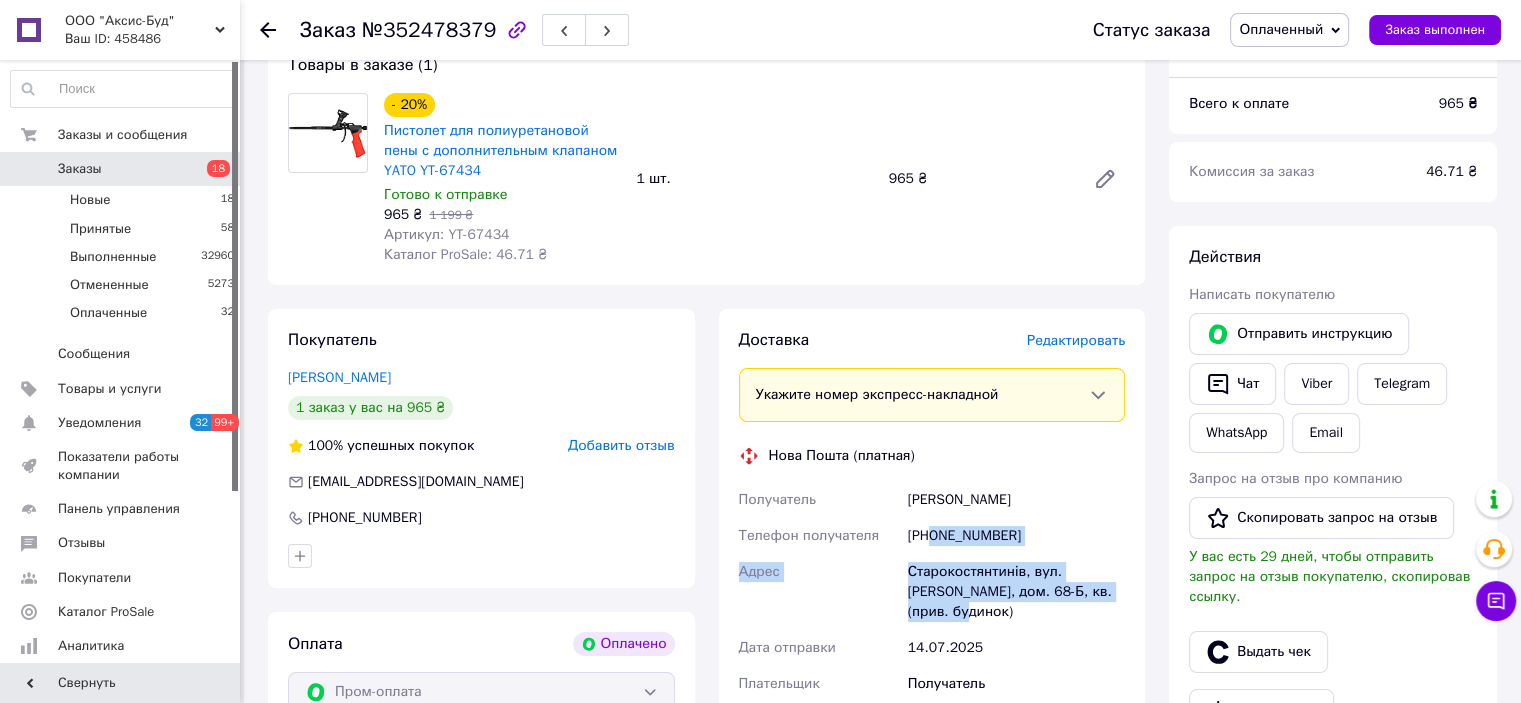 drag, startPoint x: 933, startPoint y: 543, endPoint x: 1113, endPoint y: 595, distance: 187.36061 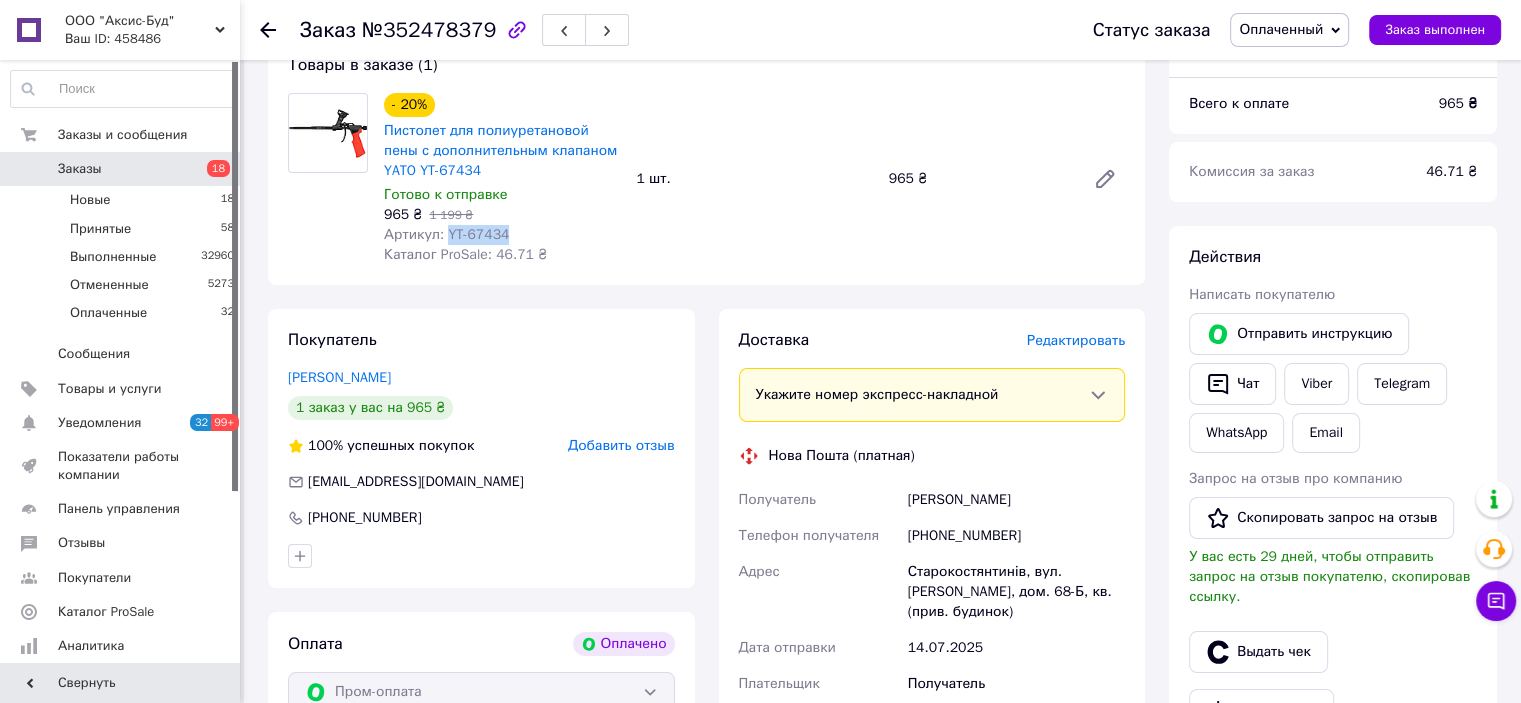 drag, startPoint x: 446, startPoint y: 235, endPoint x: 566, endPoint y: 235, distance: 120 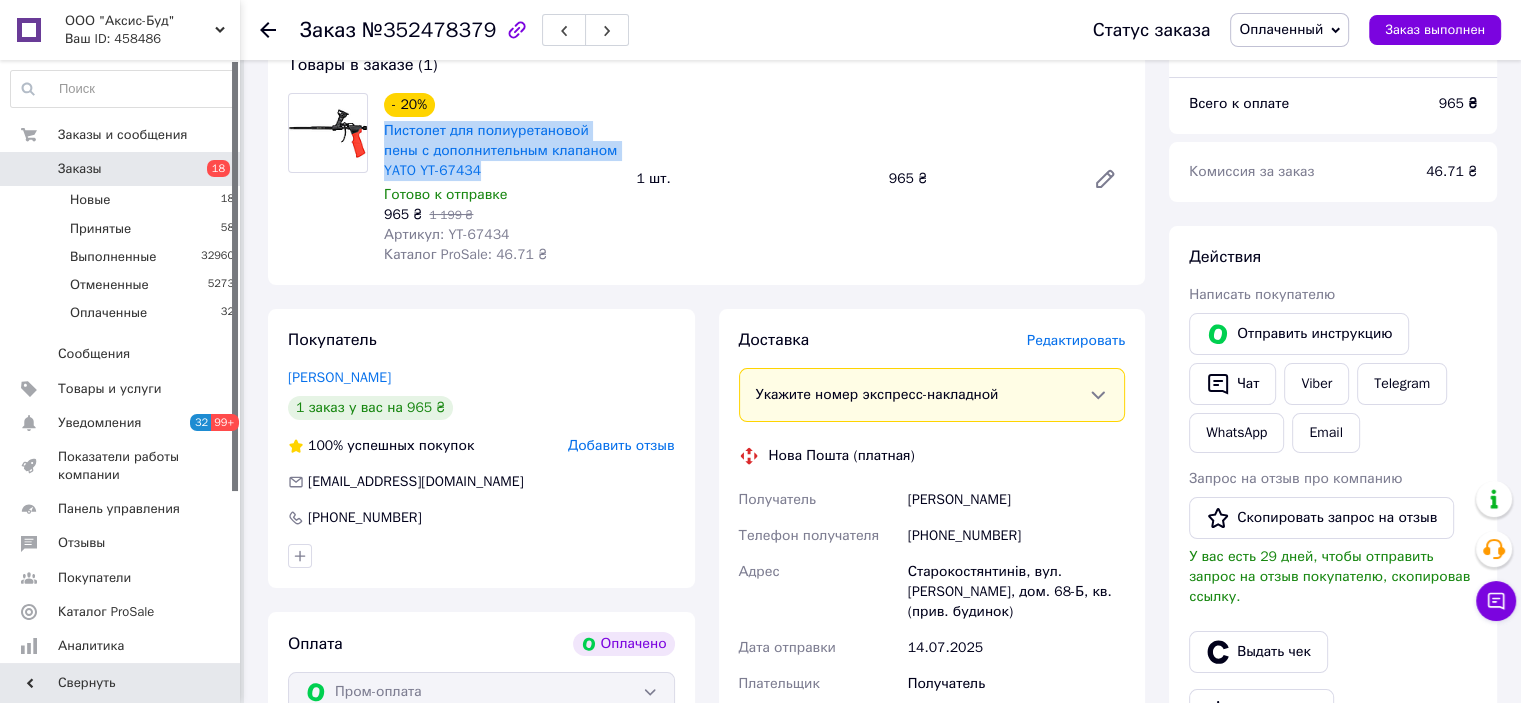 drag, startPoint x: 460, startPoint y: 168, endPoint x: 383, endPoint y: 131, distance: 85.42833 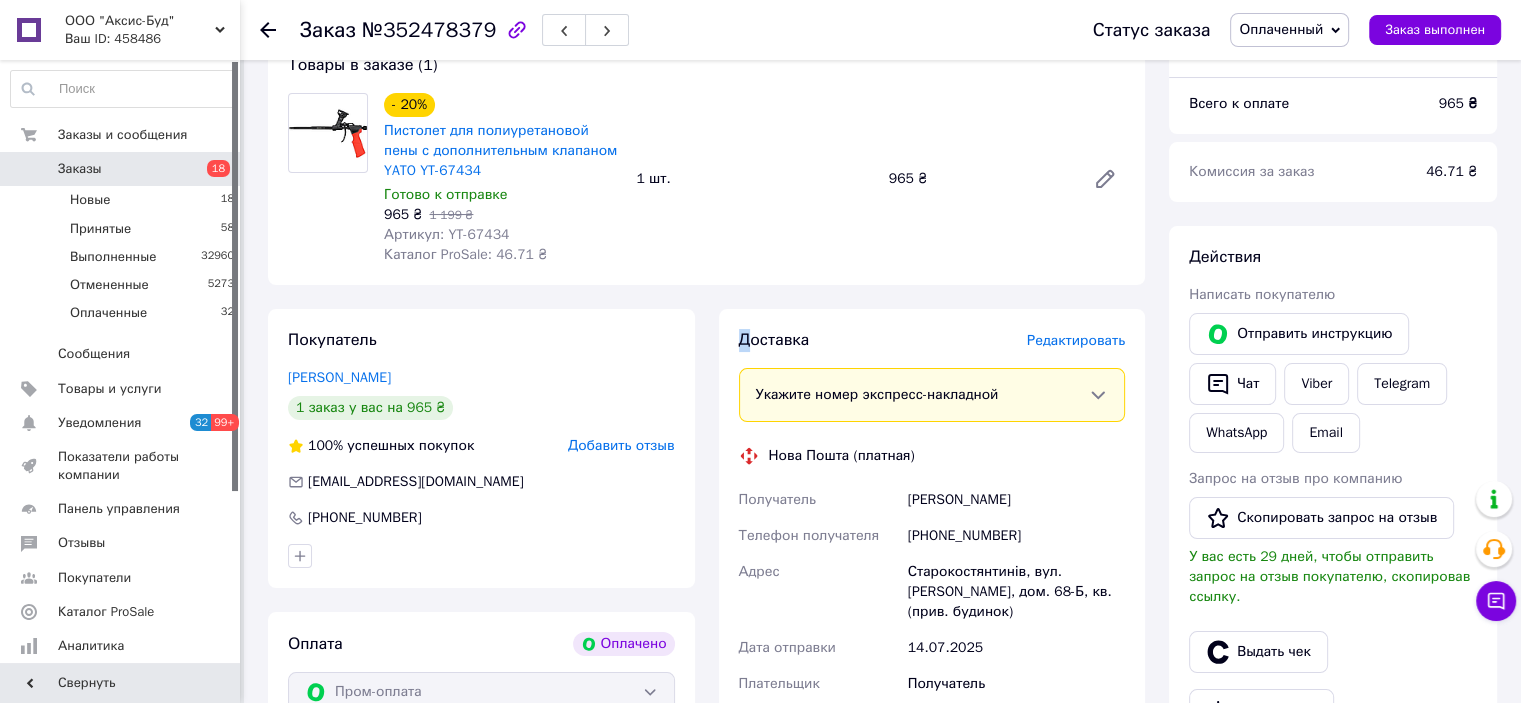 click on "Заказ с каталога Оплачено 13.07.2025 | 14:32 Товары в заказе (1) - 20% Пистолет для полиуретановой пены с дополнительным клапаном YATO YT-67434 Готово к отправке 965 ₴   1 199 ₴ Артикул: YT-67434 Каталог ProSale: 46.71 ₴  1 шт. 965 ₴ Покупатель Севернюк Володимир 1 заказ у вас на 965 ₴ 100%   успешных покупок Добавить отзыв severn2001@ukr.net +380964159746 Оплата Оплачено Пром-оплата Средства будут зачислены на расчетный счет [FC_Acquiring] Prom marketplace Цвєтков Олександр Васильович (Активирован) Доставка Редактировать Укажите номер экспресс-накладной Нова Пошта (платная) Получатель Севернюк Володимир +380964159746 965 ₴" at bounding box center (706, 634) 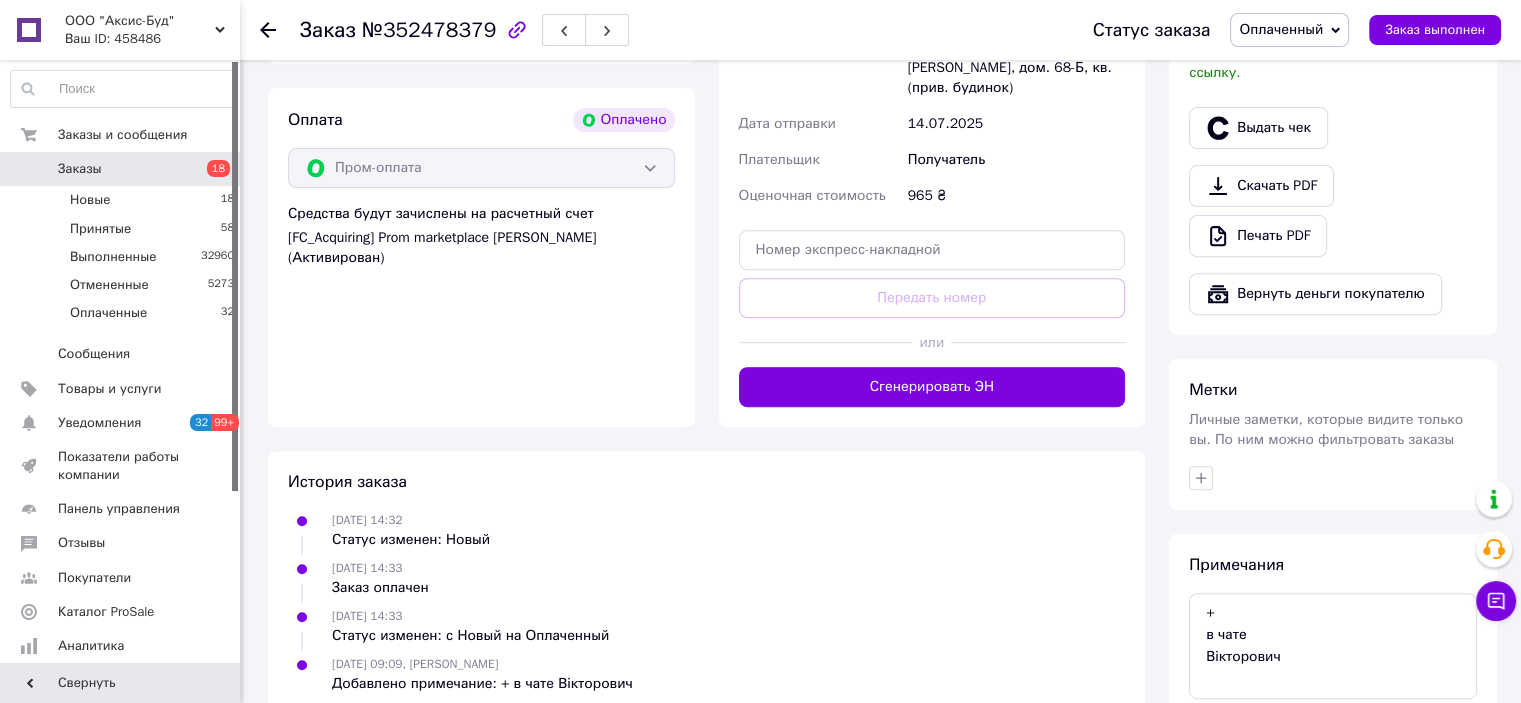 scroll, scrollTop: 822, scrollLeft: 0, axis: vertical 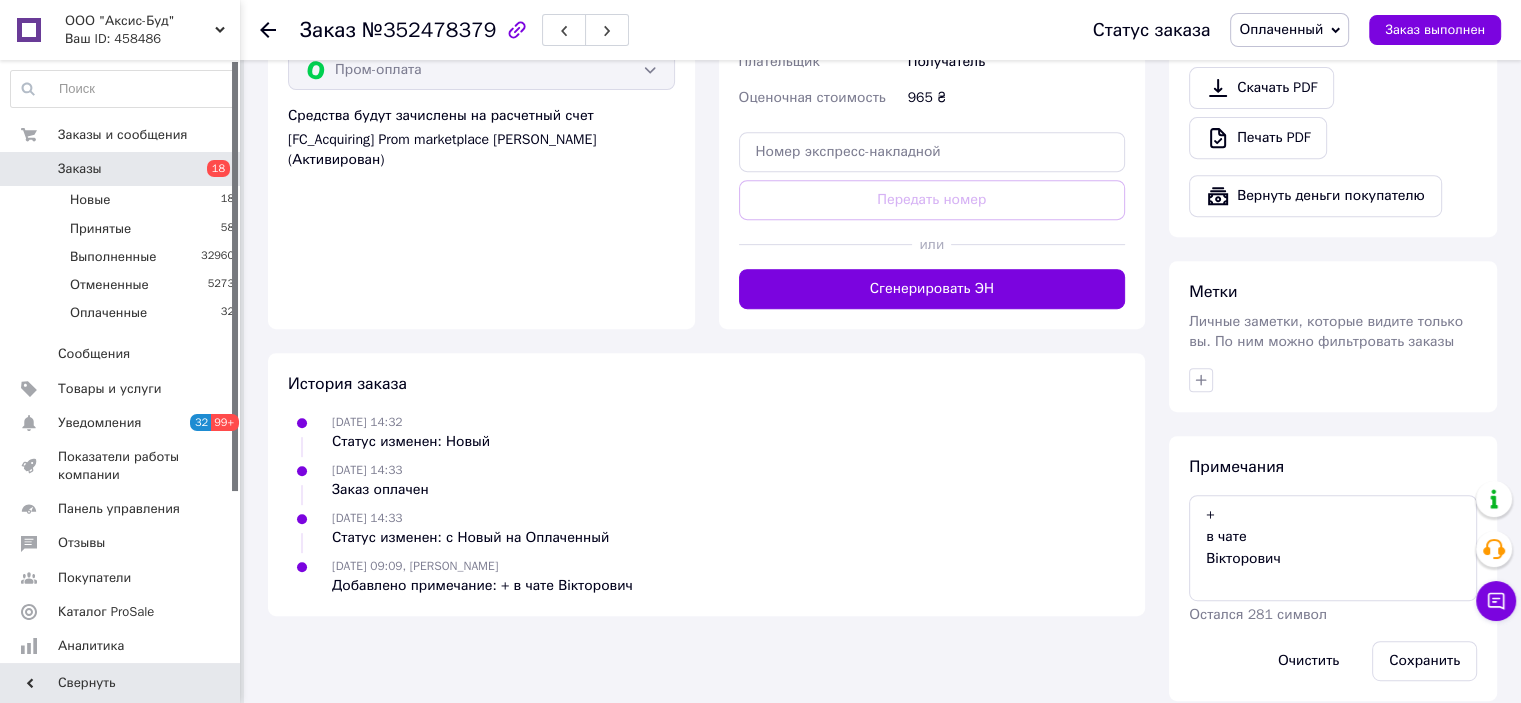 click on "Оплаченный" at bounding box center (1281, 29) 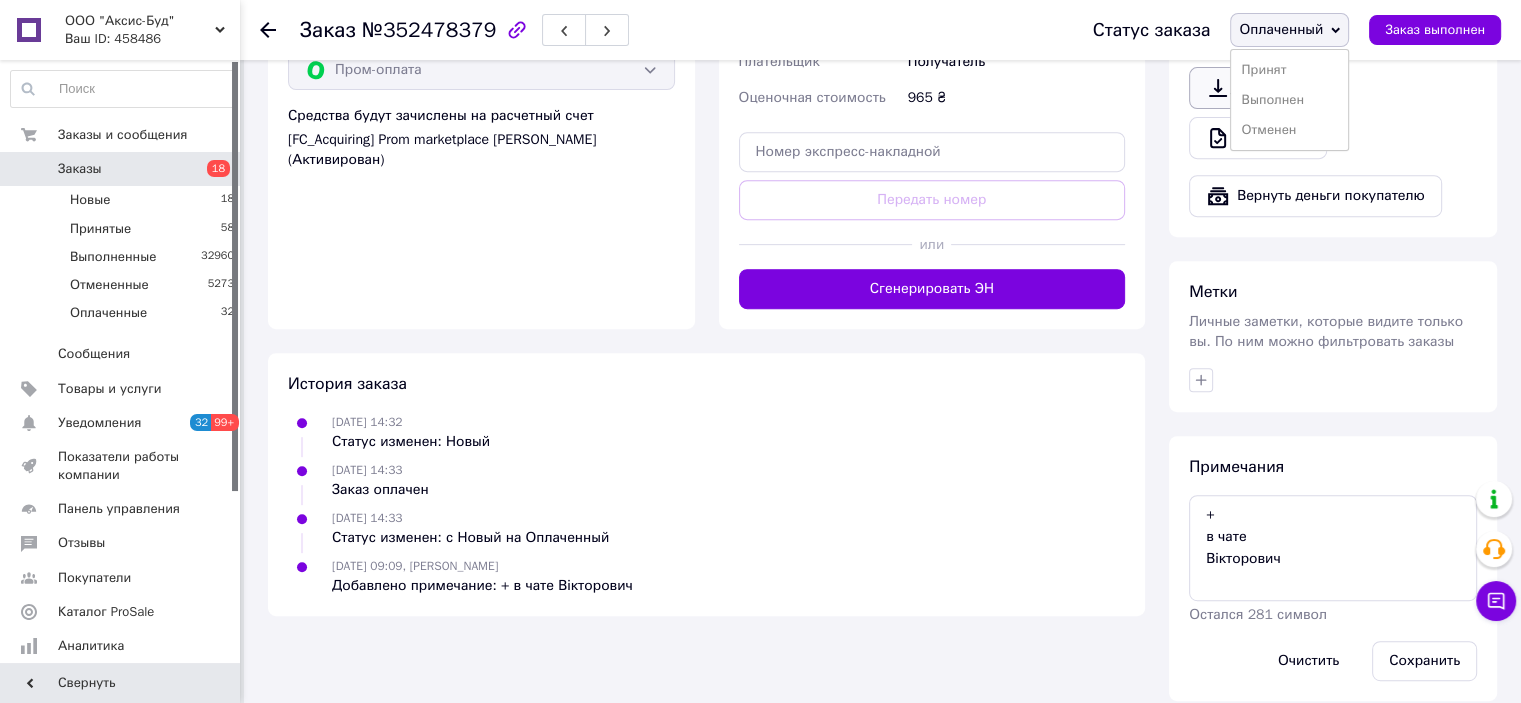 click on "Принят" at bounding box center (1289, 70) 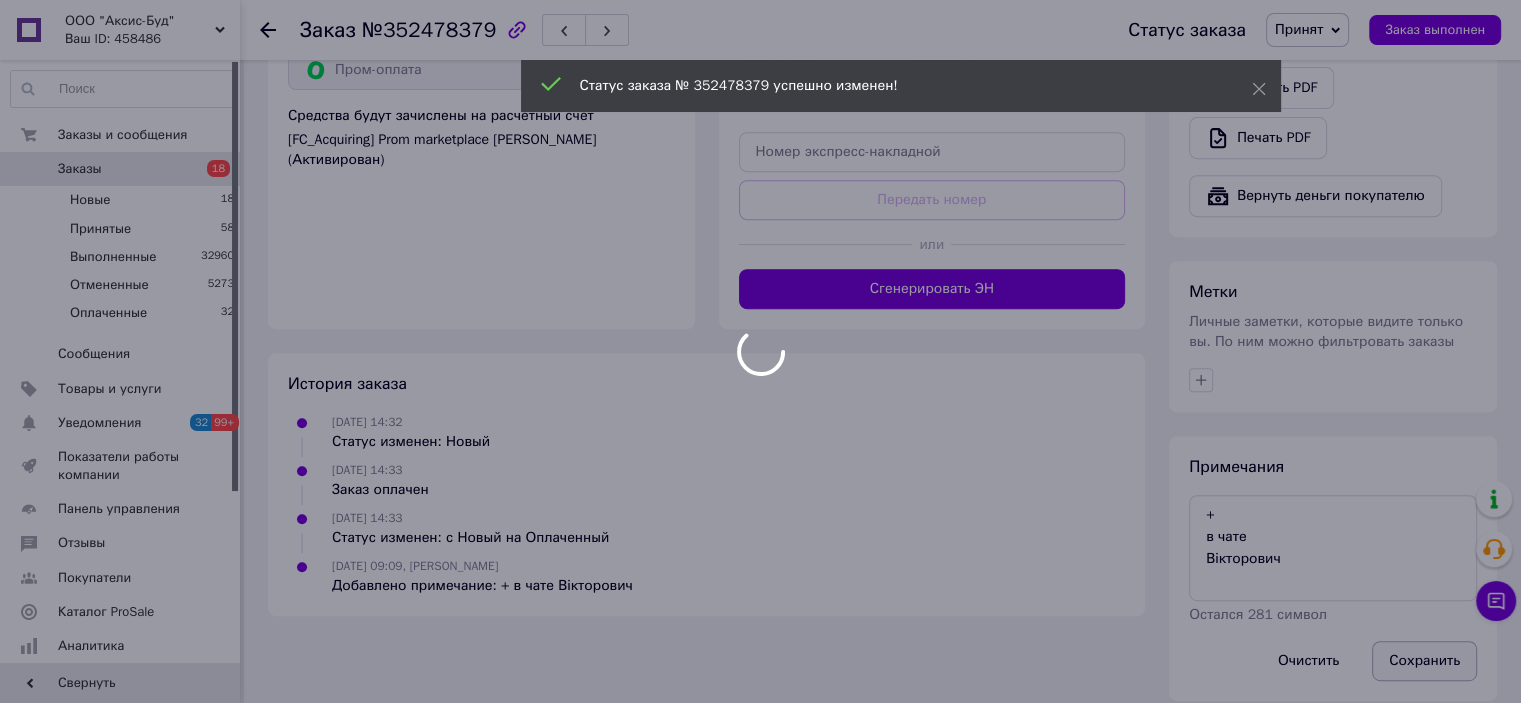 click at bounding box center [760, 351] 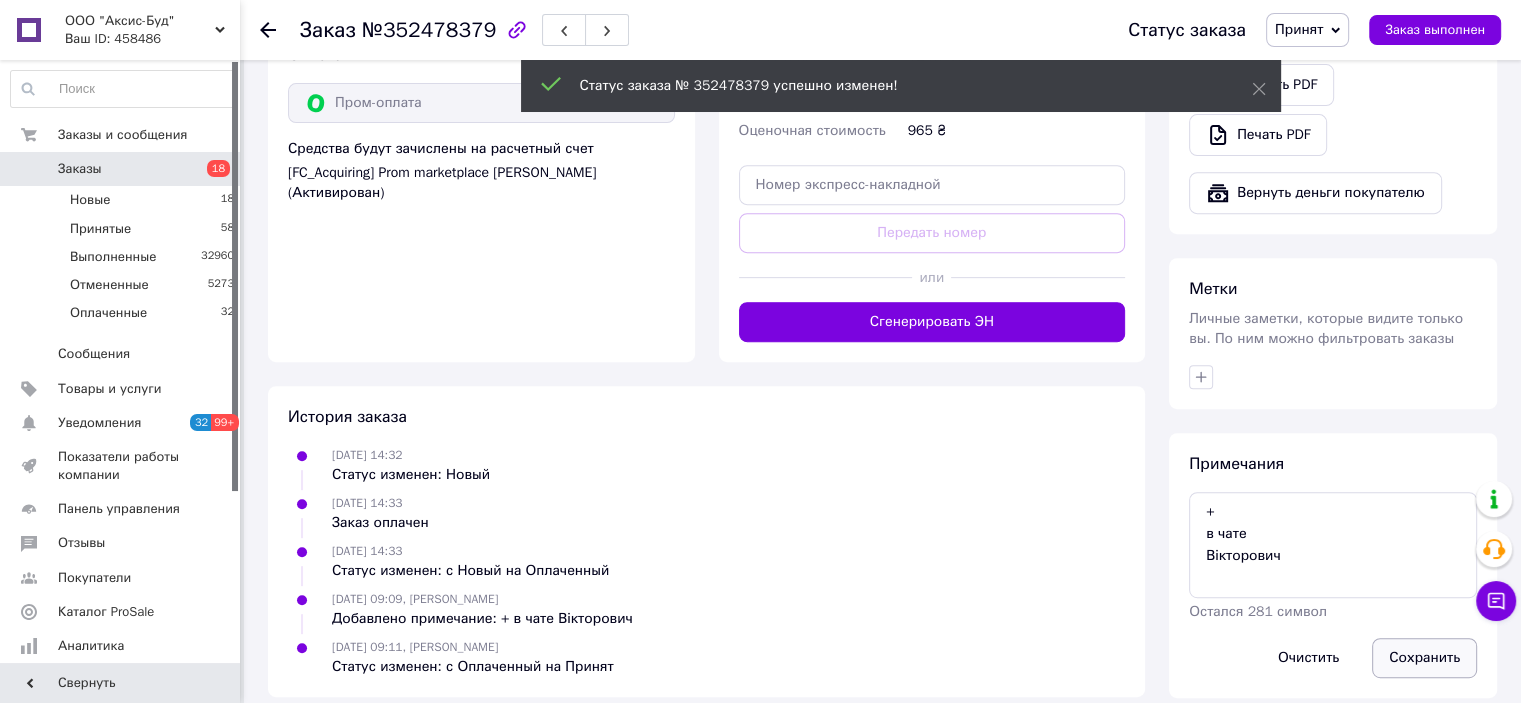 click on "Сохранить" at bounding box center (1424, 658) 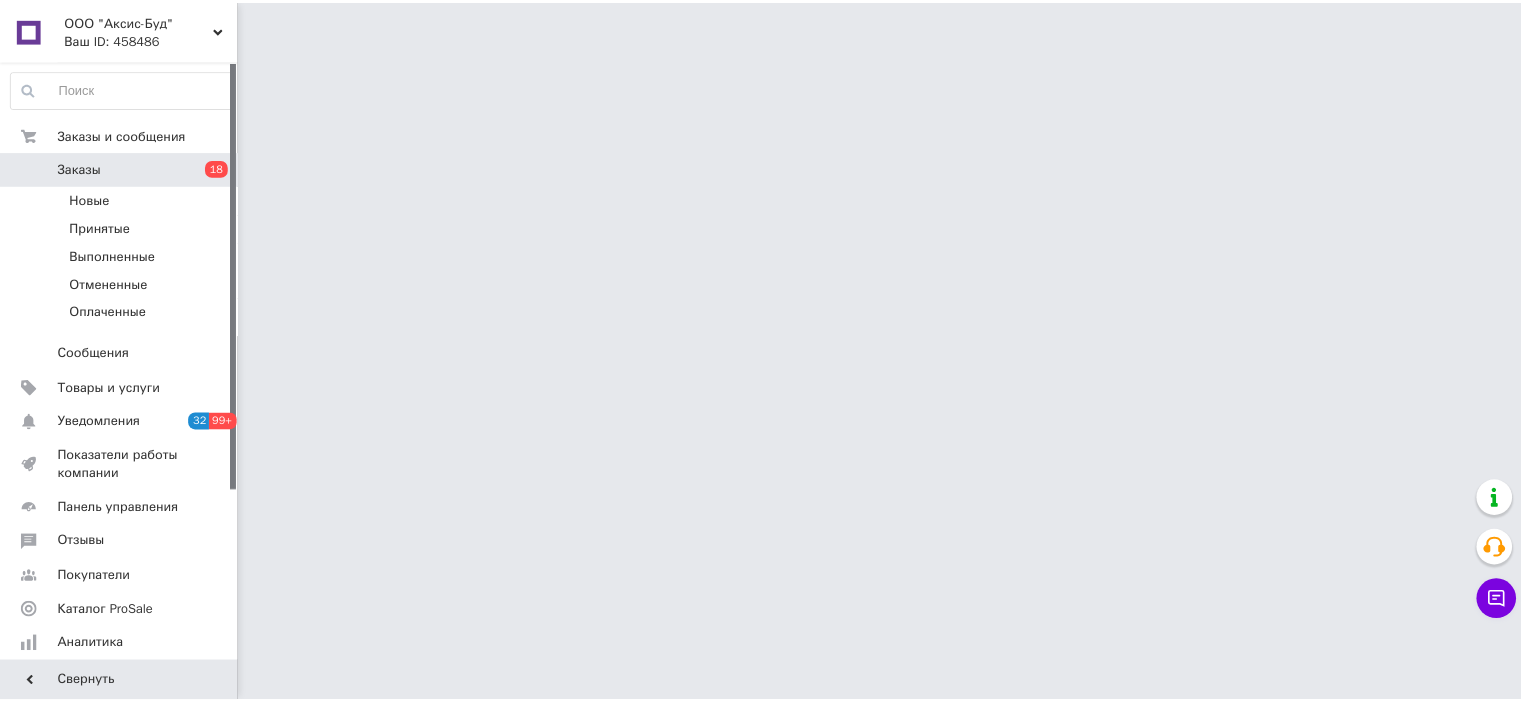 scroll, scrollTop: 0, scrollLeft: 0, axis: both 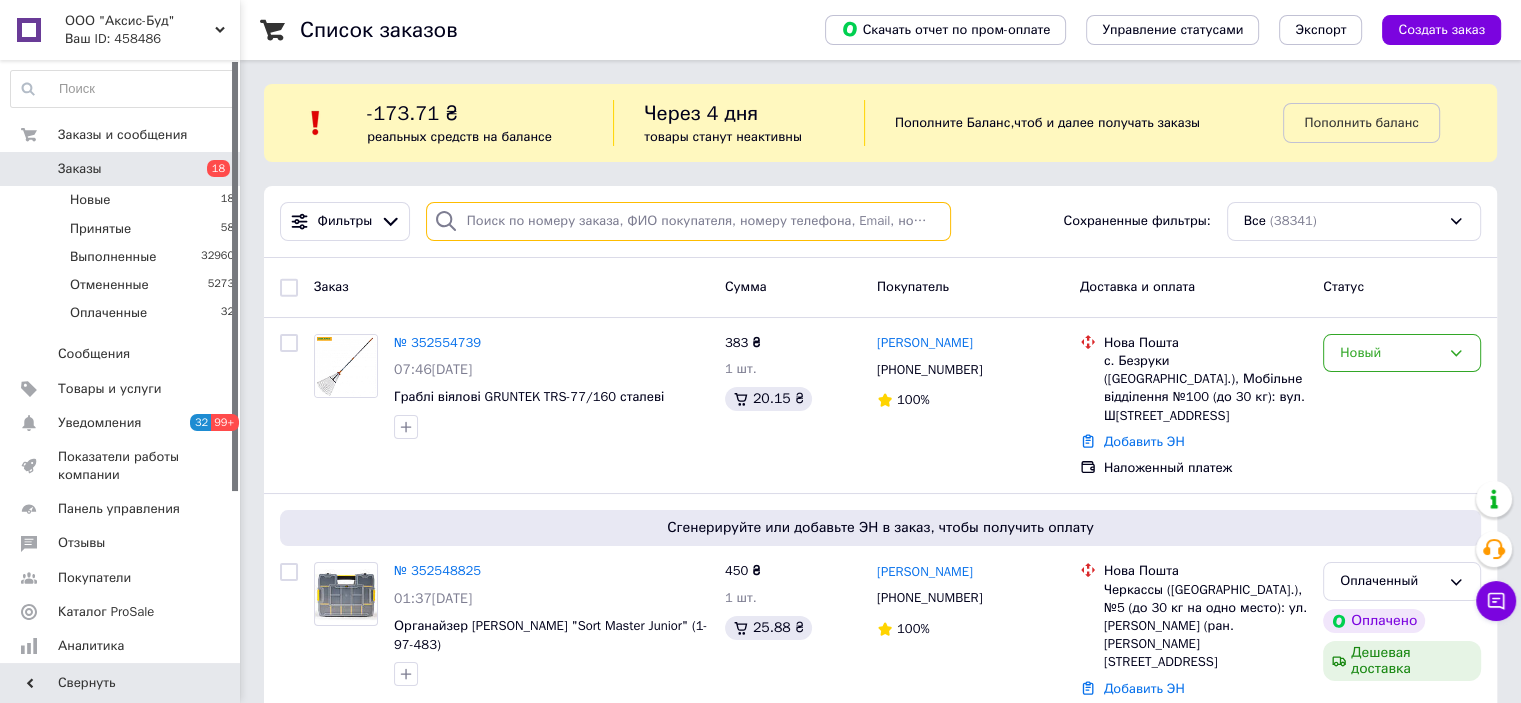 click at bounding box center [688, 221] 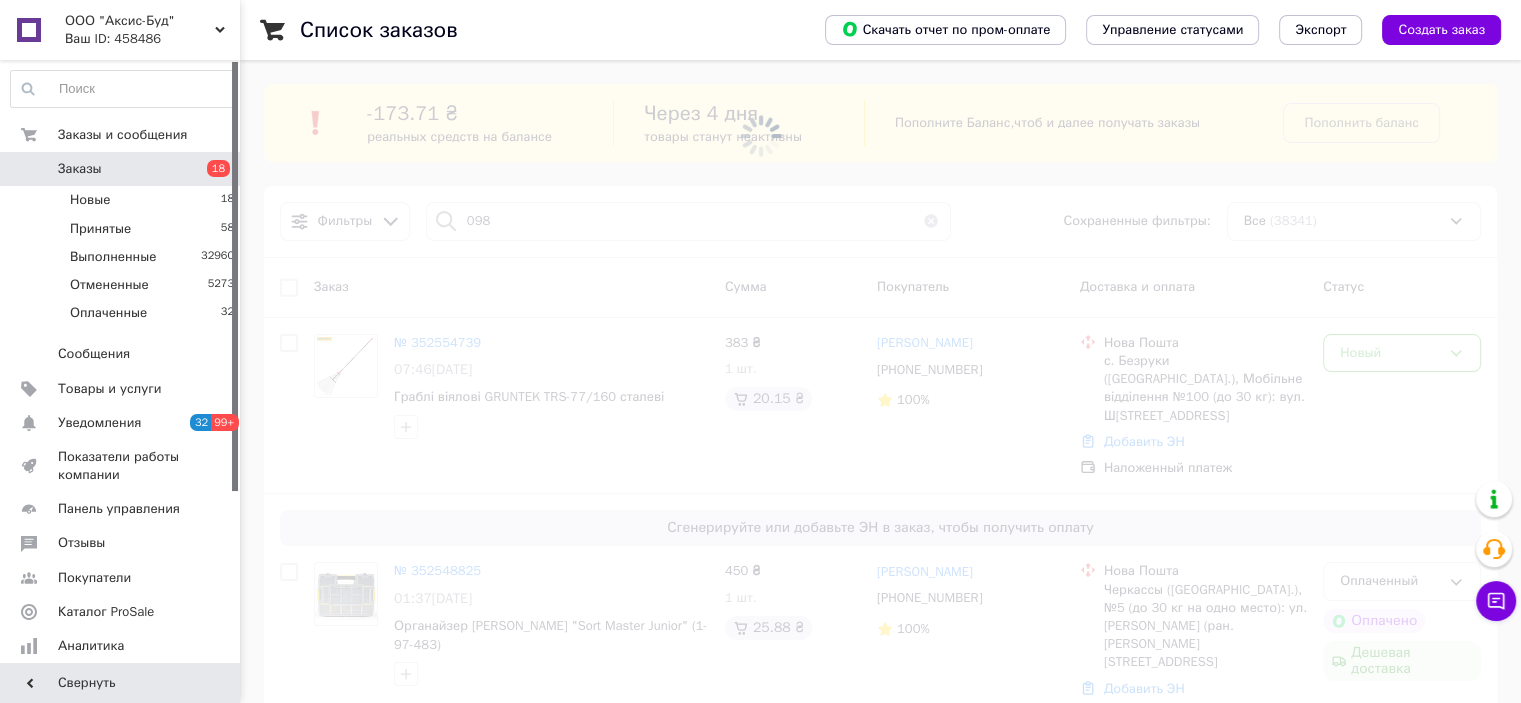 click at bounding box center [551, 1360] 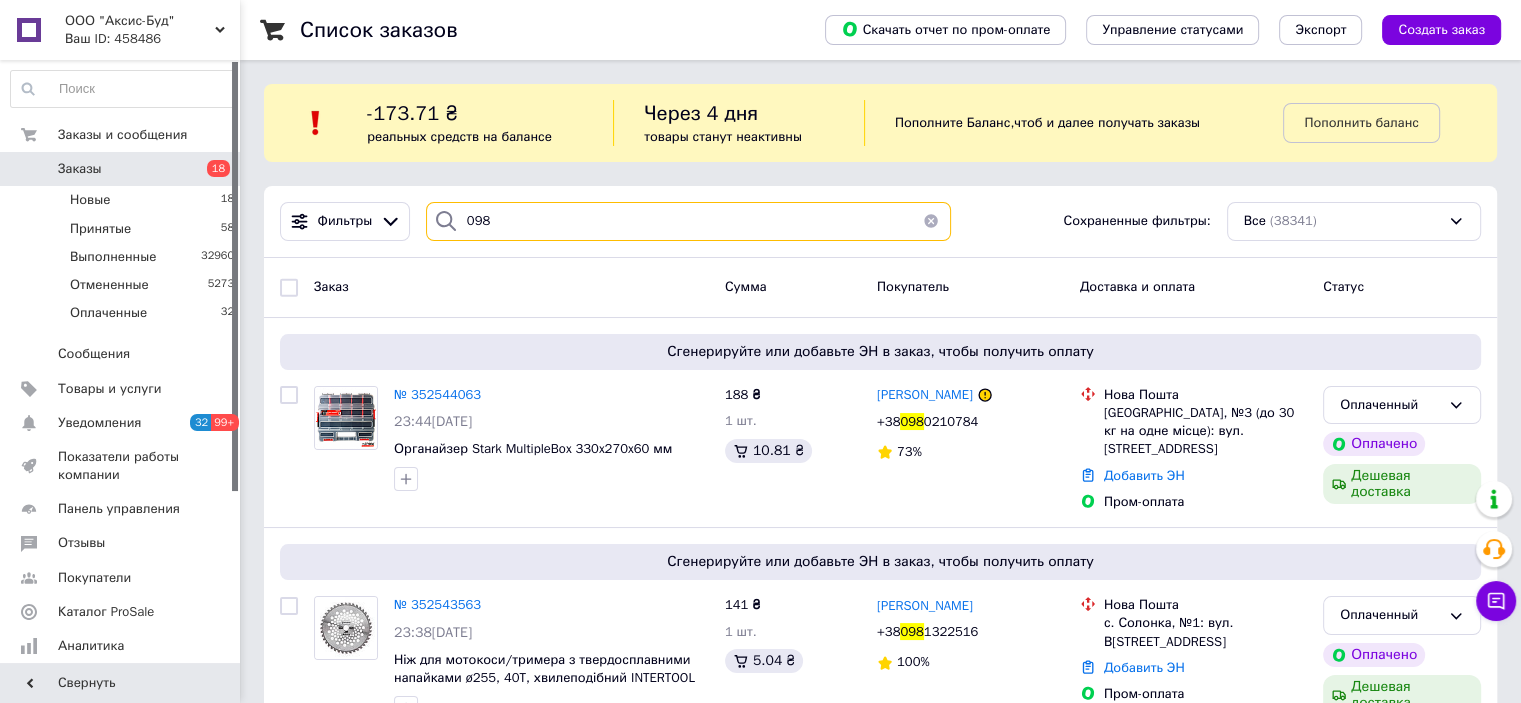 click on "098" at bounding box center (688, 221) 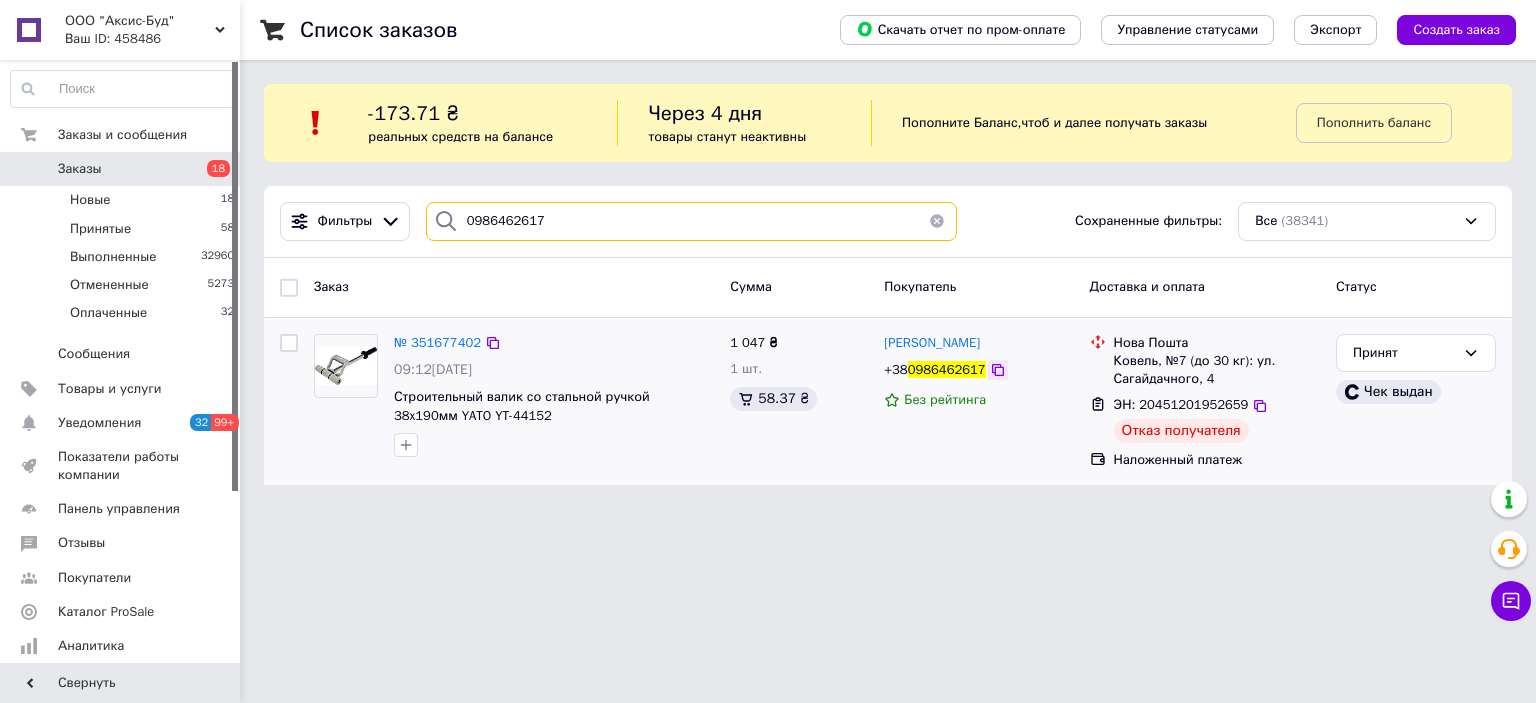 type on "0986462617" 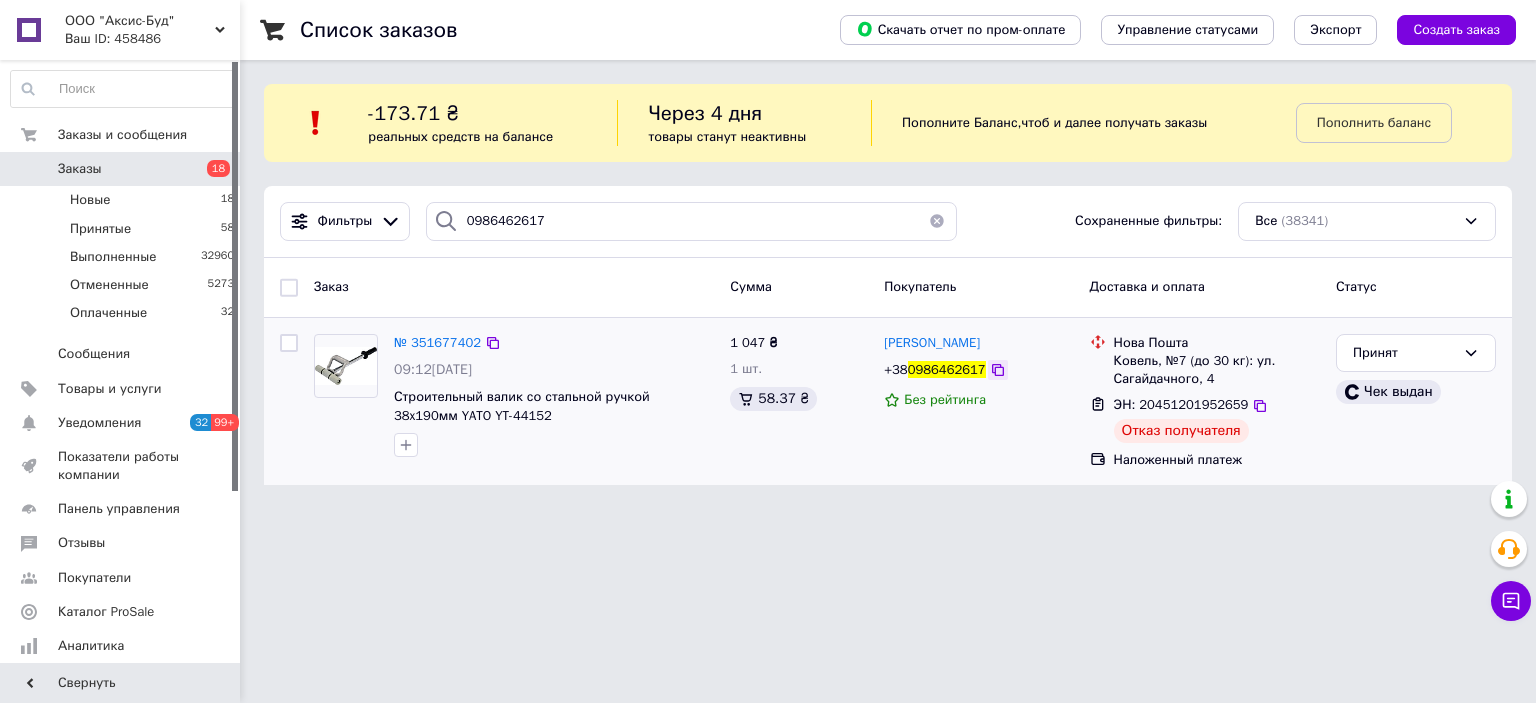 click 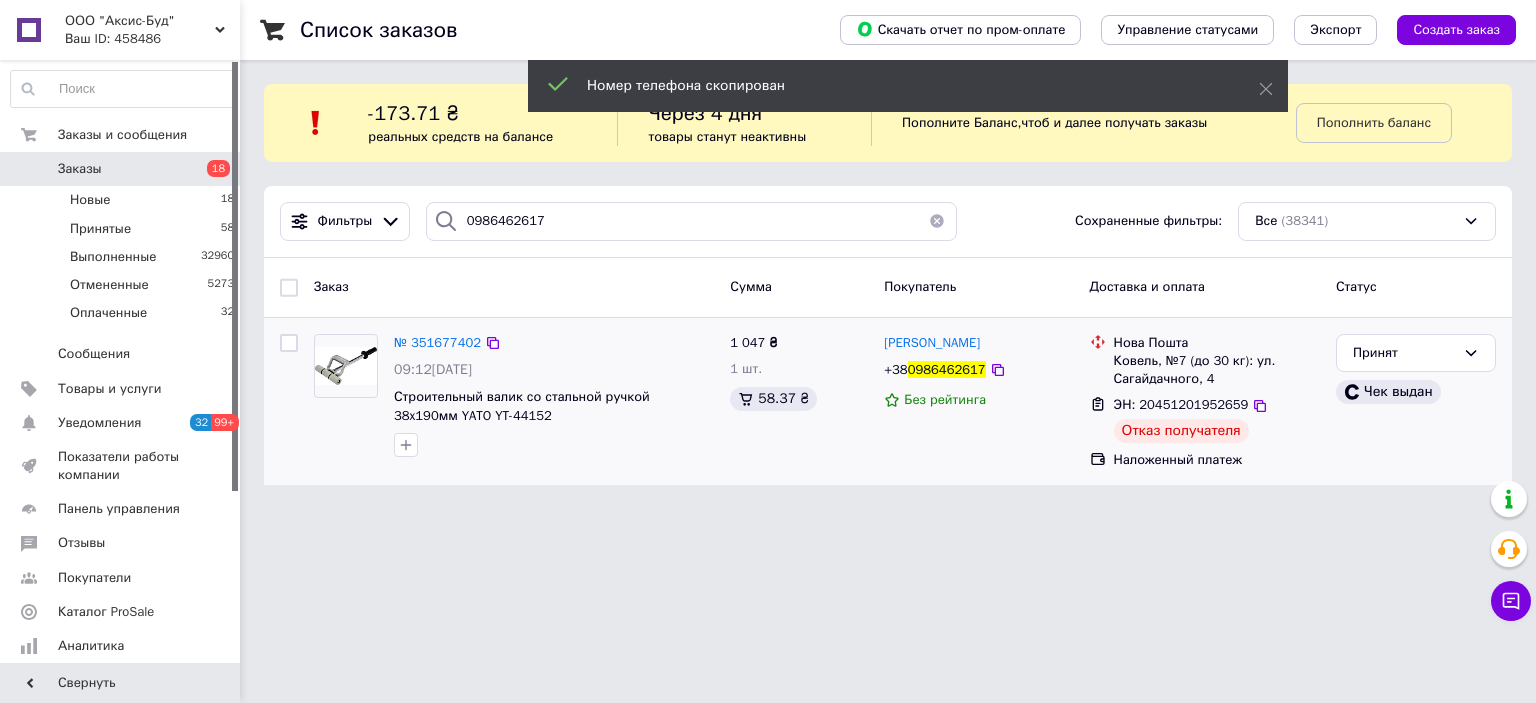 click on "№ 351677402 09:12, [DATE]�роительный валик со стальной ручкой 38x190мм YATO YT-44152" at bounding box center [554, 396] 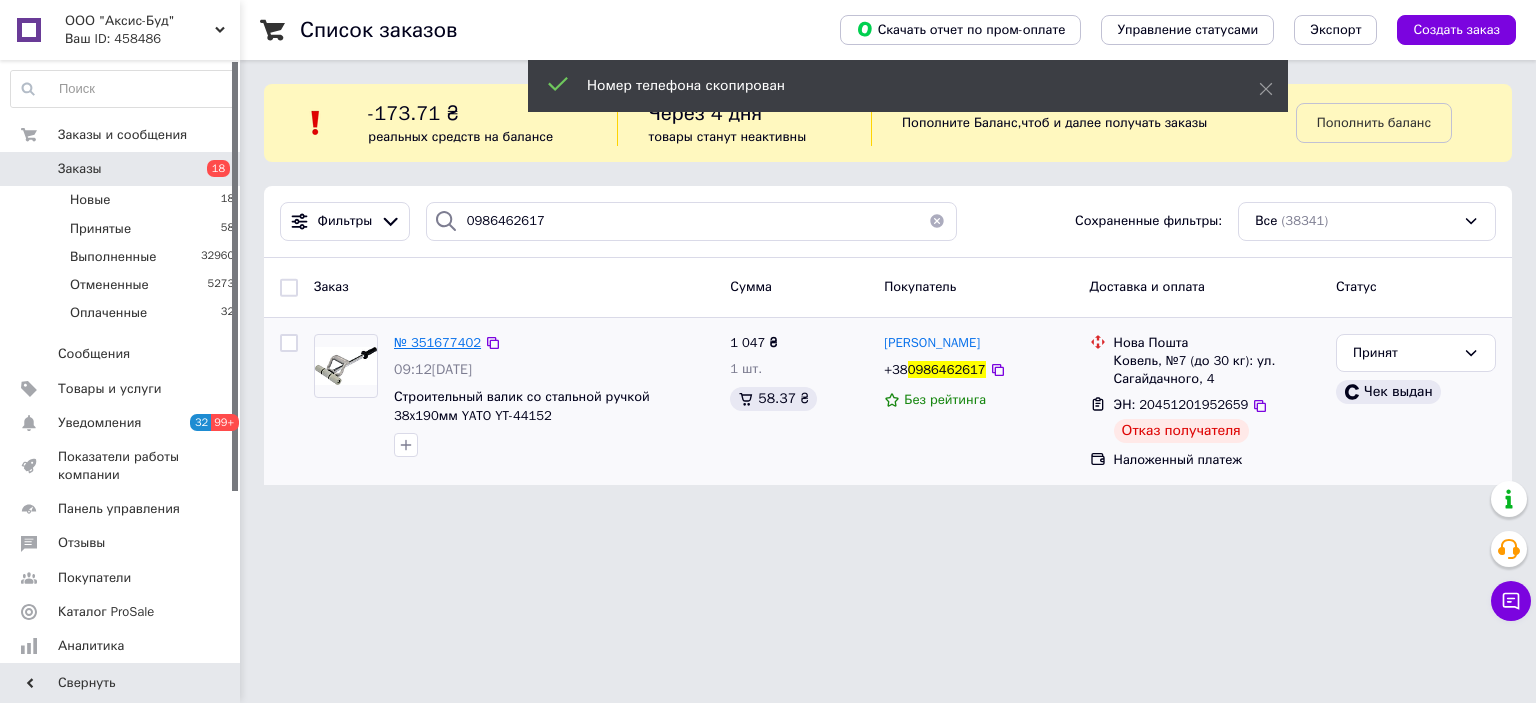 click on "№ 351677402" at bounding box center [437, 342] 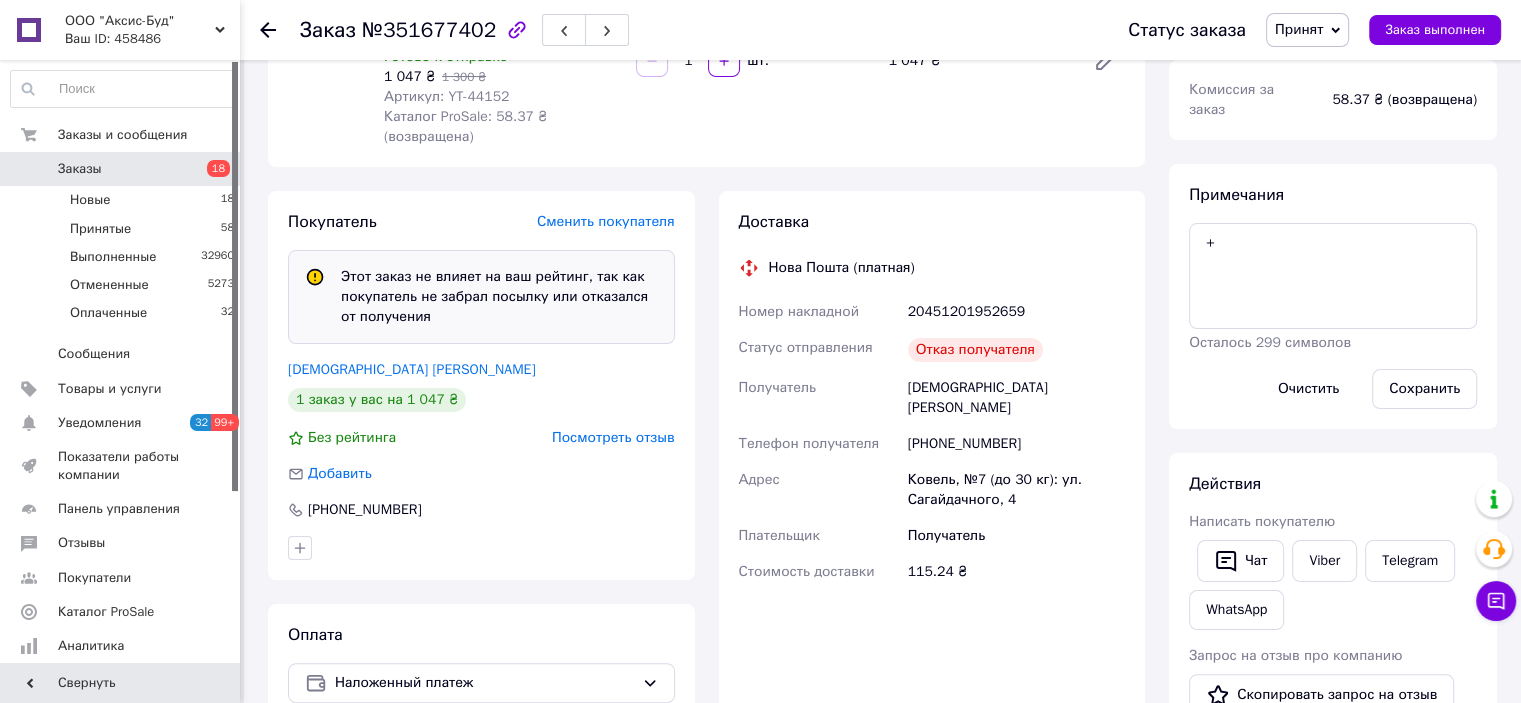 scroll, scrollTop: 500, scrollLeft: 0, axis: vertical 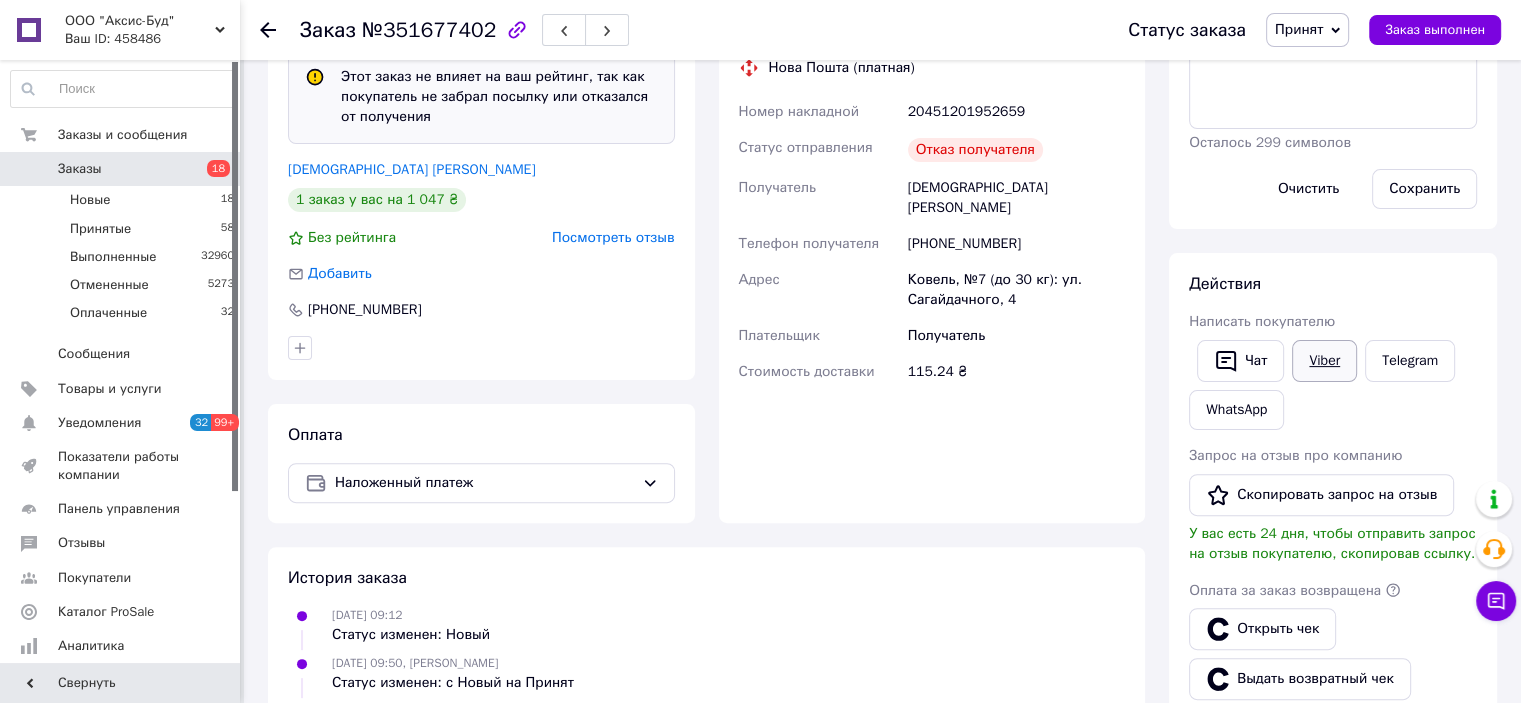 click on "Viber" at bounding box center [1324, 361] 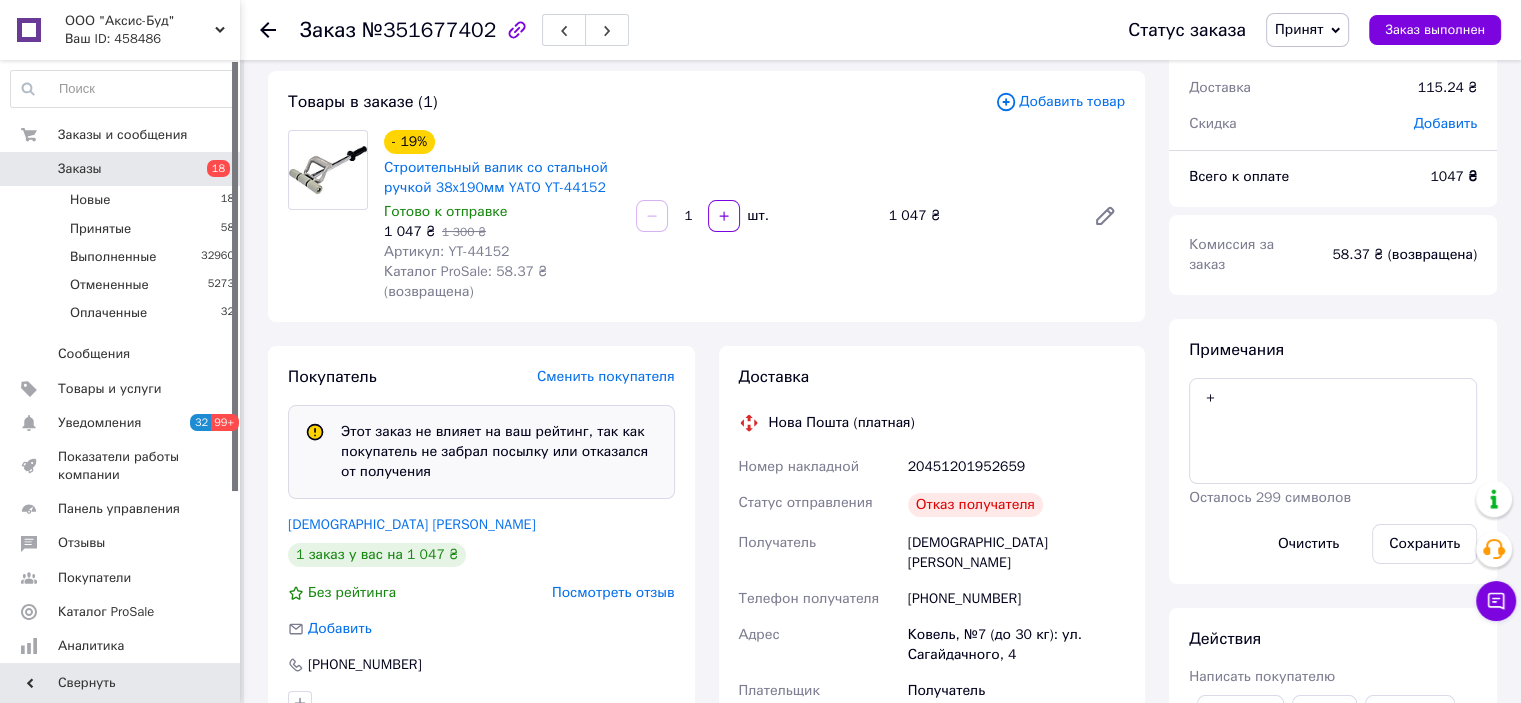 scroll, scrollTop: 0, scrollLeft: 0, axis: both 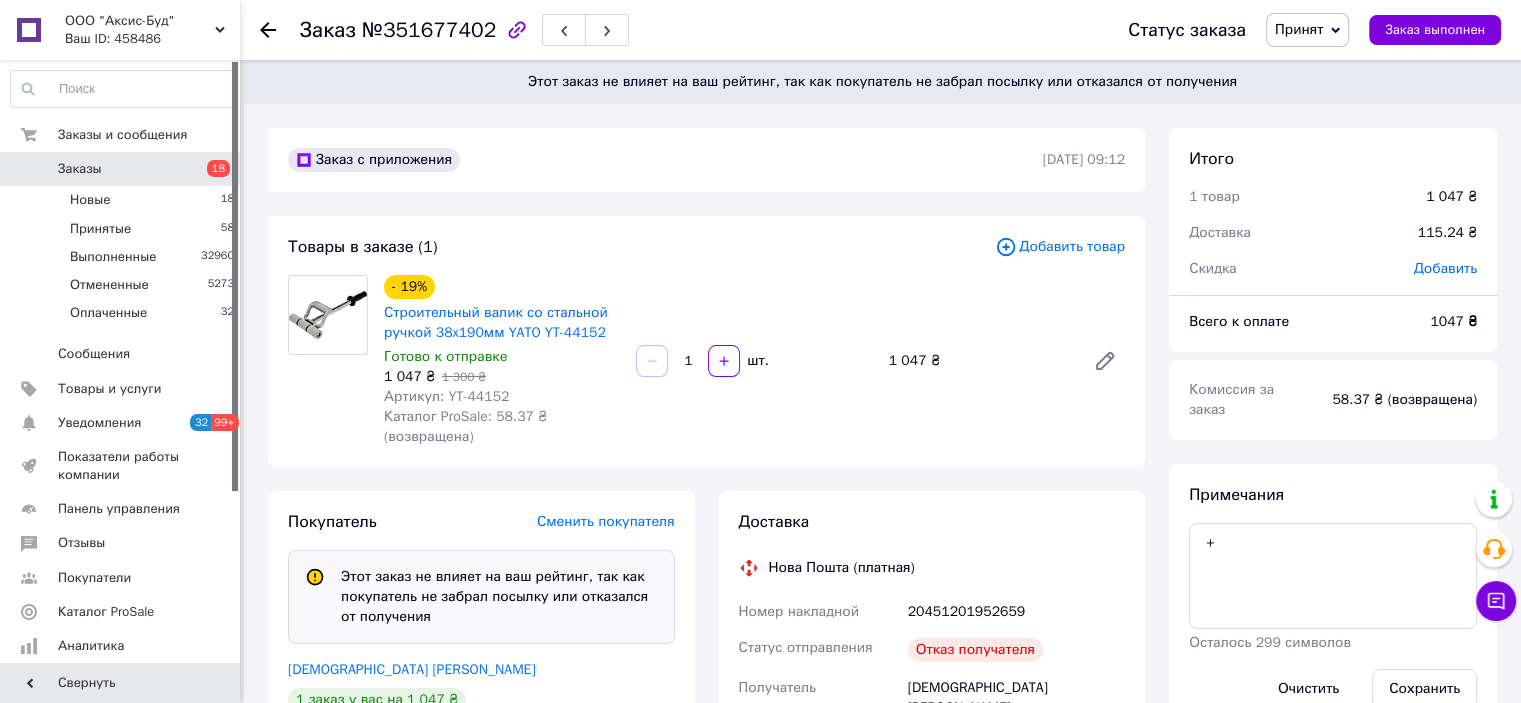 click on "Заказы" at bounding box center (80, 169) 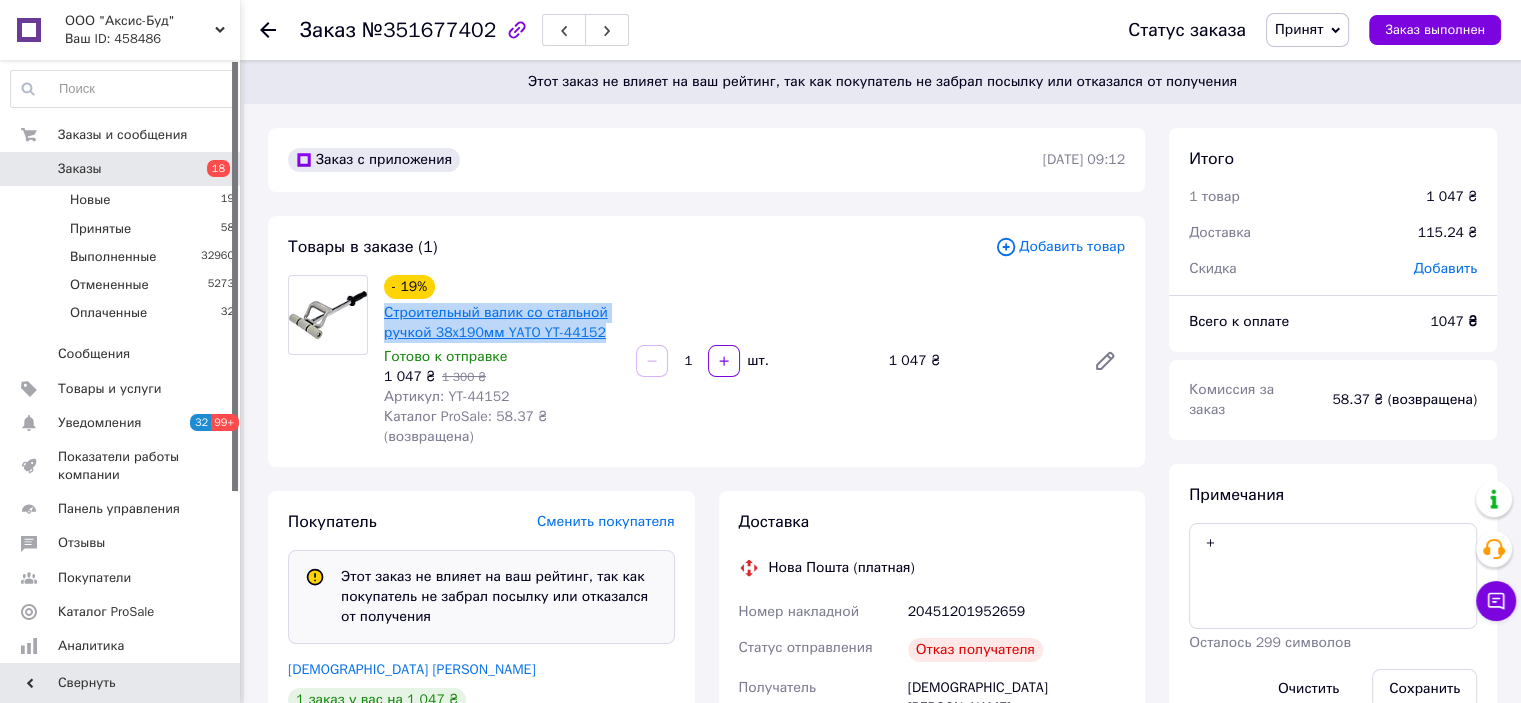drag, startPoint x: 596, startPoint y: 324, endPoint x: 384, endPoint y: 311, distance: 212.39821 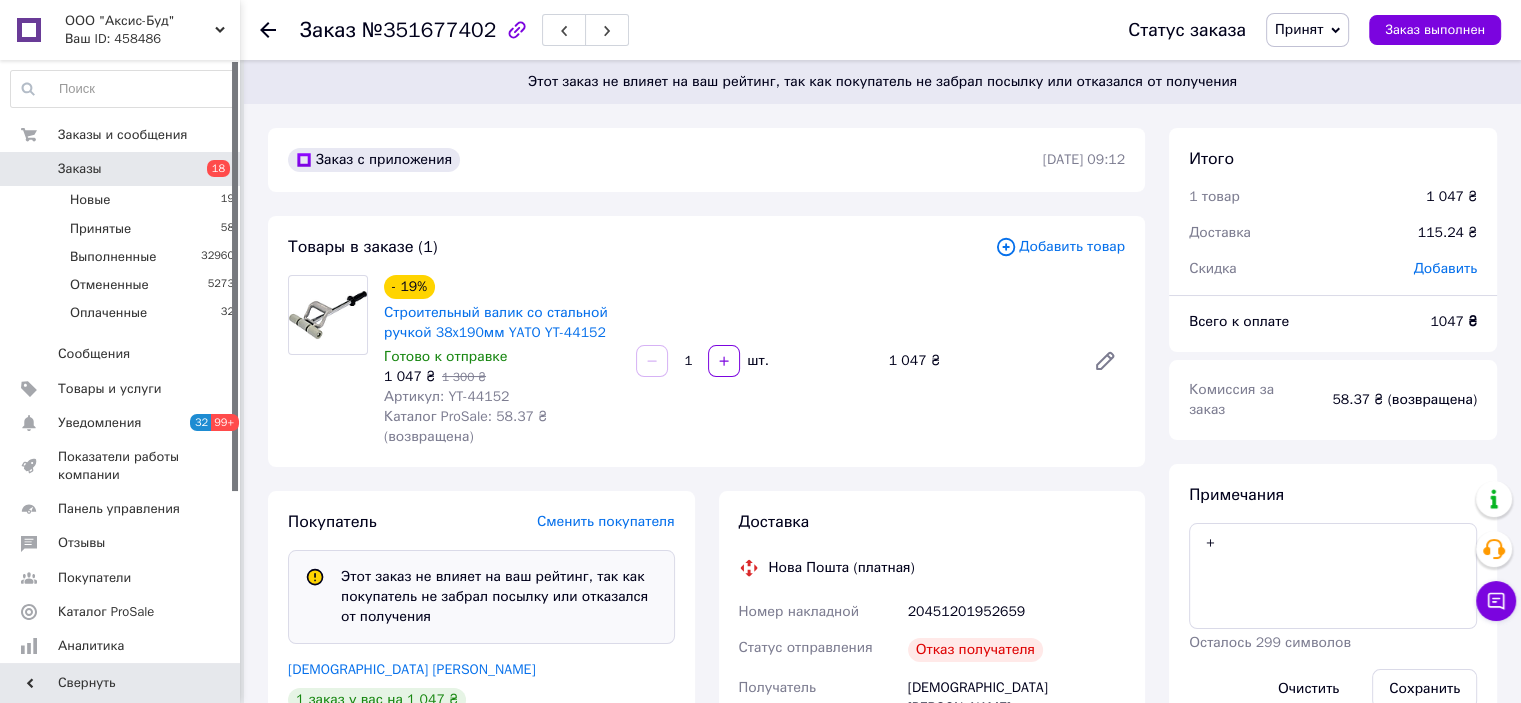 click on "20451201952659" at bounding box center (1016, 612) 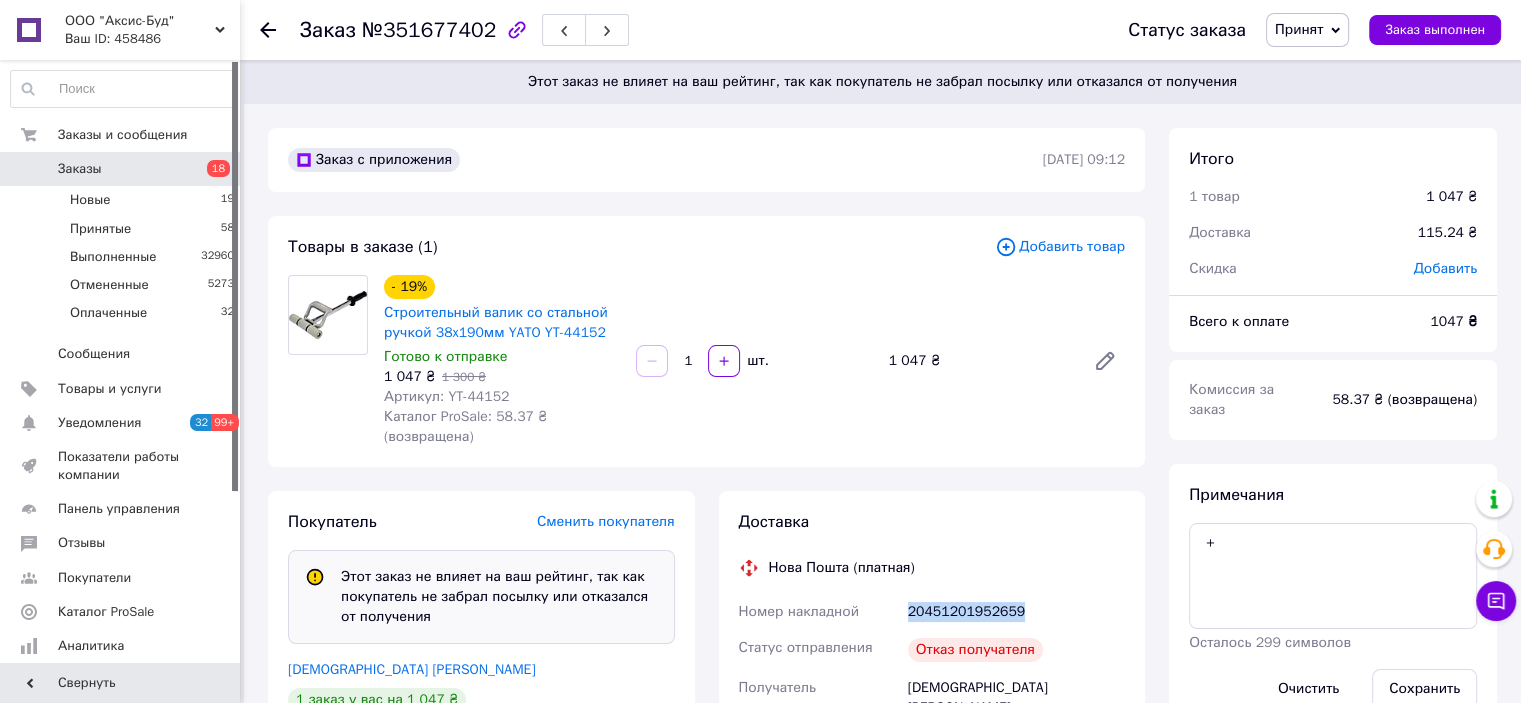 click on "20451201952659" at bounding box center [1016, 612] 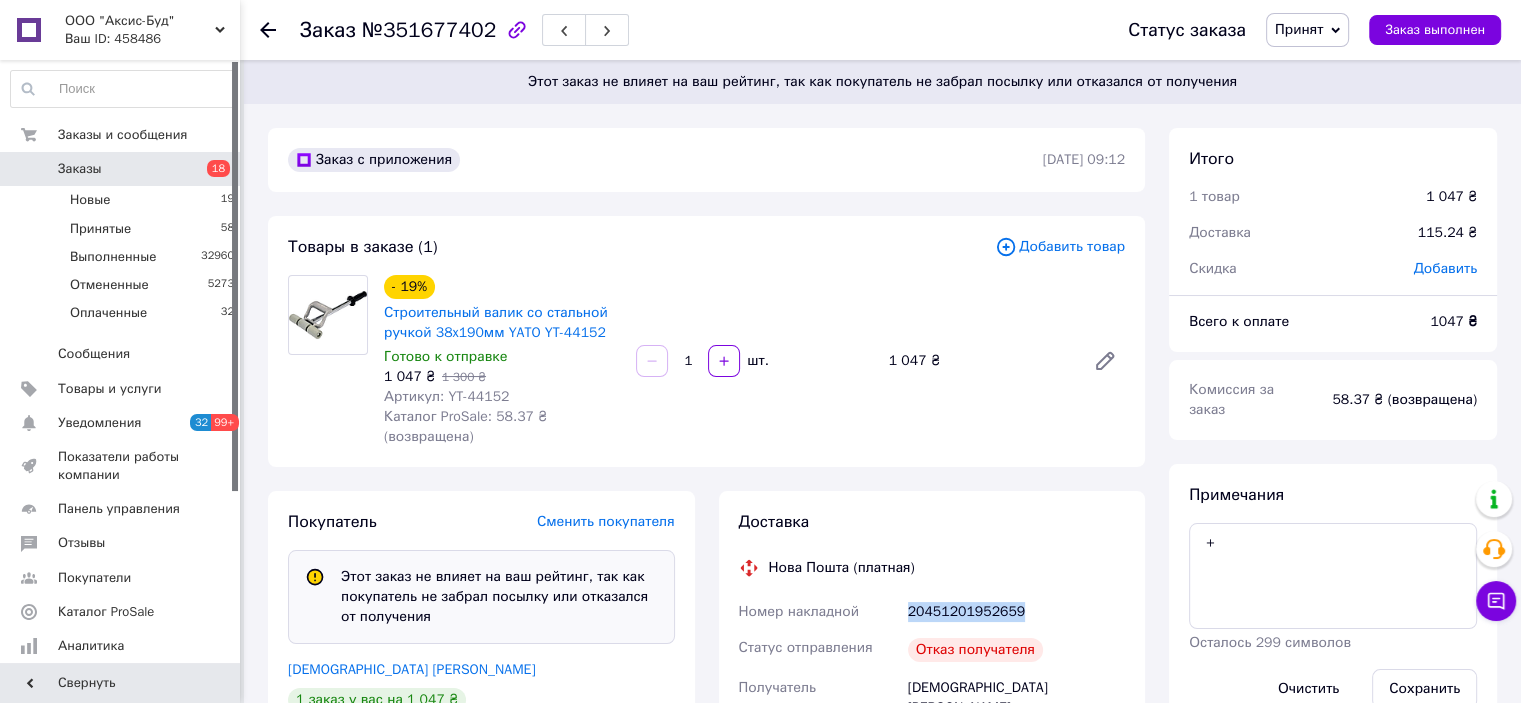 click on "Заказы 18" at bounding box center [123, 169] 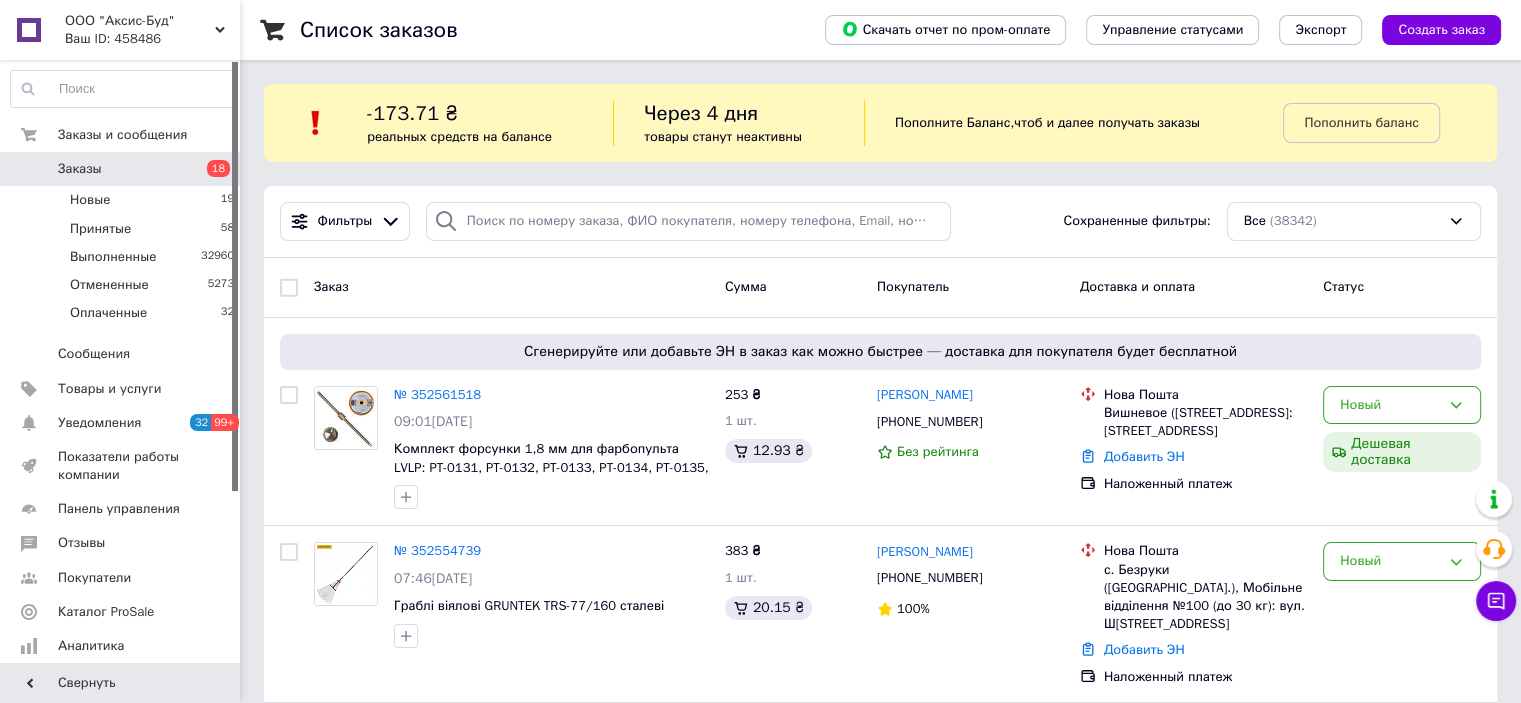 click on "Список заказов   Скачать отчет по пром-оплате Управление статусами Экспорт Создать заказ -173.71 ₴ реальных средств на балансе Через 4 дня товары станут неактивны Пополните Баланс ,  чтоб и далее получать заказы Пополнить баланс Фильтры Сохраненные фильтры: Все (38342) Заказ Сумма Покупатель Доставка и оплата Статус Сгенерируйте или добавьте ЭН в заказ как можно быстрее — доставка для покупателя будет бесплатной № 352561518 09:01, [DATE]�мплект форсунки 1,8 мм для фарбопульта LVLP: PT-0131, PT-0132, PT-0133, PT-0134, PT-0135, PT-0136 INTERTOOL 253 ₴ 1 шт. 12.93 ₴ [PERSON_NAME] [PHONE_NUMBER] Без рейтинга 100%" at bounding box center [880, 9742] 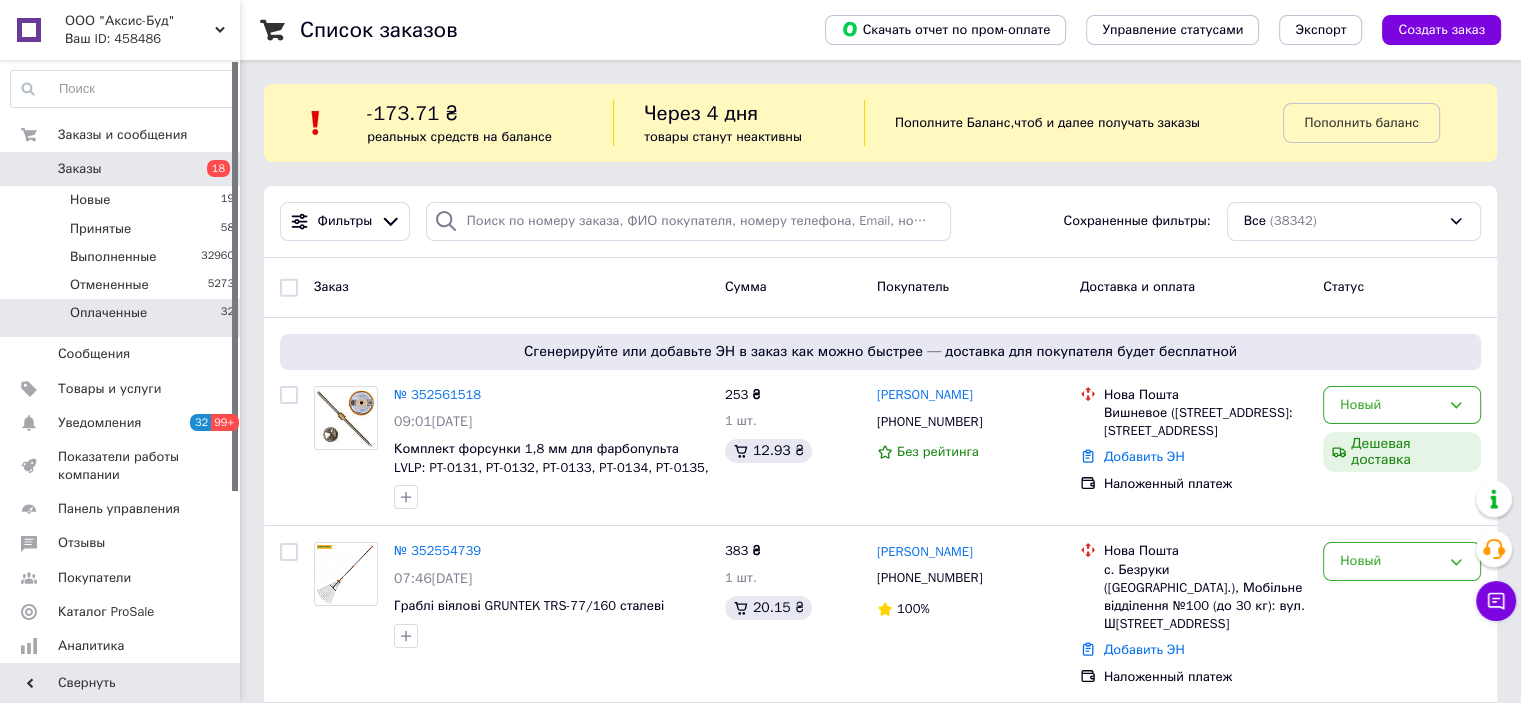 click on "Оплаченные 32" at bounding box center (123, 318) 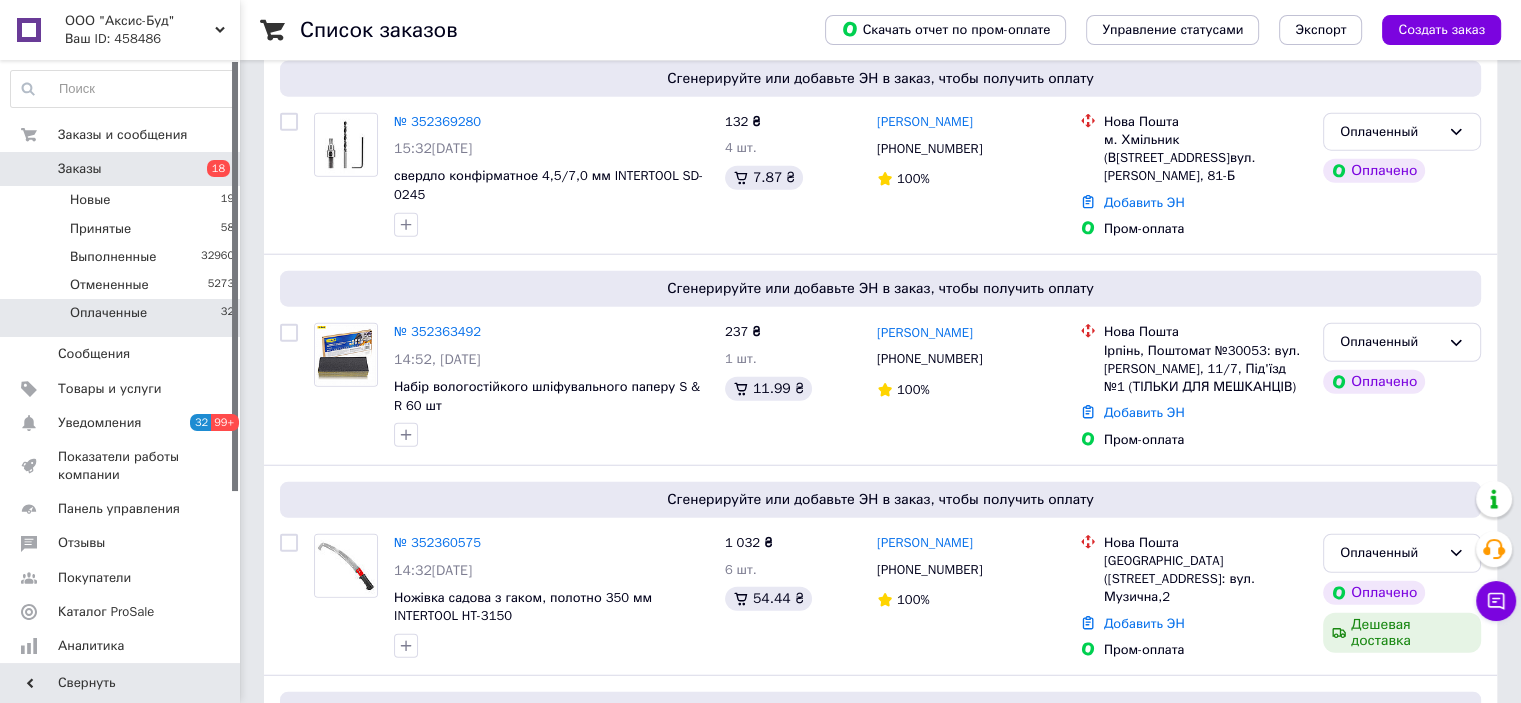 scroll, scrollTop: 6407, scrollLeft: 0, axis: vertical 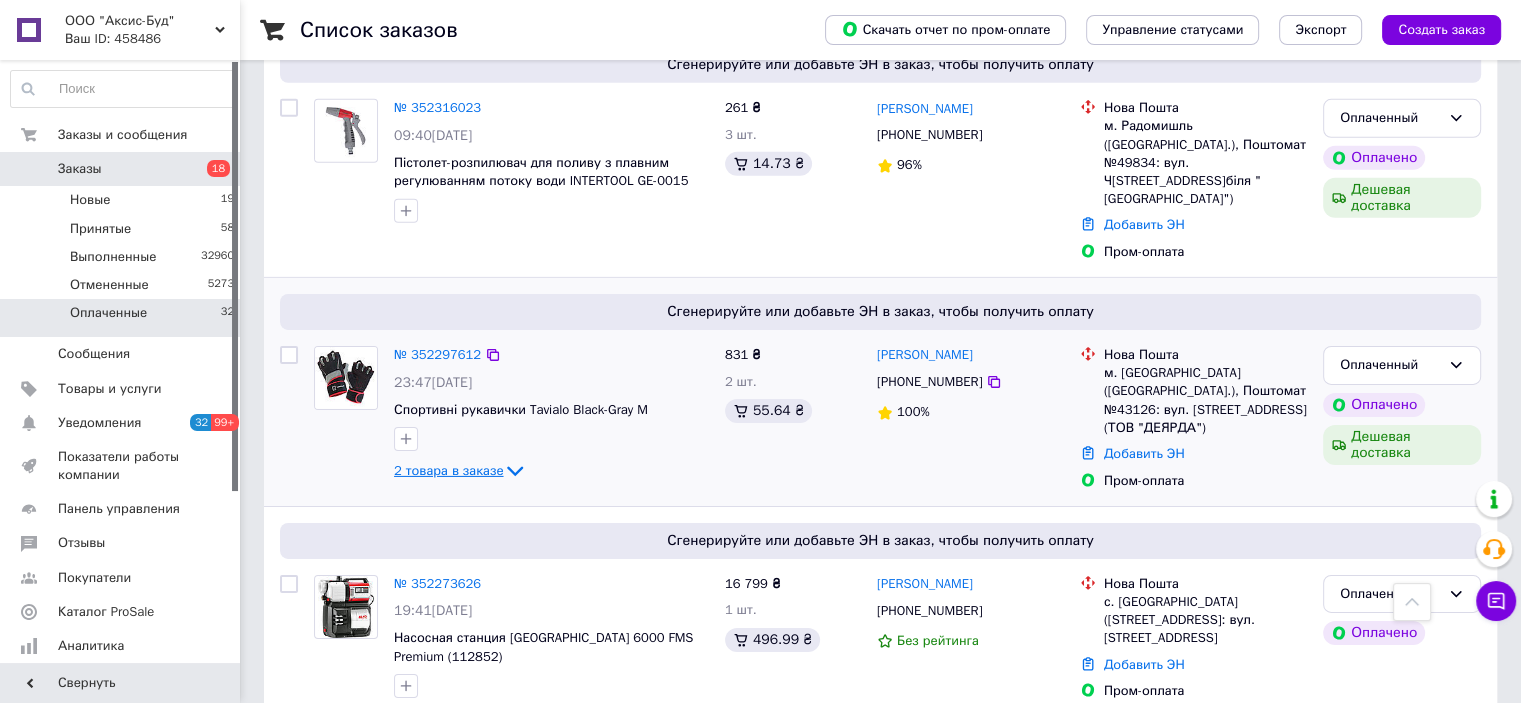 click on "2 товара в заказе" at bounding box center [448, 470] 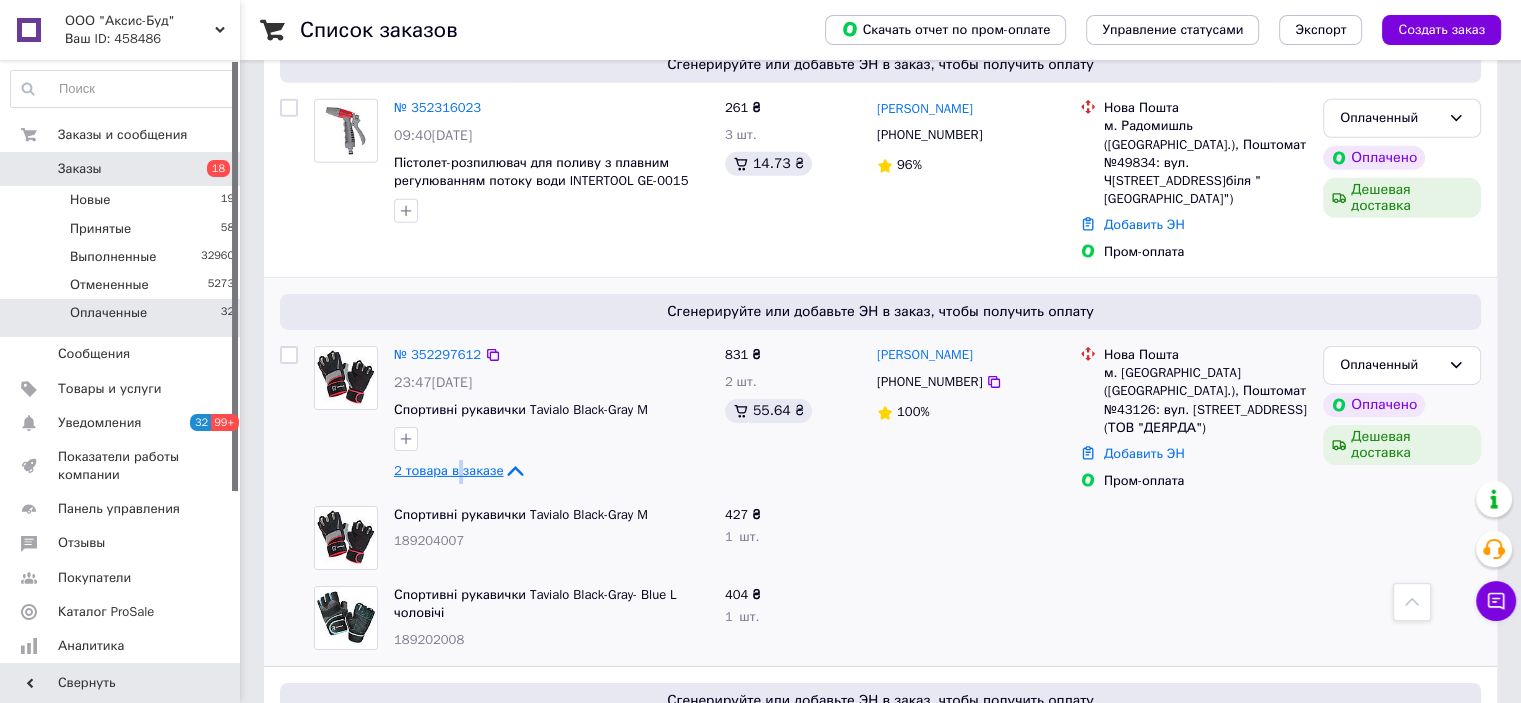 click on "2 товара в заказе" at bounding box center (448, 470) 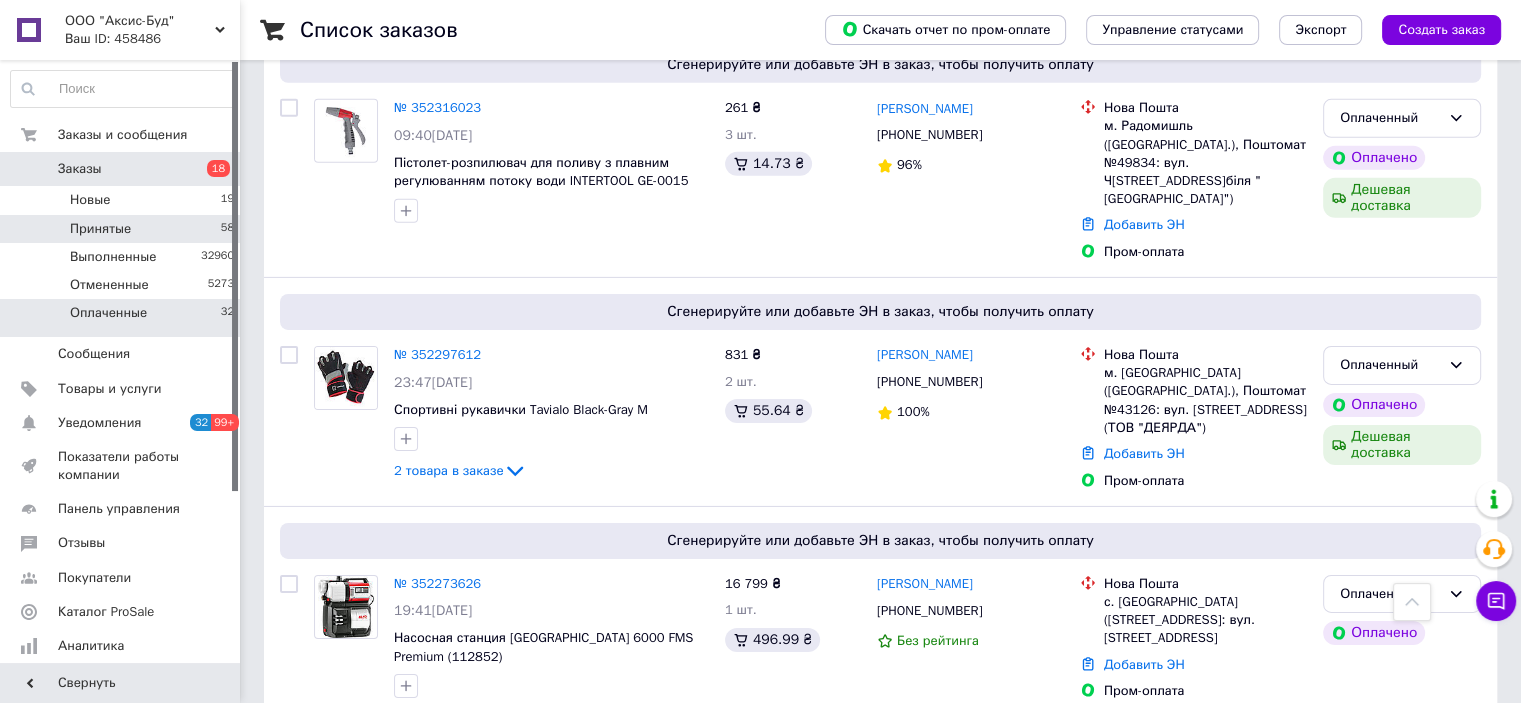 click on "Принятые 58" at bounding box center [123, 229] 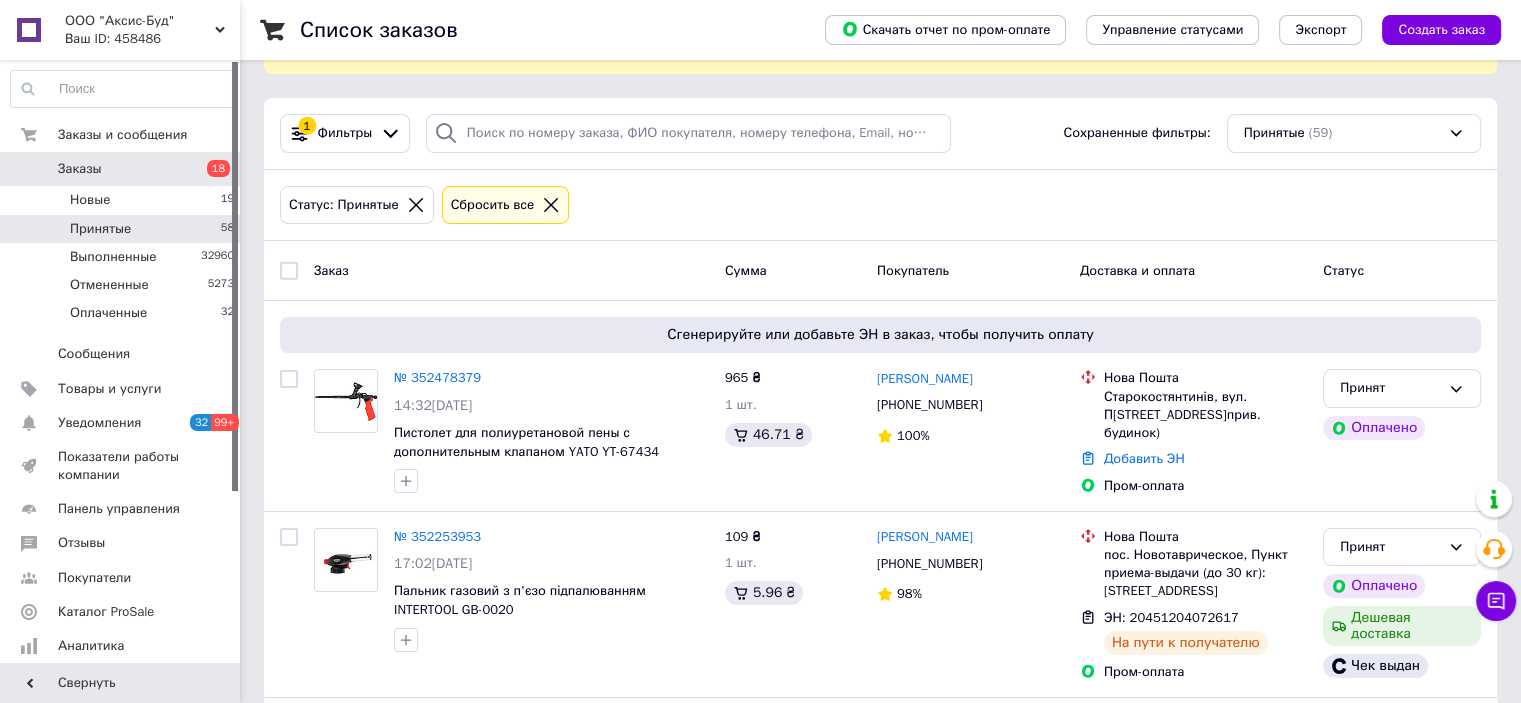 scroll, scrollTop: 300, scrollLeft: 0, axis: vertical 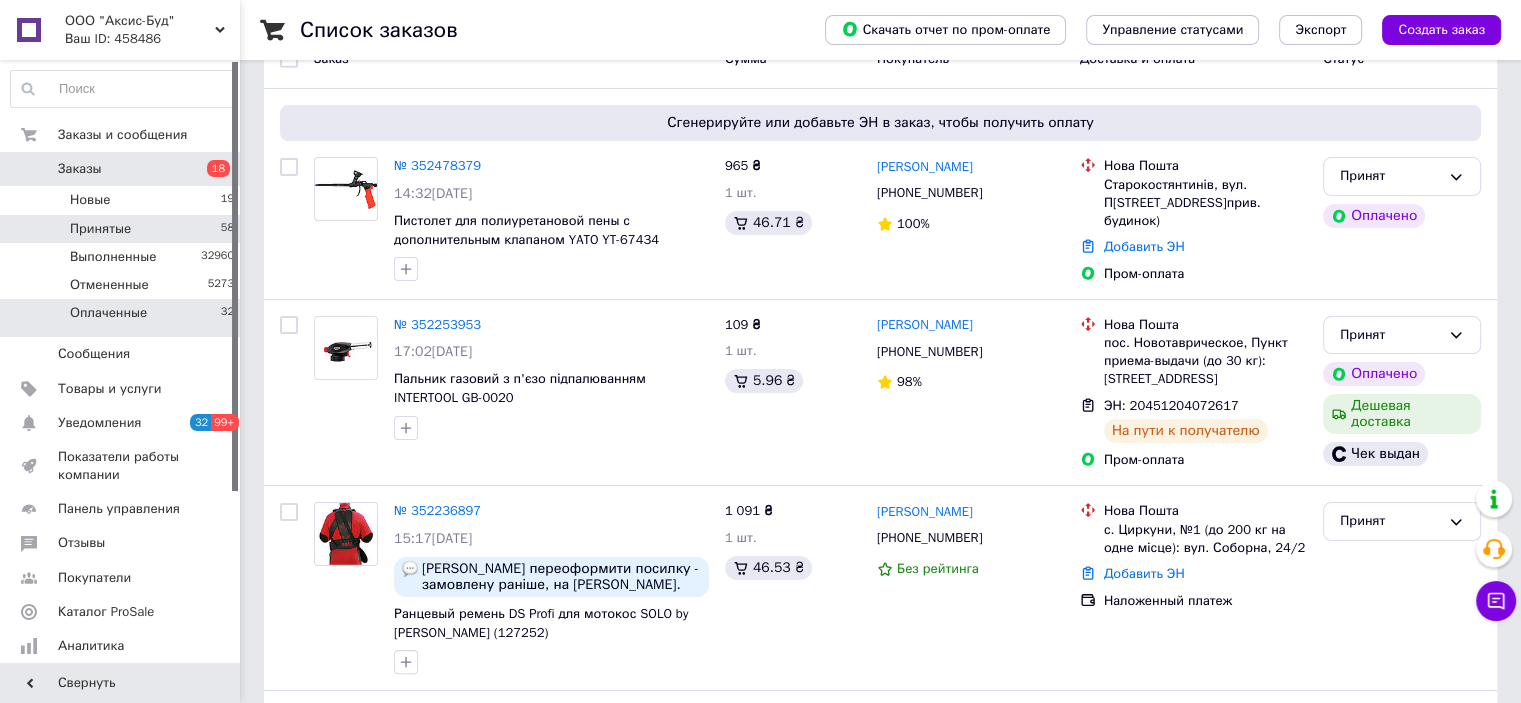 click on "Оплаченные 32" at bounding box center [123, 318] 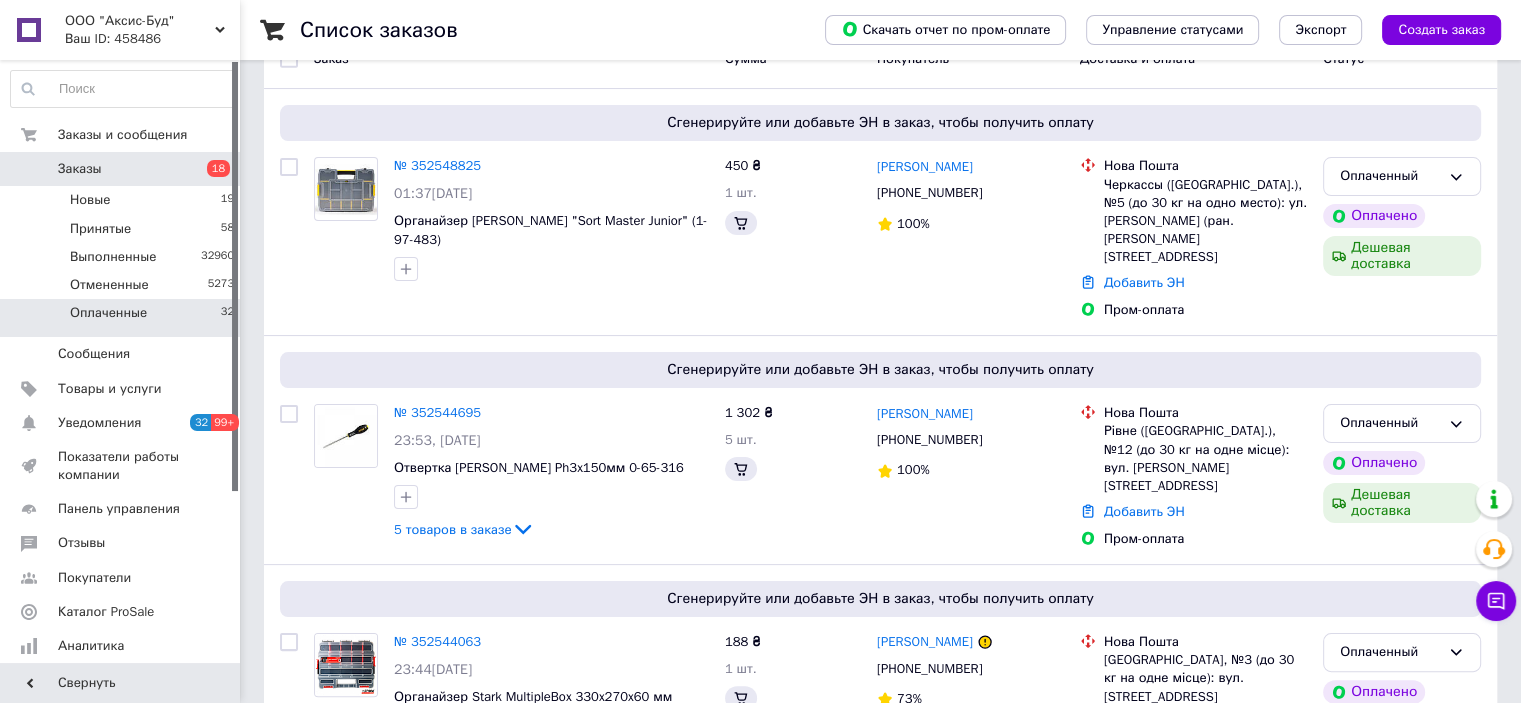 scroll, scrollTop: 0, scrollLeft: 0, axis: both 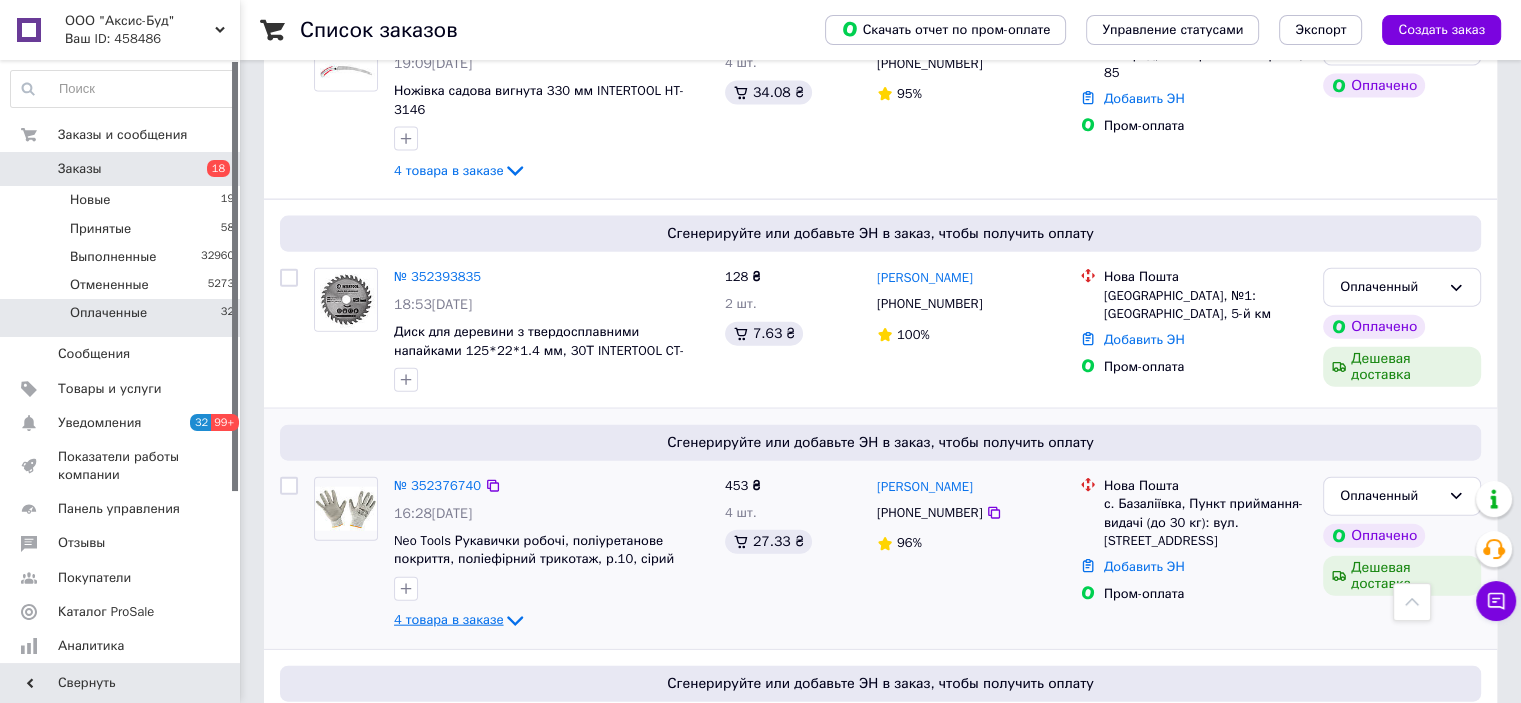 click on "4 товара в заказе" at bounding box center (448, 620) 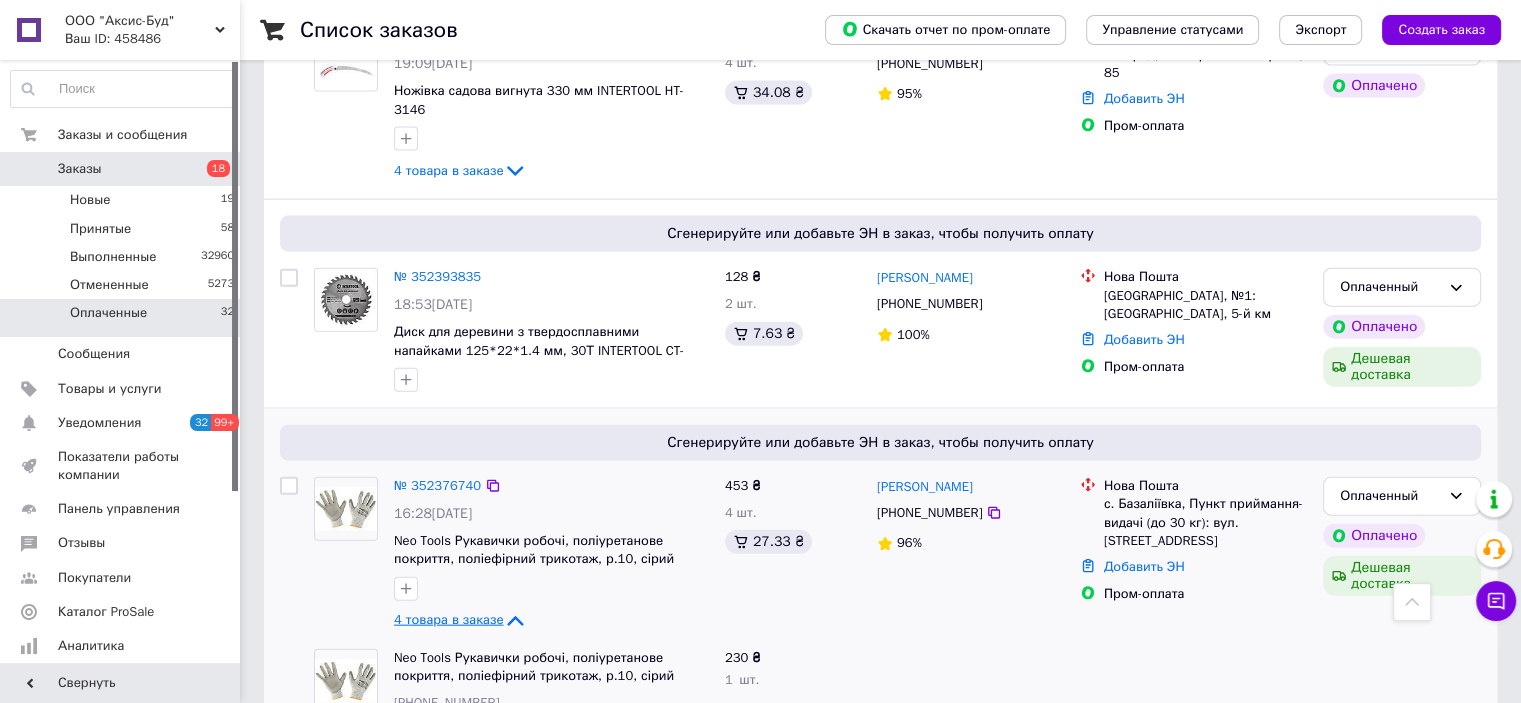 scroll, scrollTop: 4707, scrollLeft: 0, axis: vertical 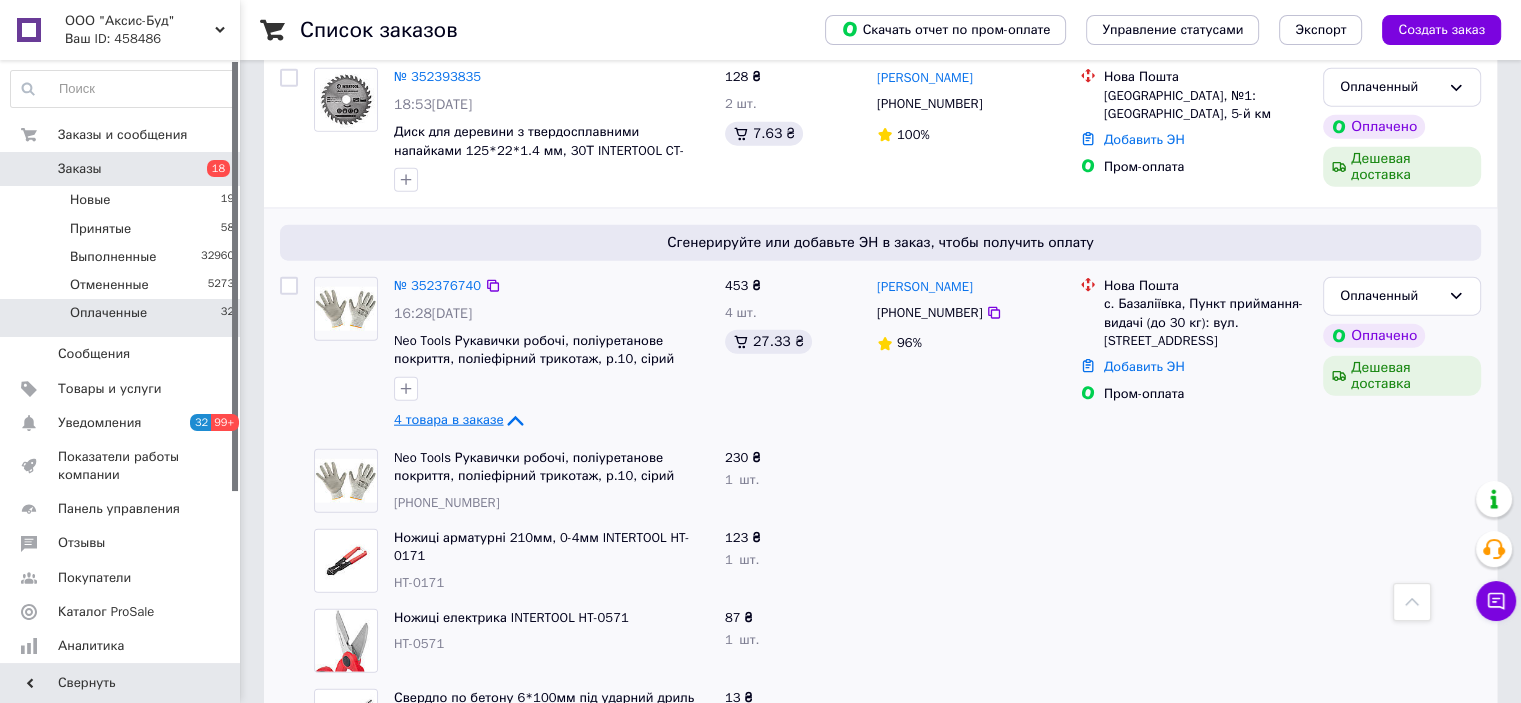 click on "4 товара в заказе" at bounding box center (448, 420) 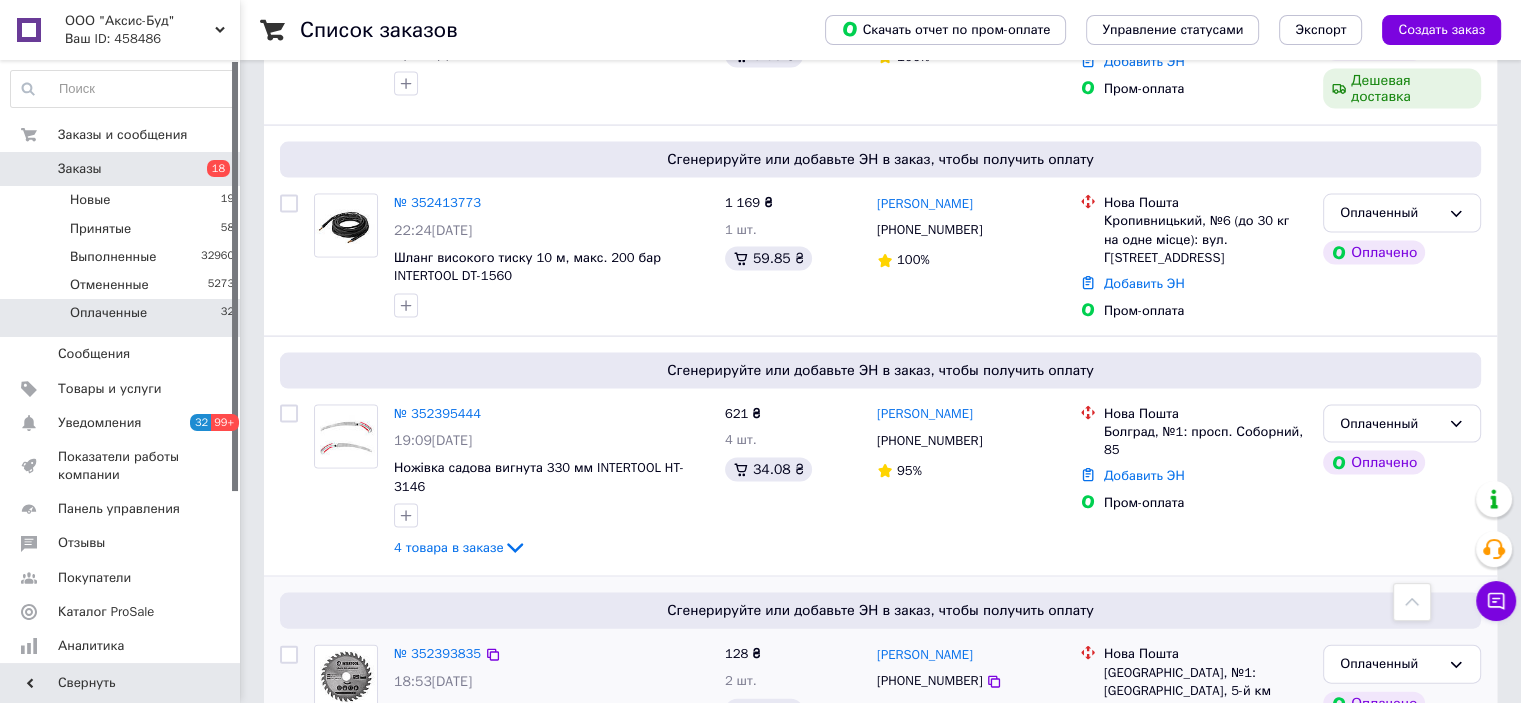 scroll, scrollTop: 4007, scrollLeft: 0, axis: vertical 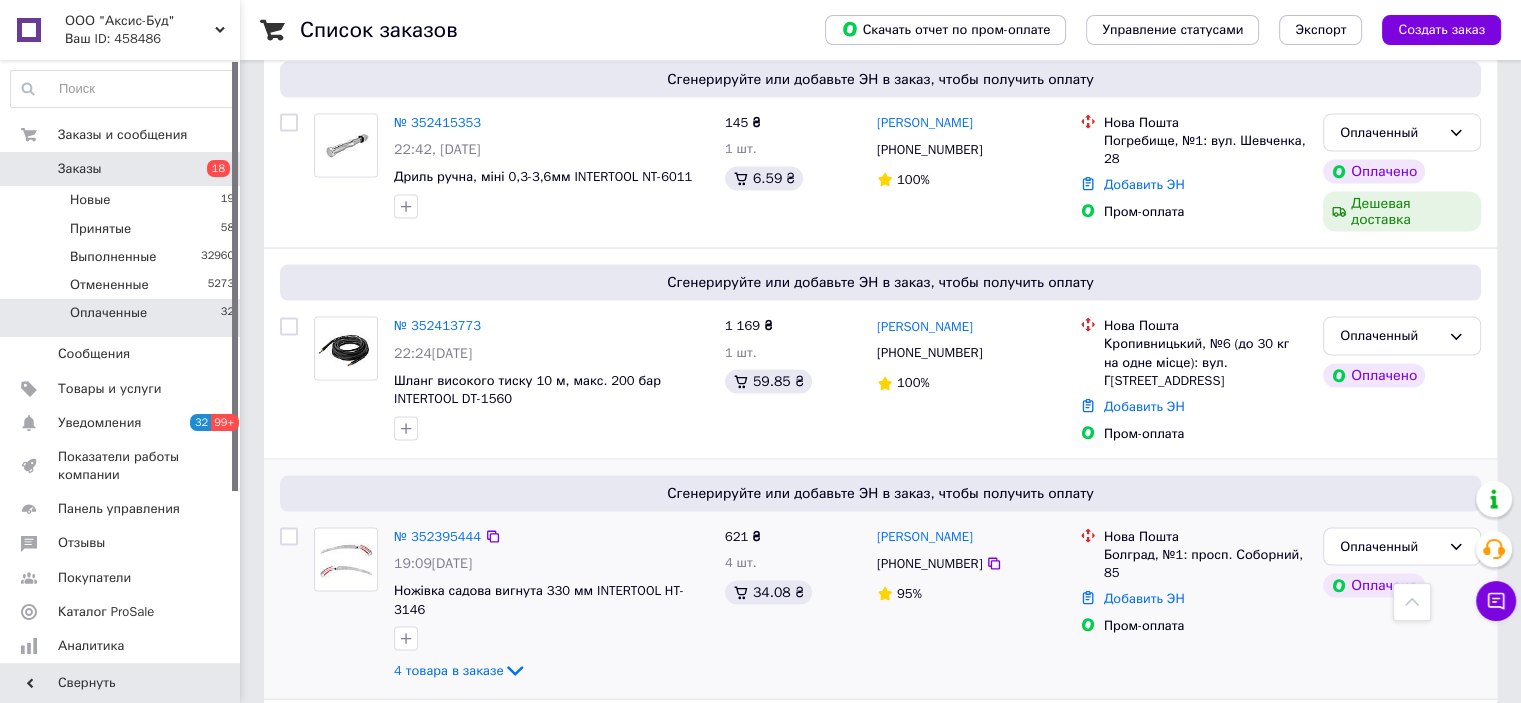 click on "№ 352395444 19:09[DATE] Ножівка [PERSON_NAME] вигнута 330 мм INTERTOOL HT-3146 4 товара в заказе" at bounding box center (551, 606) 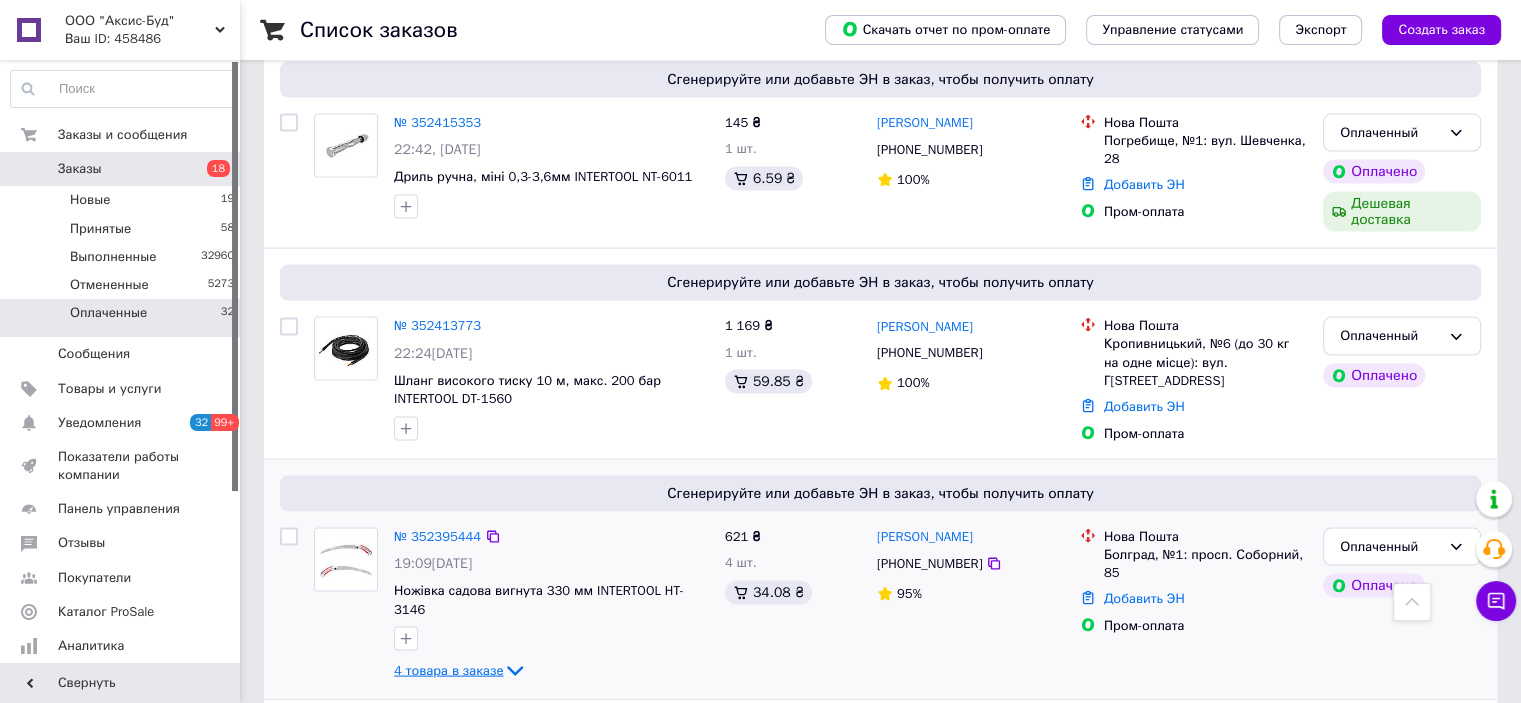 click on "4 товара в заказе" at bounding box center (448, 670) 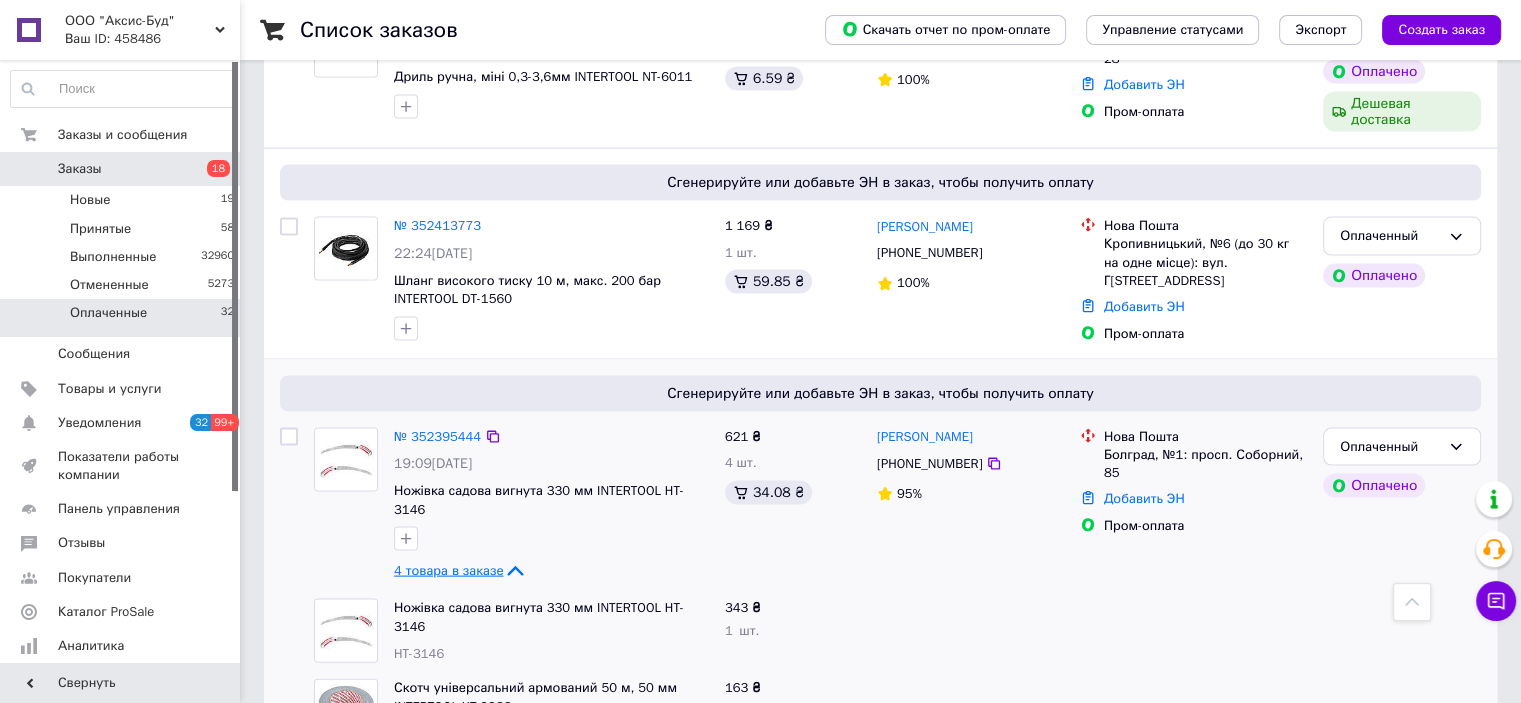 click on "4 товара в заказе" at bounding box center [448, 570] 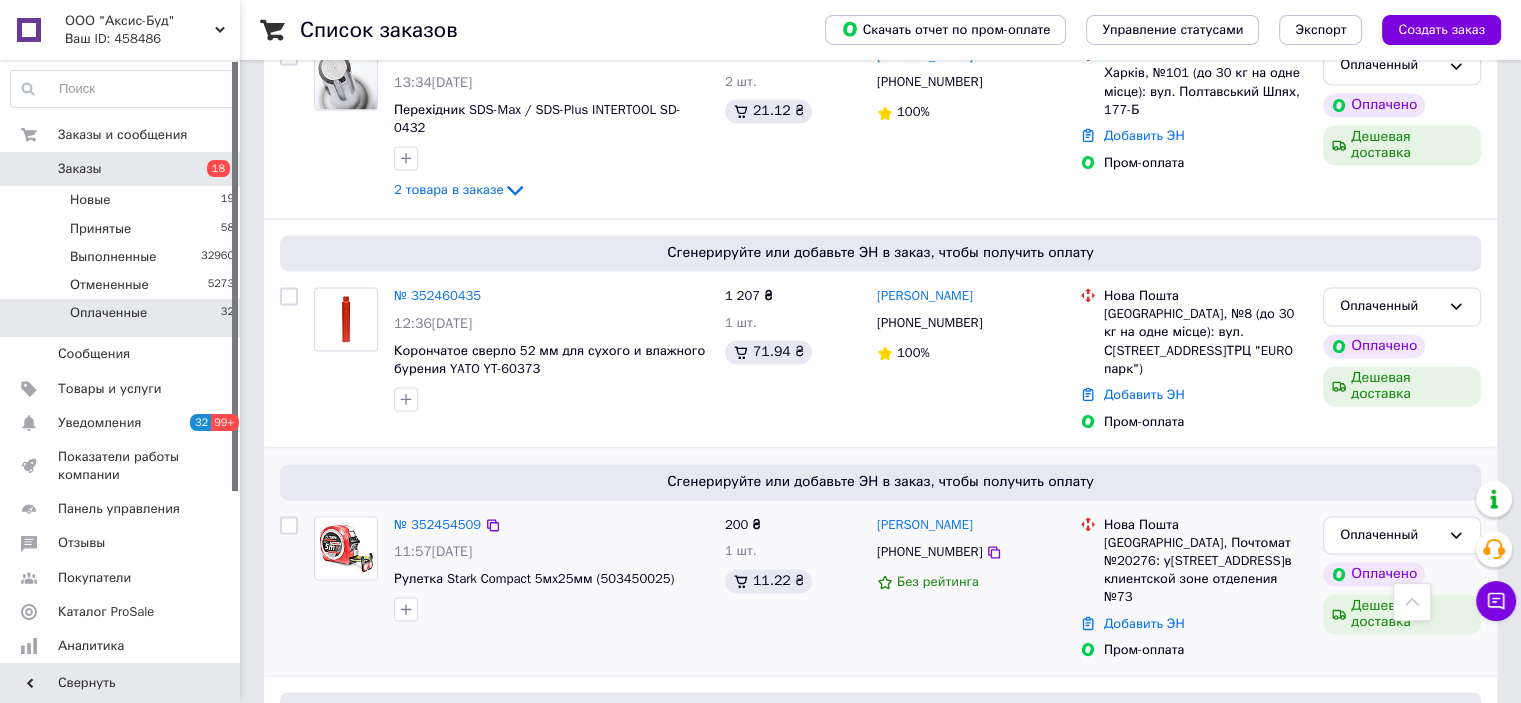 scroll, scrollTop: 2907, scrollLeft: 0, axis: vertical 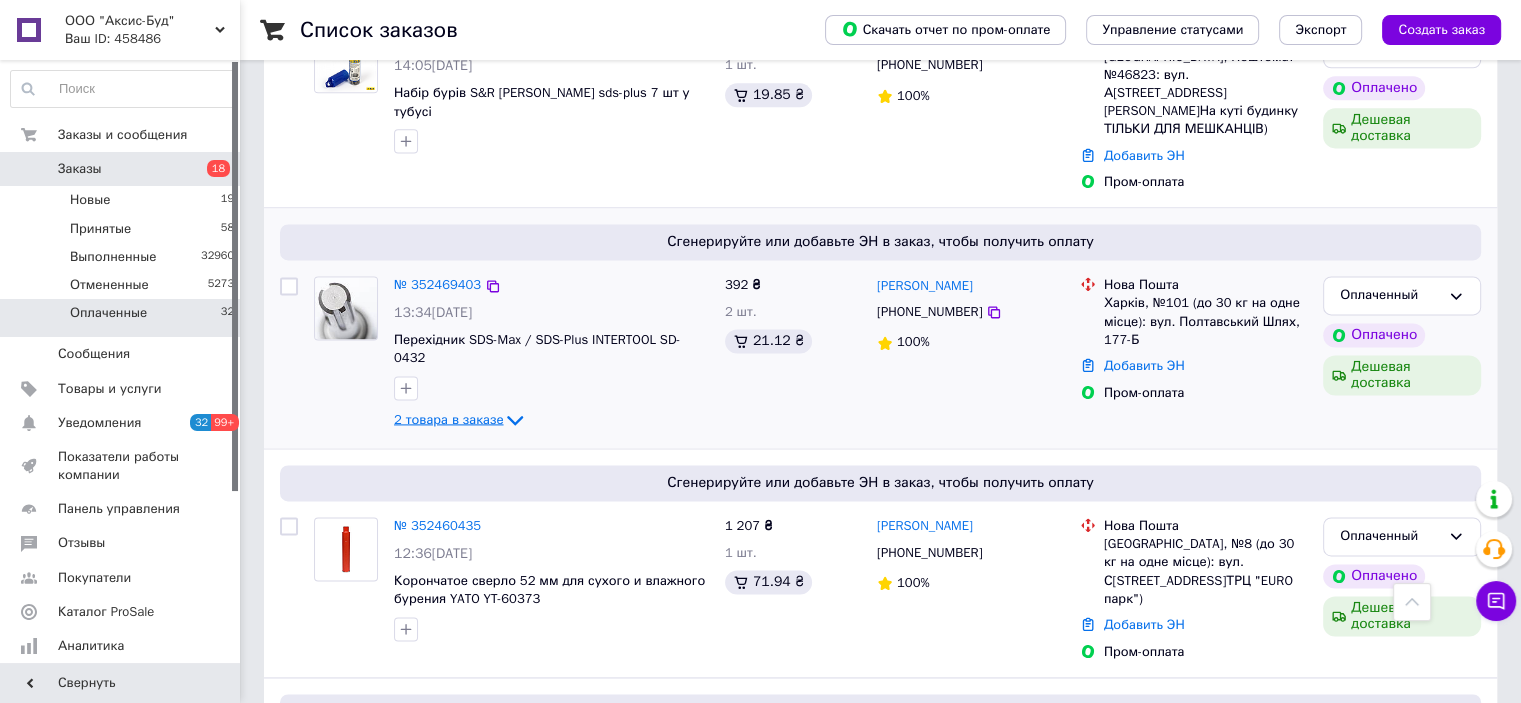 click on "2 товара в заказе" at bounding box center (448, 419) 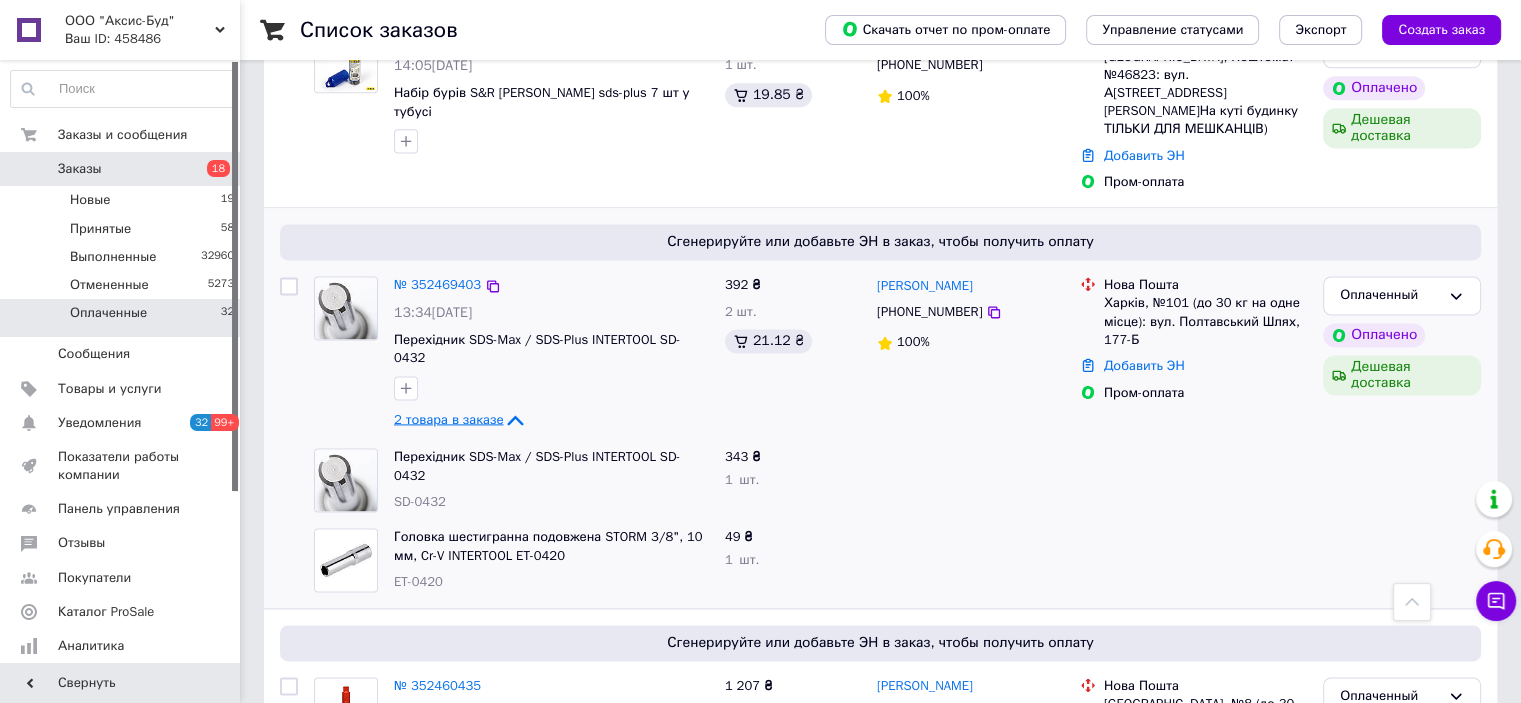 click on "2 товара в заказе" at bounding box center [448, 419] 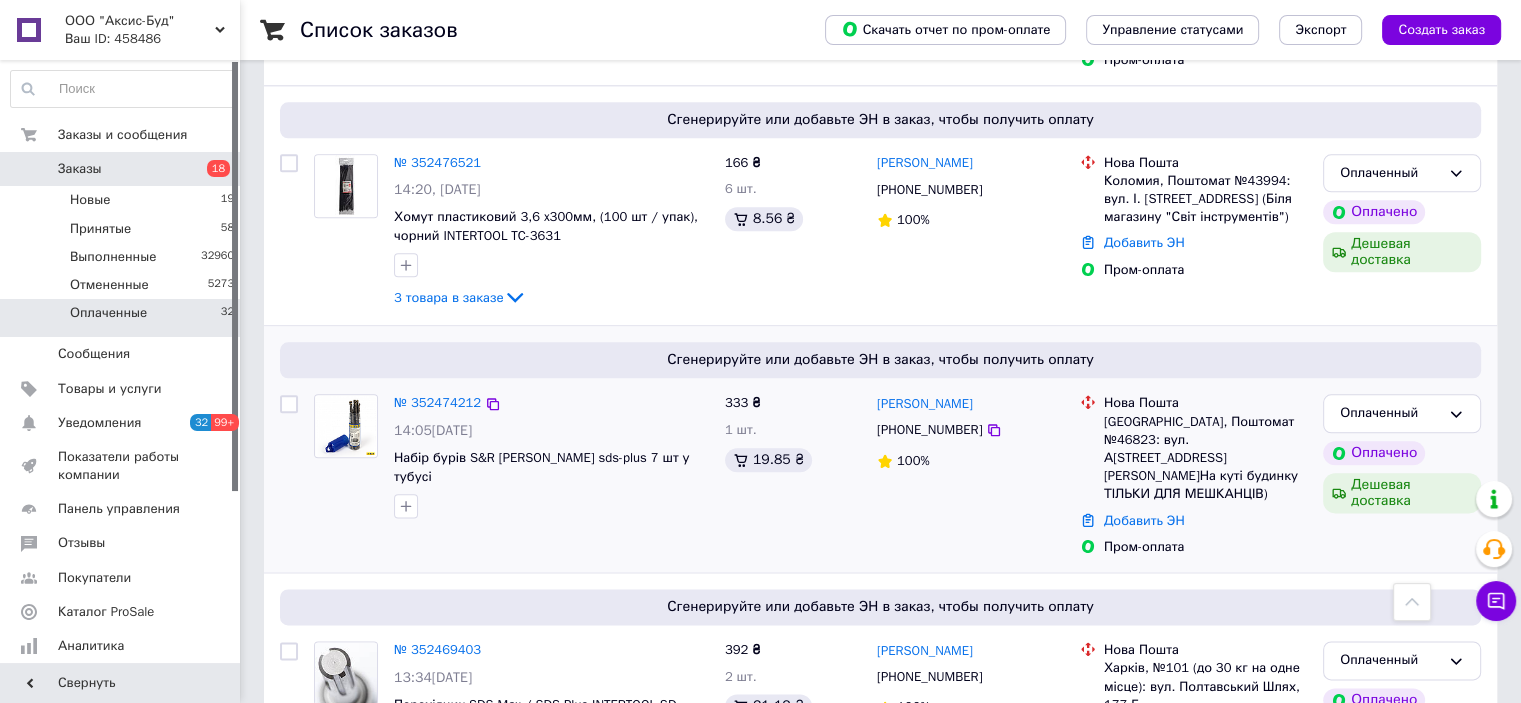 scroll, scrollTop: 2307, scrollLeft: 0, axis: vertical 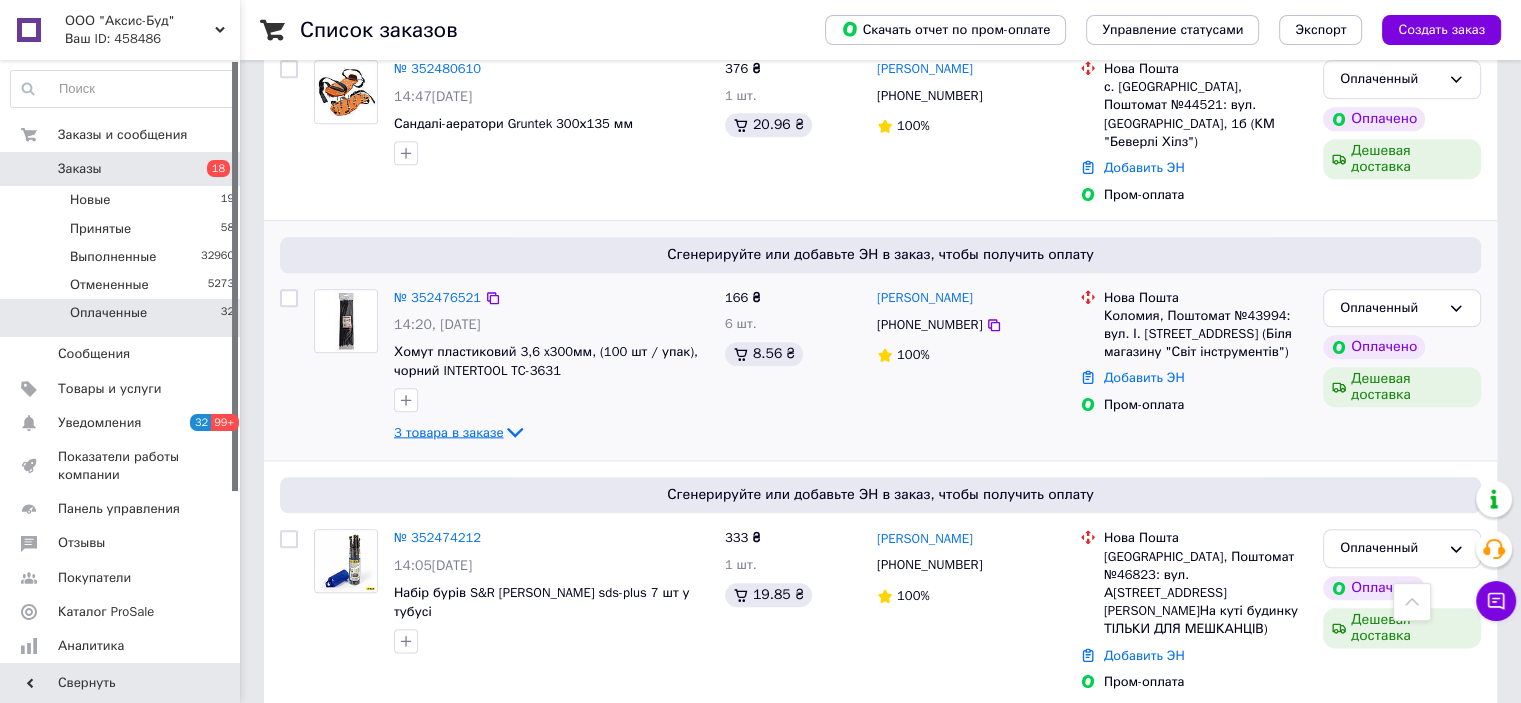 click on "3 товара в заказе" at bounding box center (448, 431) 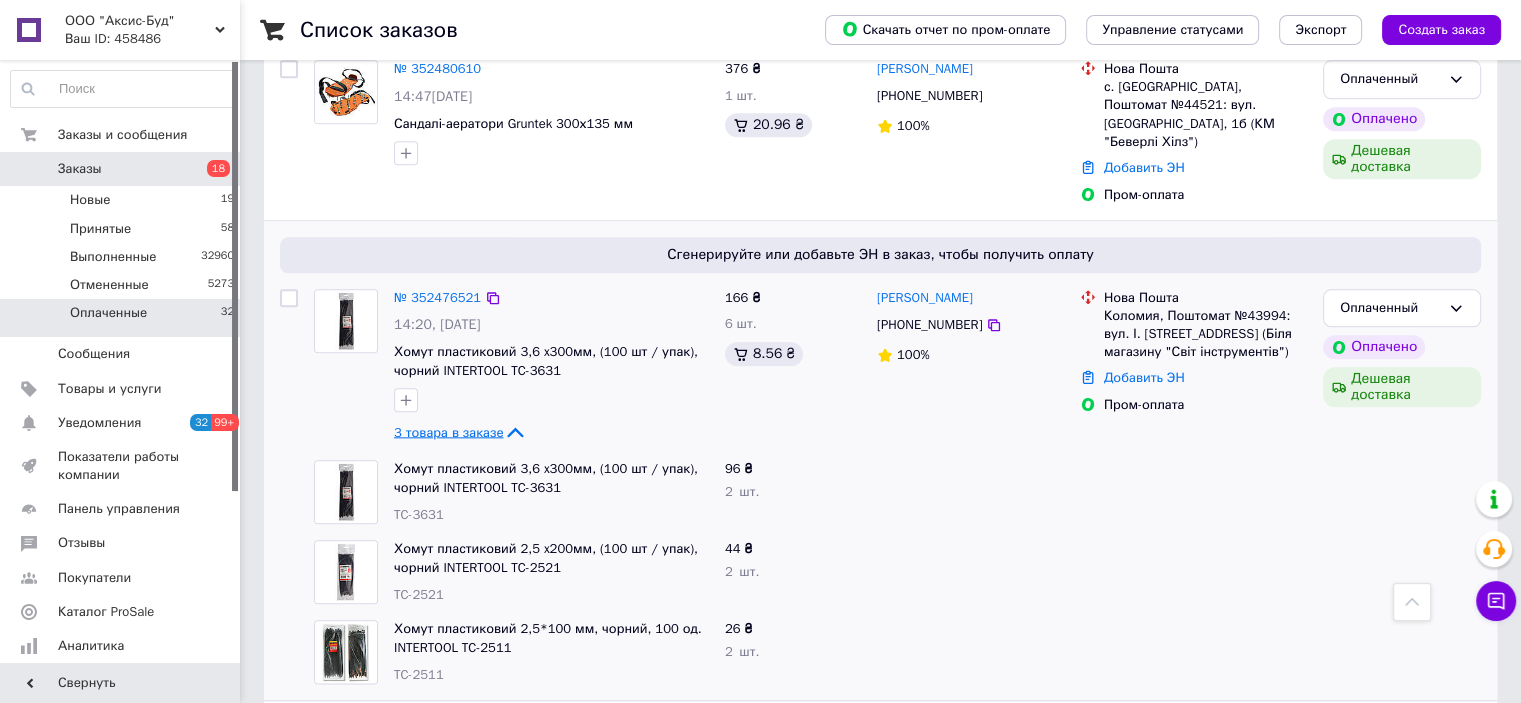 click on "3 товара в заказе" at bounding box center (448, 431) 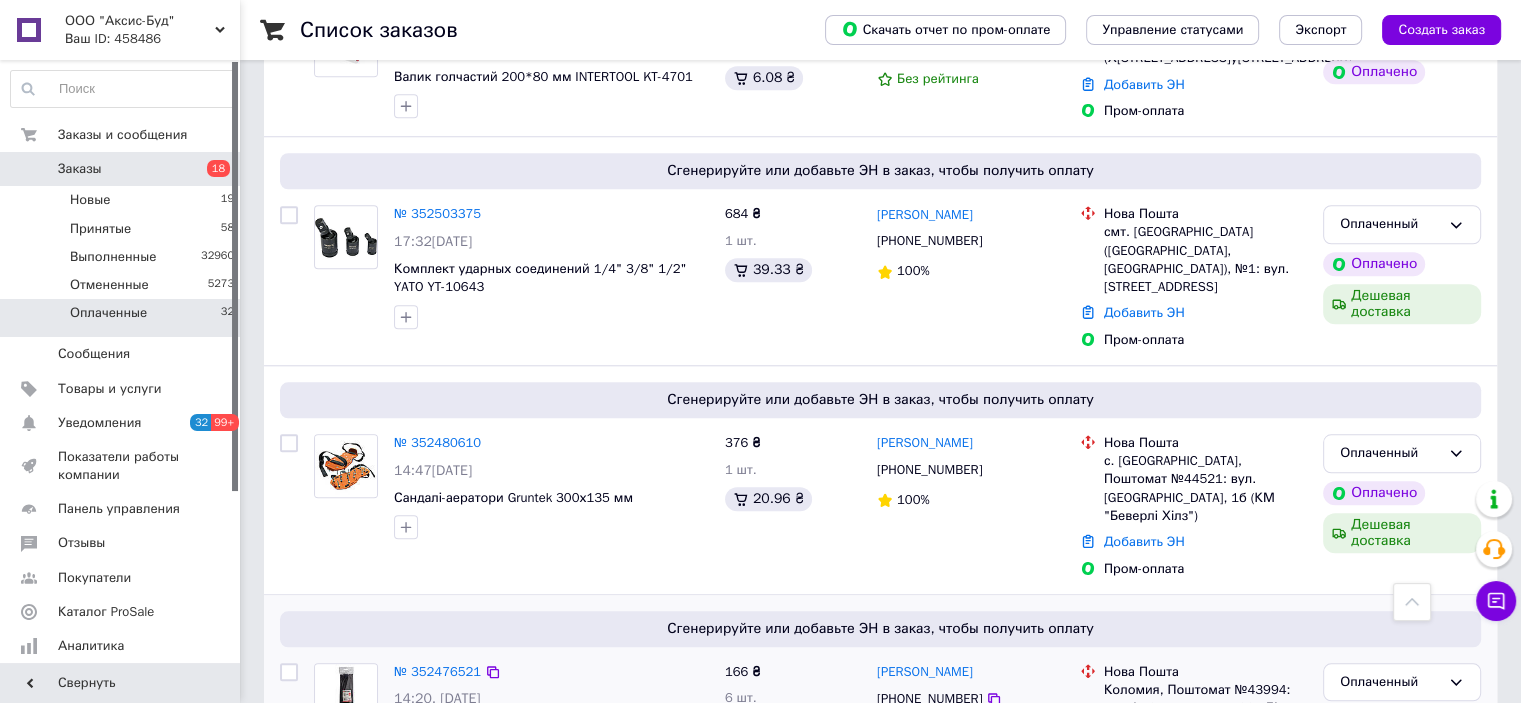 scroll, scrollTop: 1807, scrollLeft: 0, axis: vertical 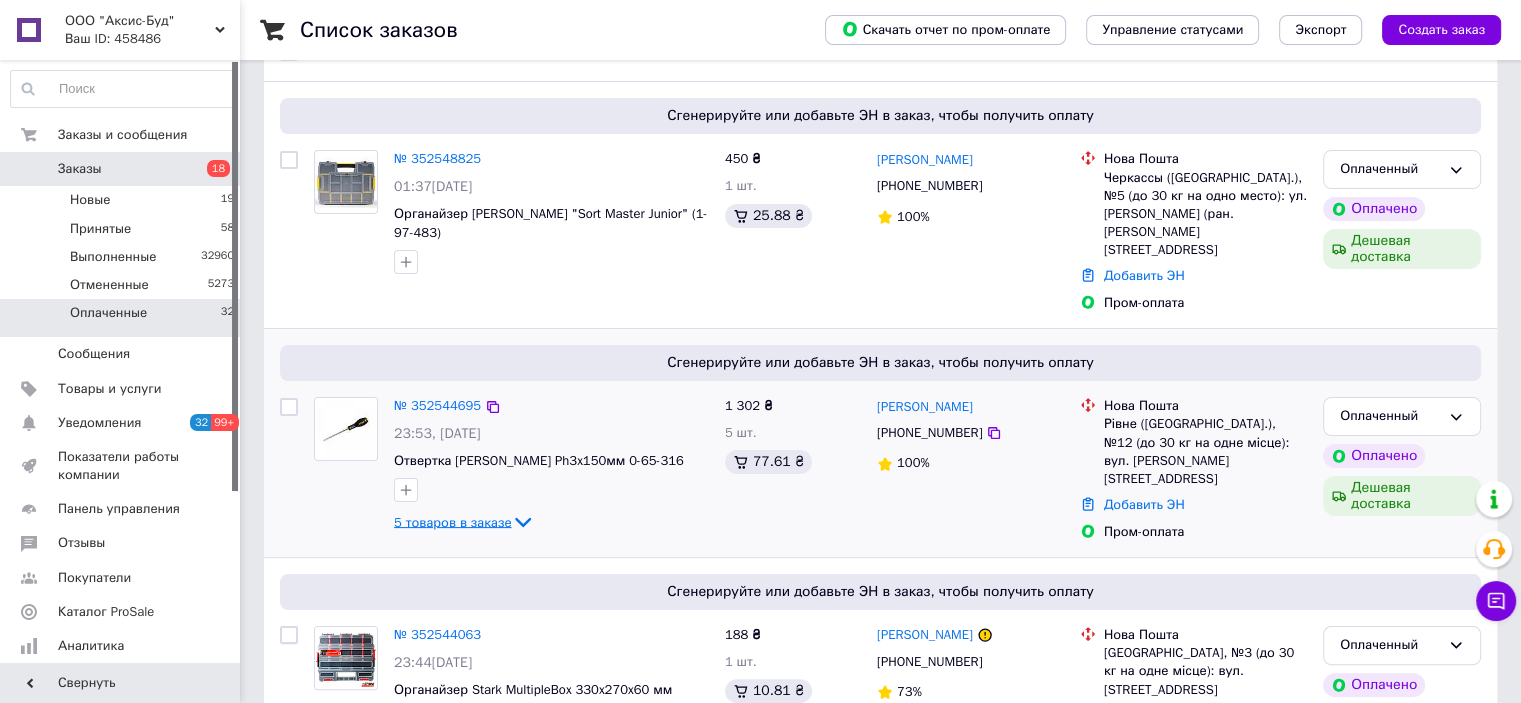 click on "5 товаров в заказе" at bounding box center (452, 521) 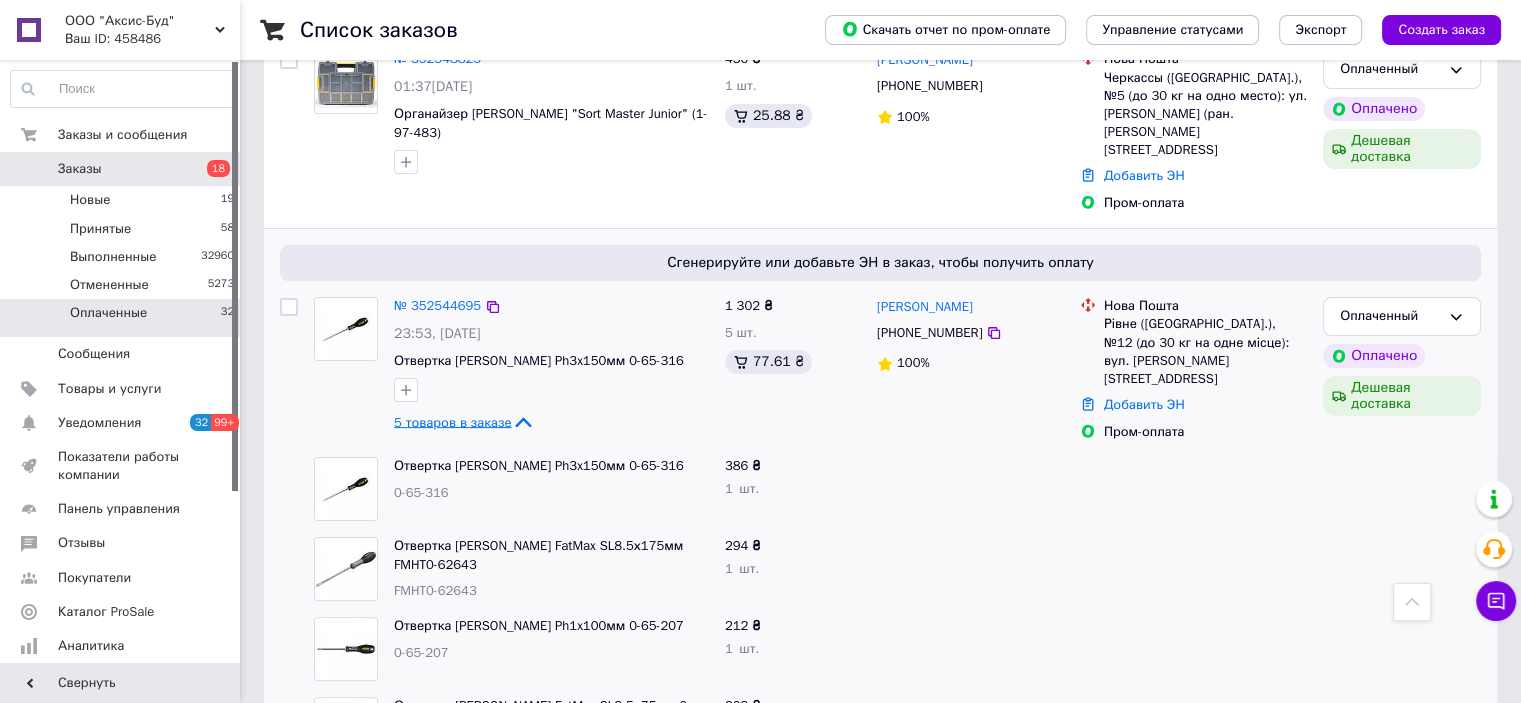 click on "5 товаров в заказе" at bounding box center [452, 421] 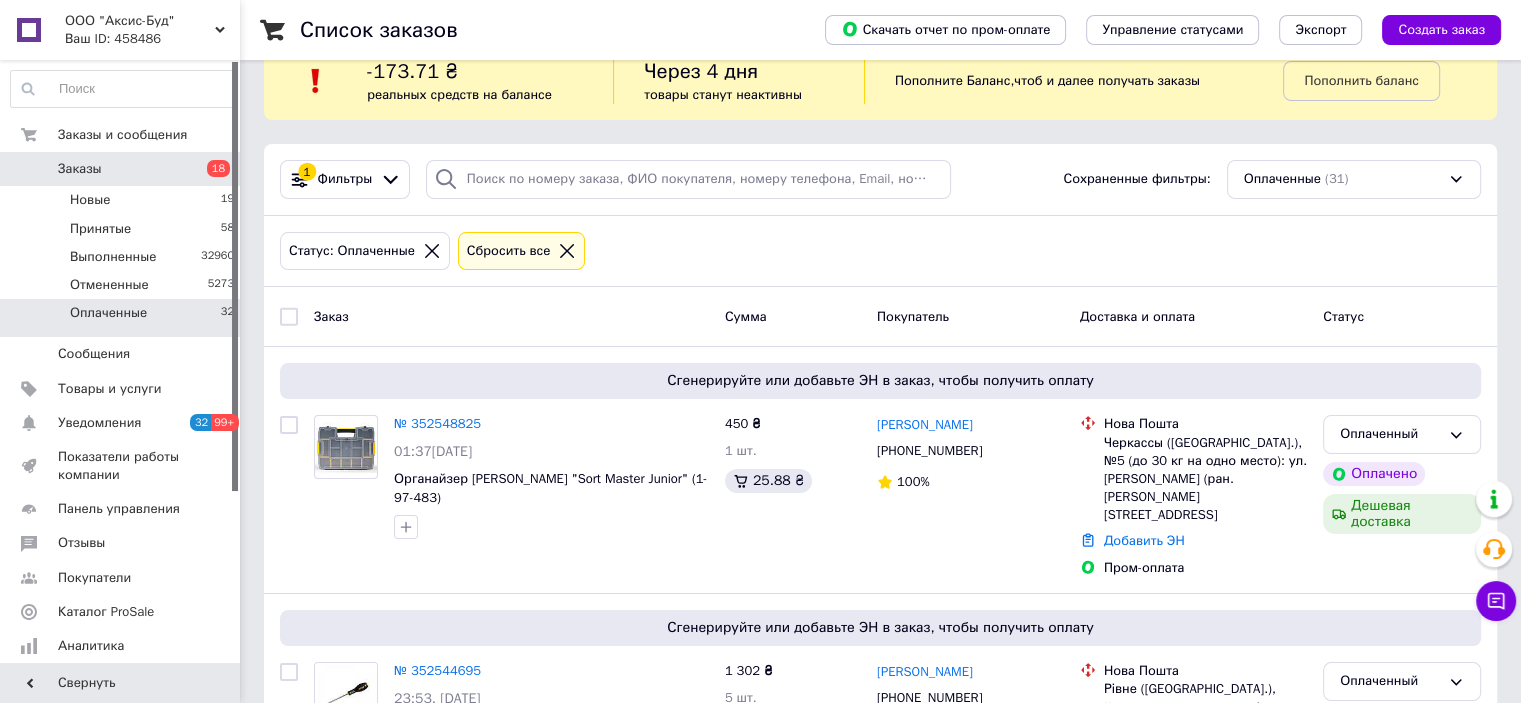 scroll, scrollTop: 7, scrollLeft: 0, axis: vertical 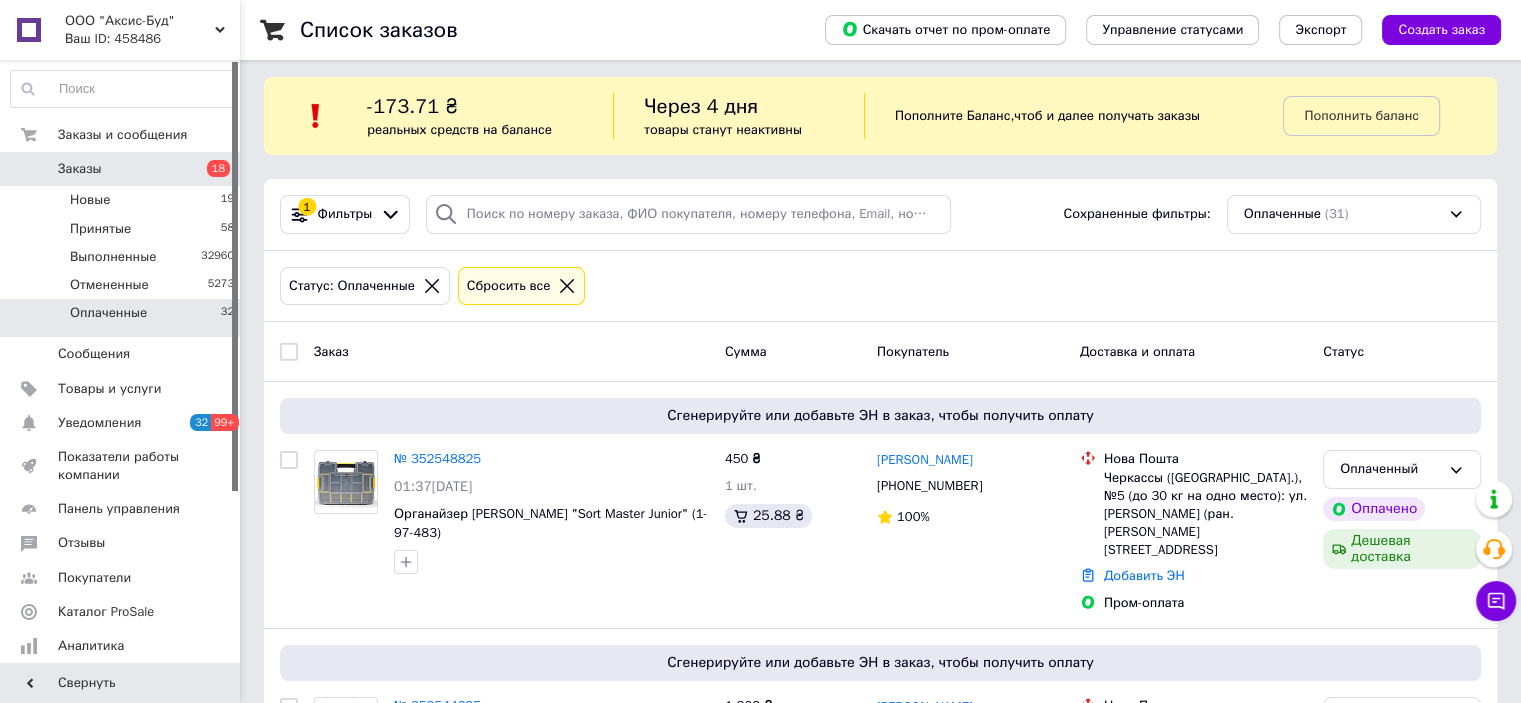 click 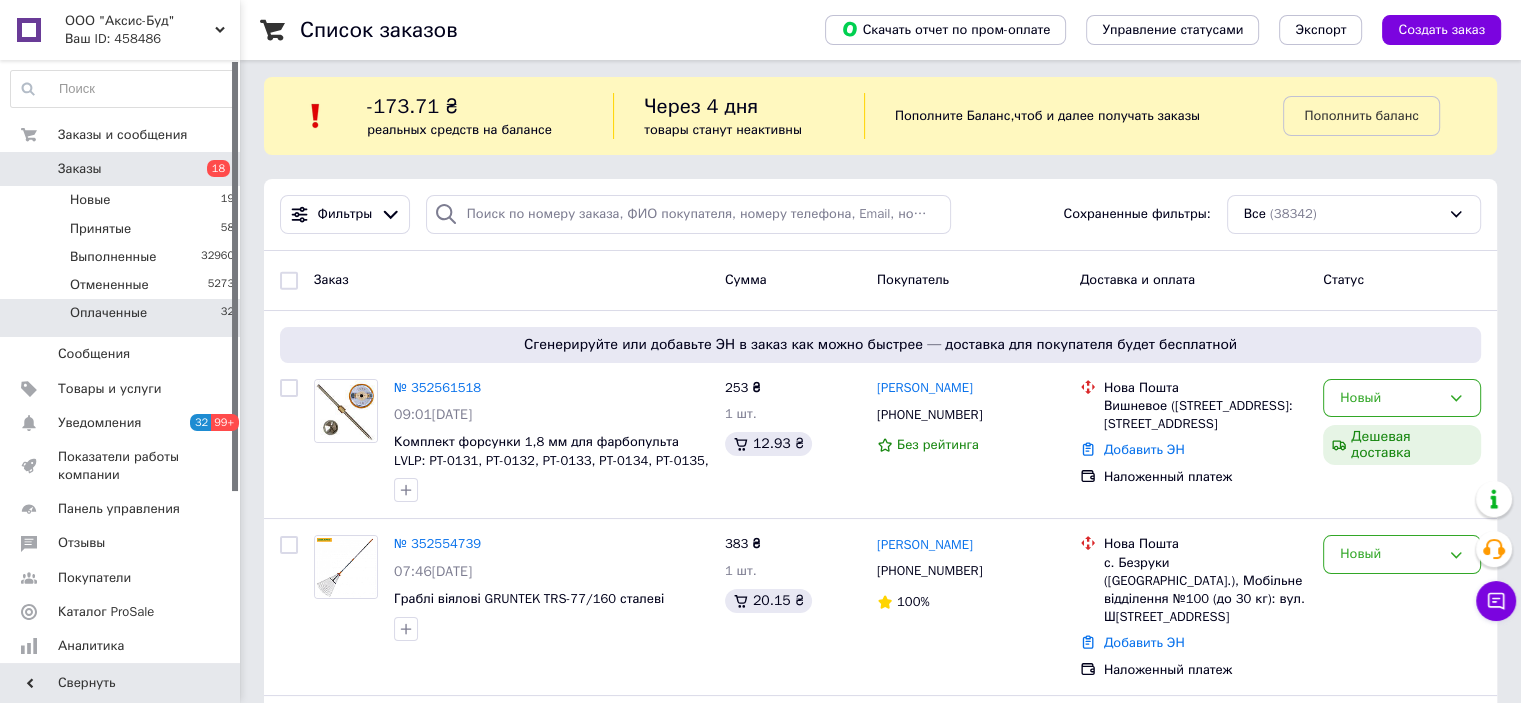scroll, scrollTop: 0, scrollLeft: 0, axis: both 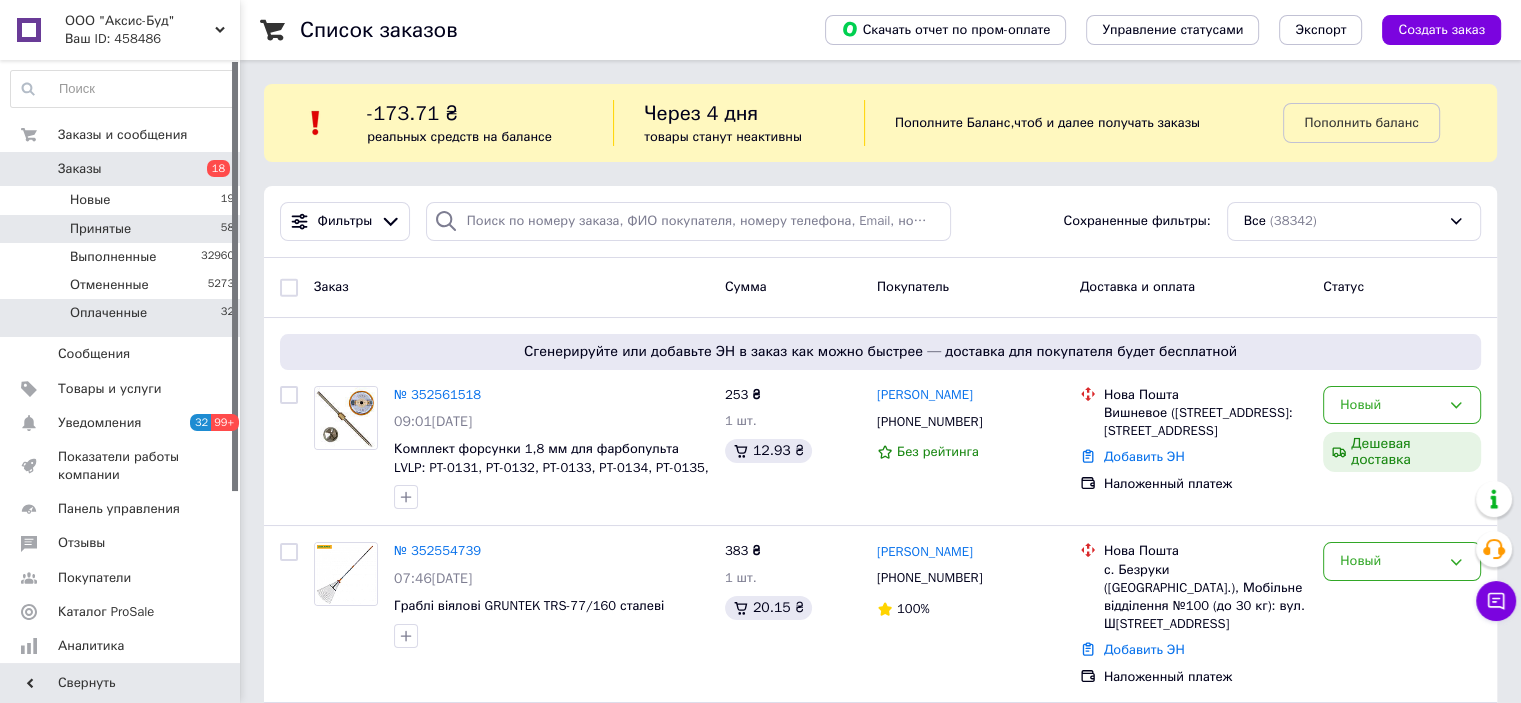 drag, startPoint x: 127, startPoint y: 207, endPoint x: 148, endPoint y: 221, distance: 25.23886 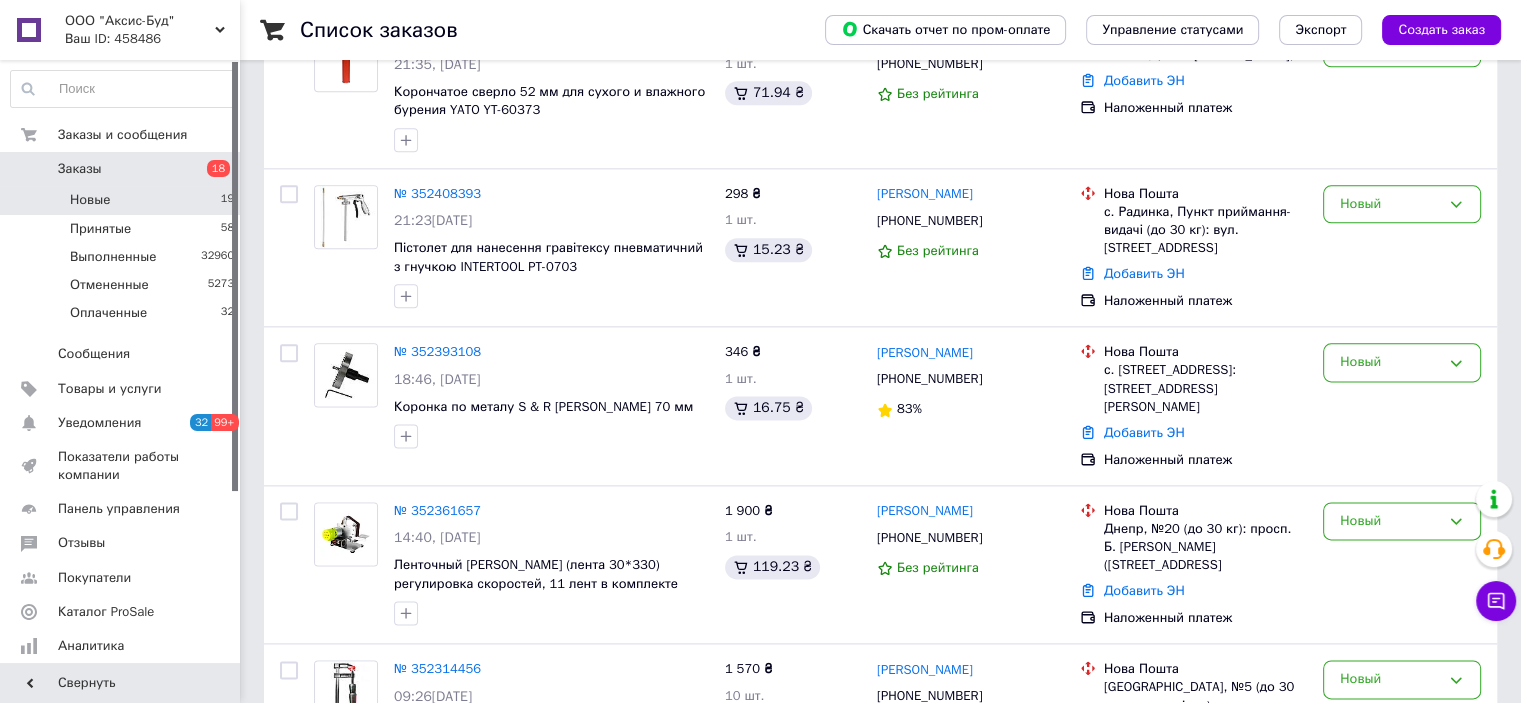 scroll, scrollTop: 2991, scrollLeft: 0, axis: vertical 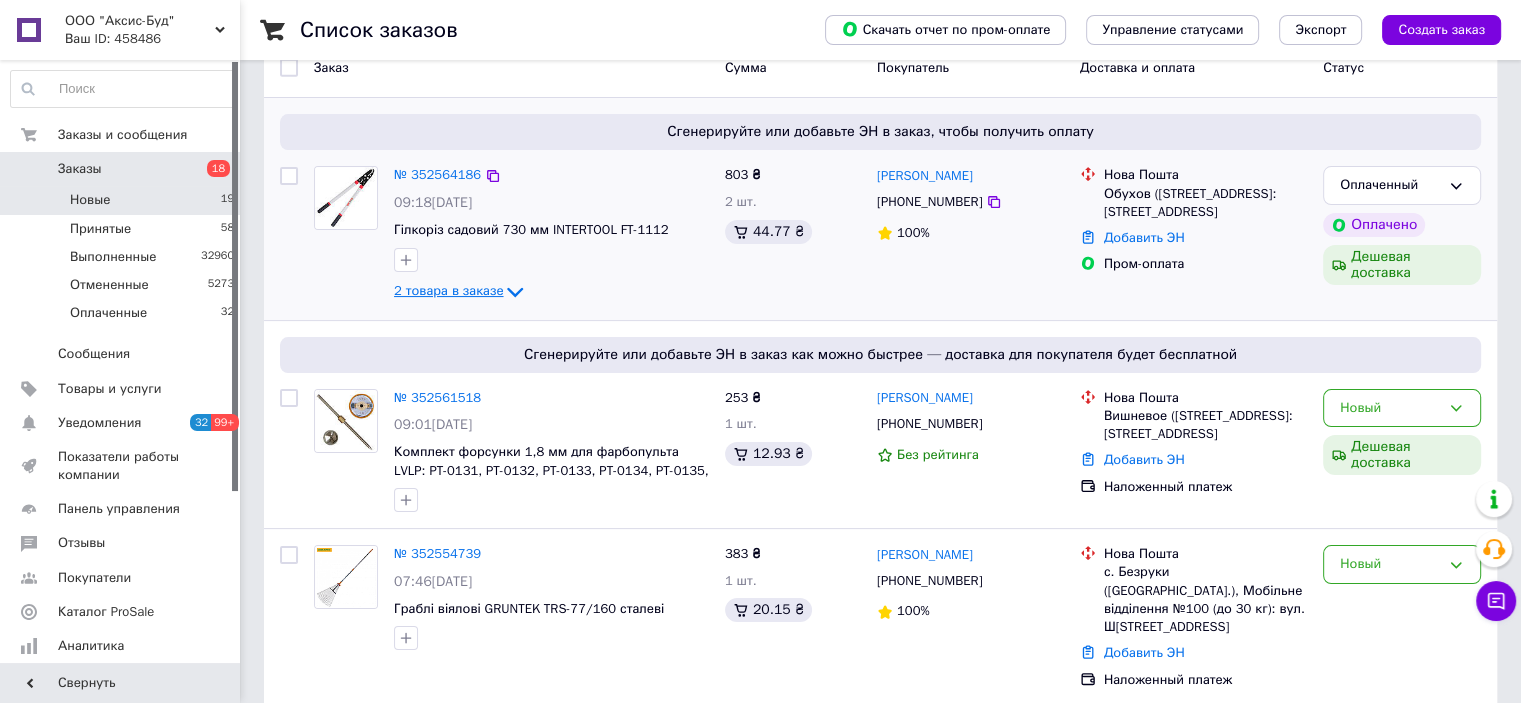 click on "2 товара в заказе" at bounding box center (448, 290) 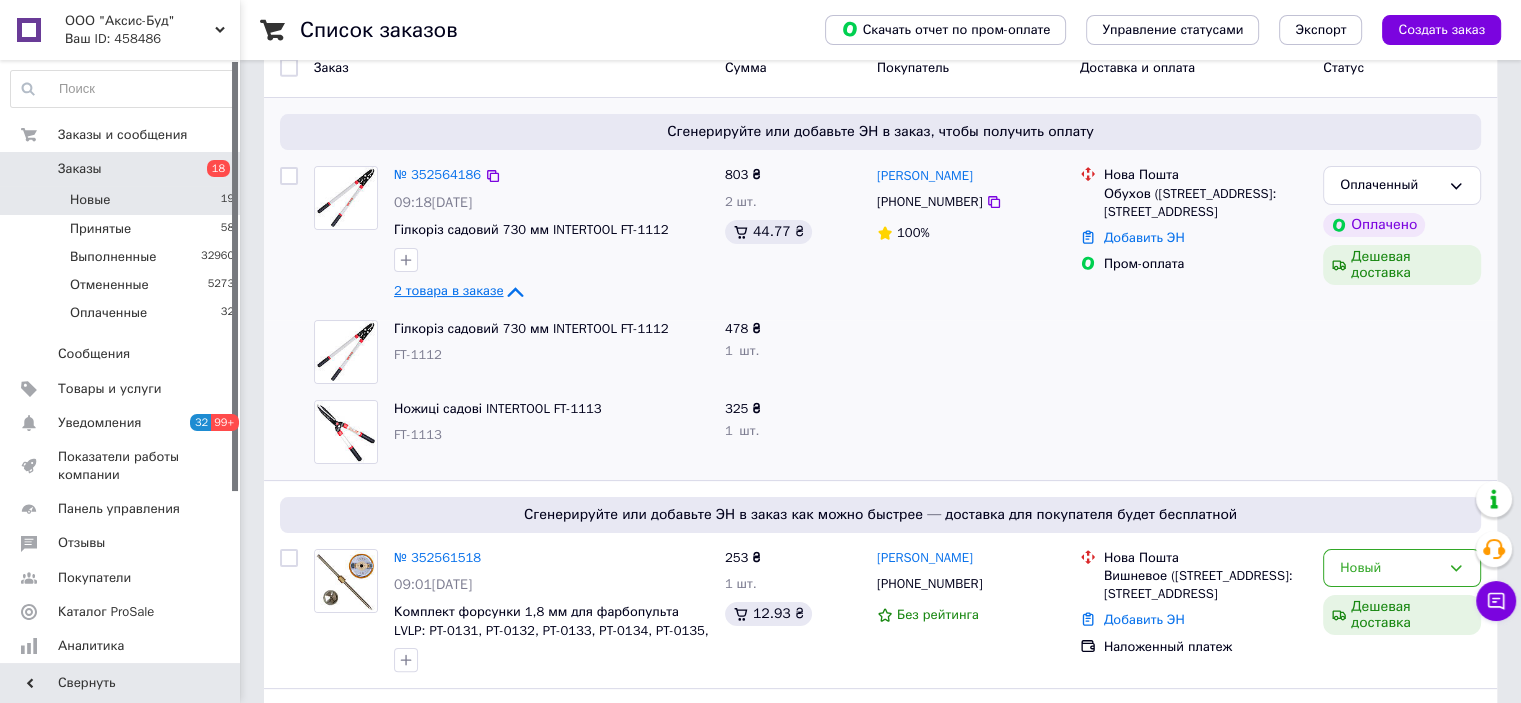 click on "2 товара в заказе" at bounding box center [448, 290] 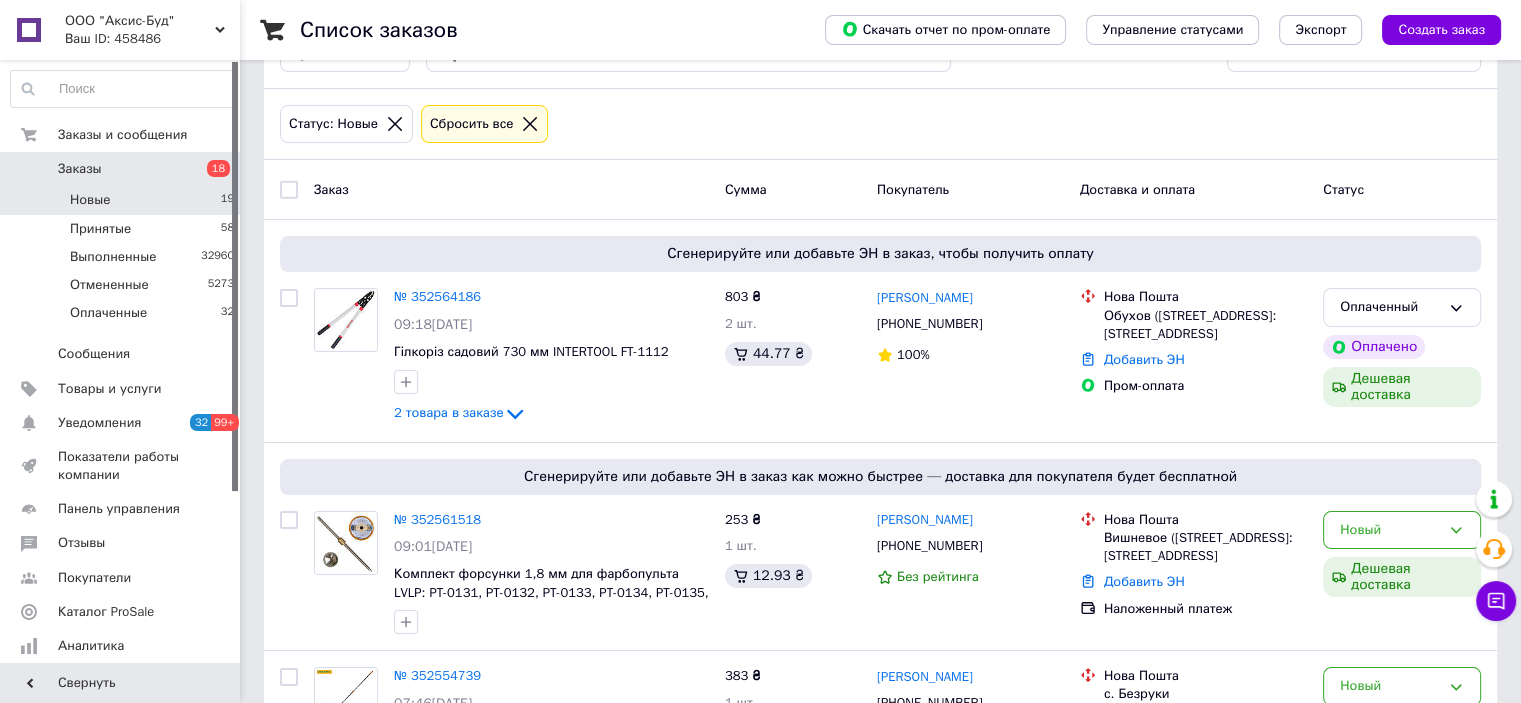 scroll, scrollTop: 91, scrollLeft: 0, axis: vertical 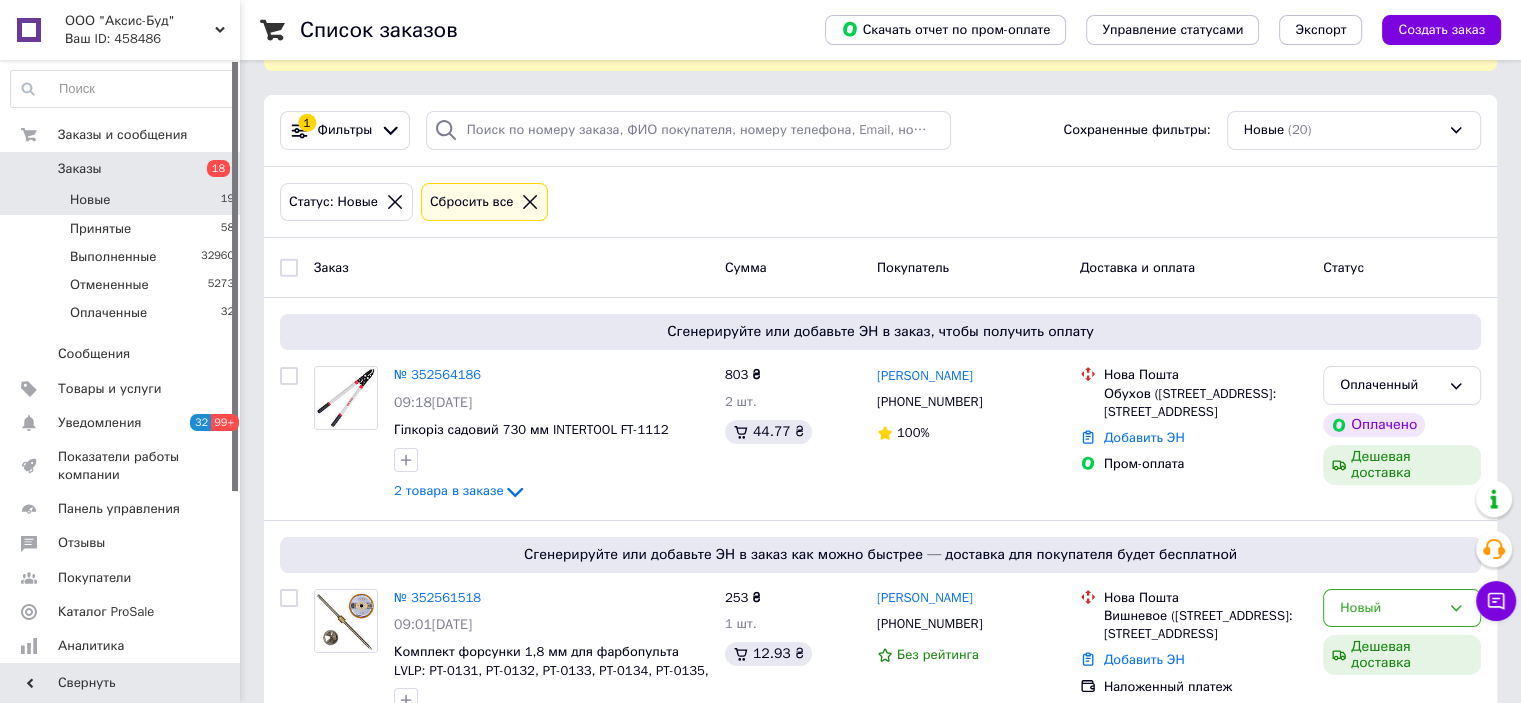 click 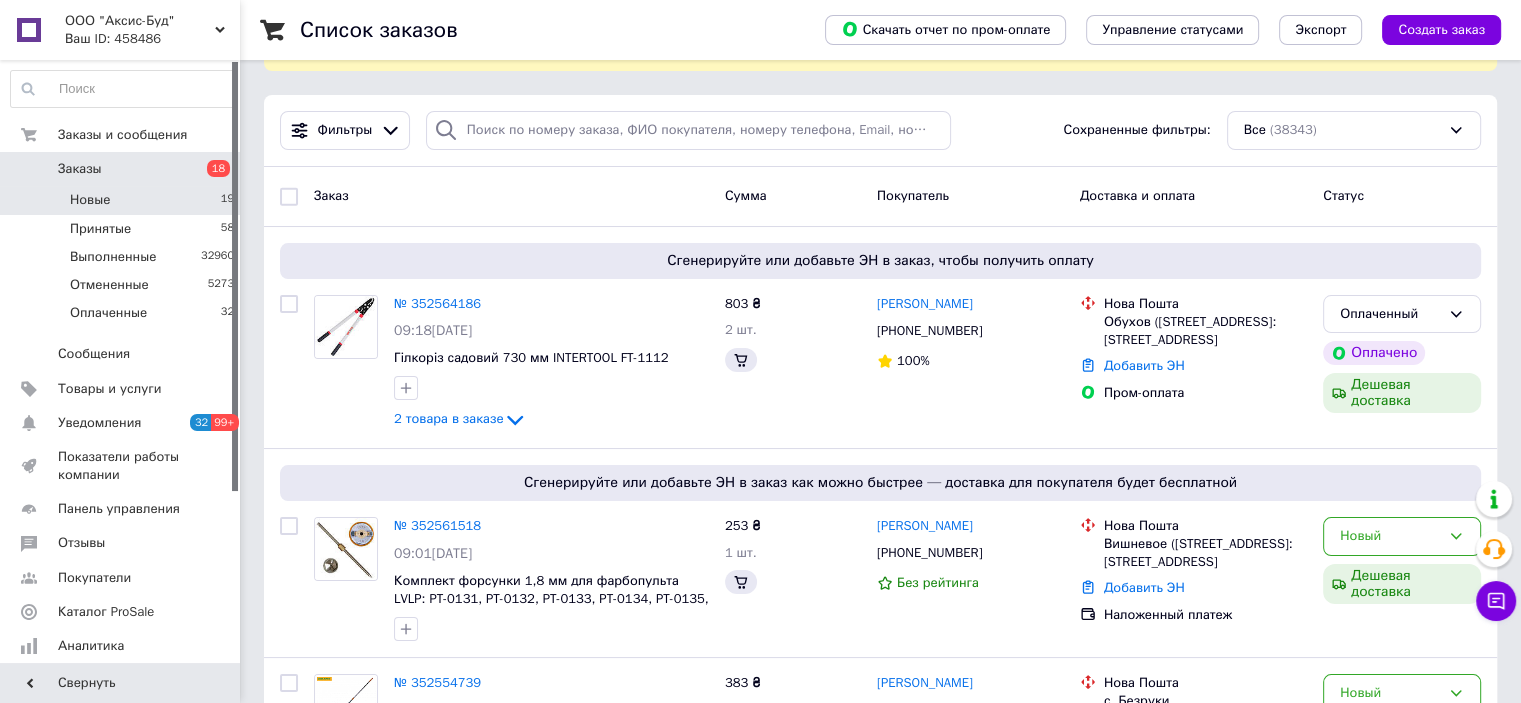 scroll, scrollTop: 0, scrollLeft: 0, axis: both 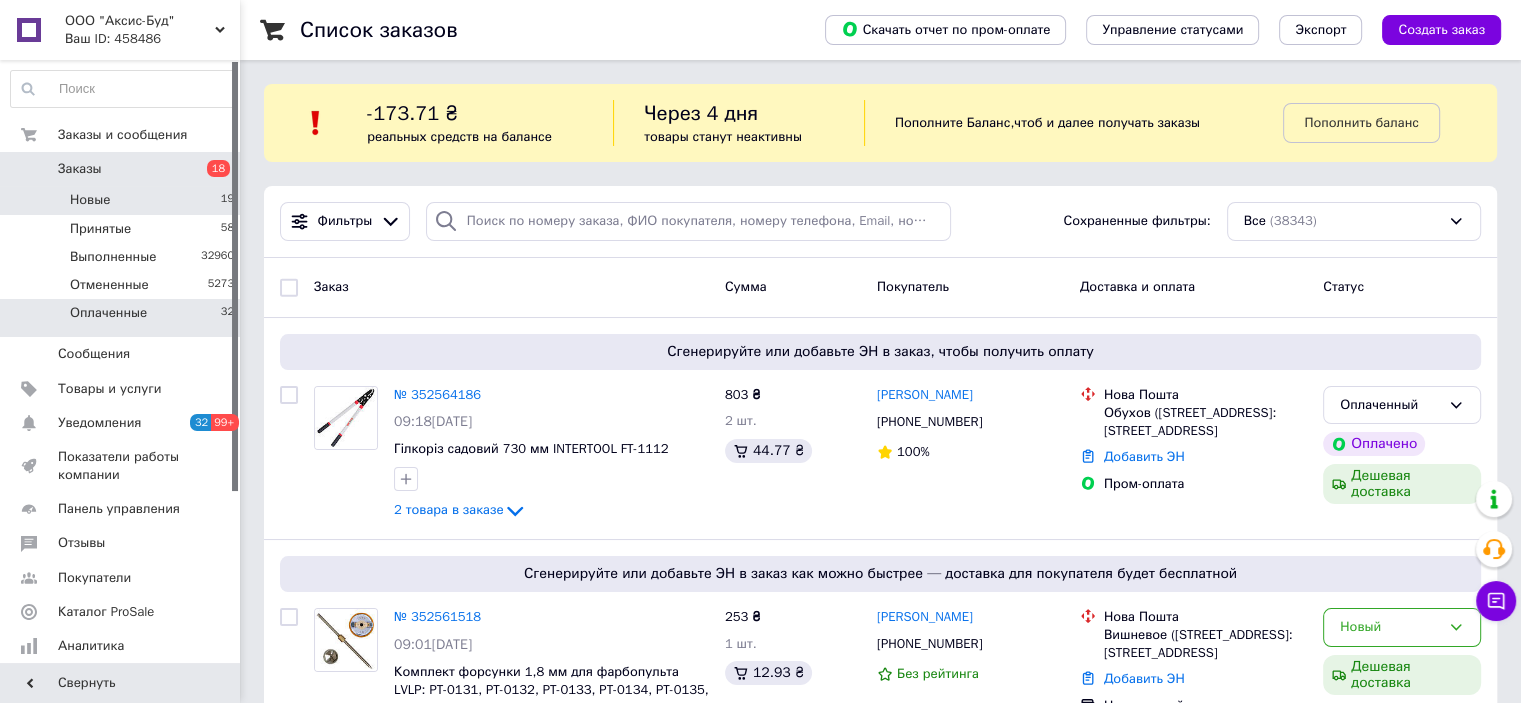 click on "Оплаченные" at bounding box center (108, 313) 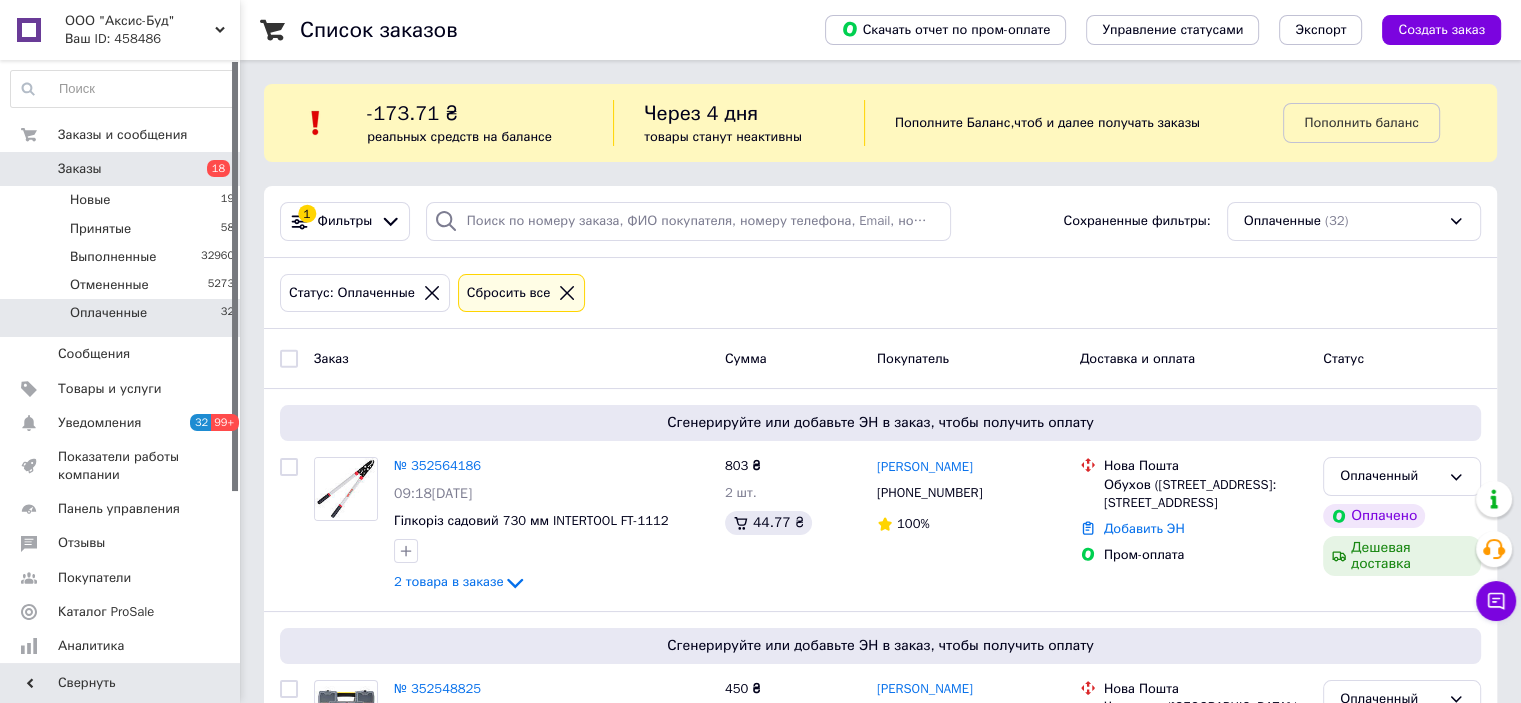 click 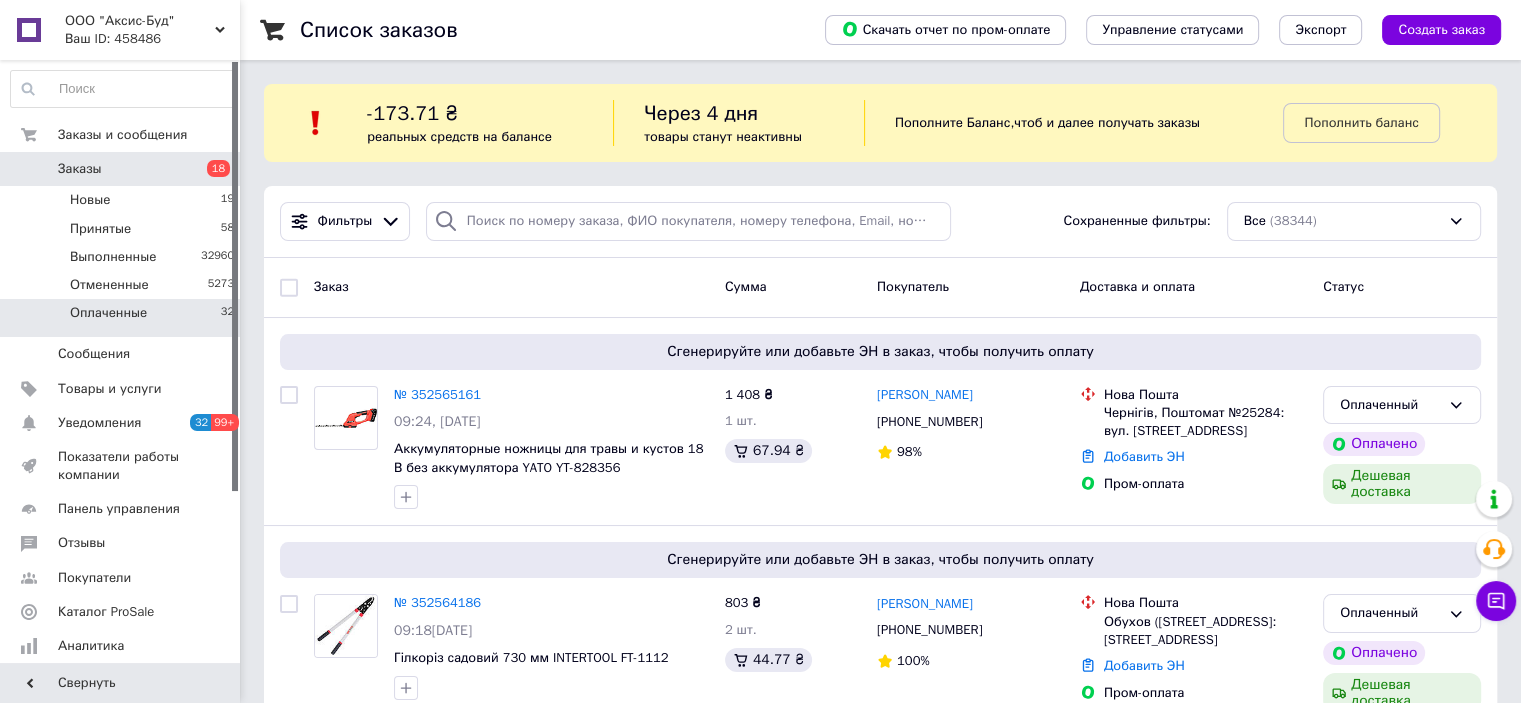 click on "Оплаченные 32" at bounding box center (123, 318) 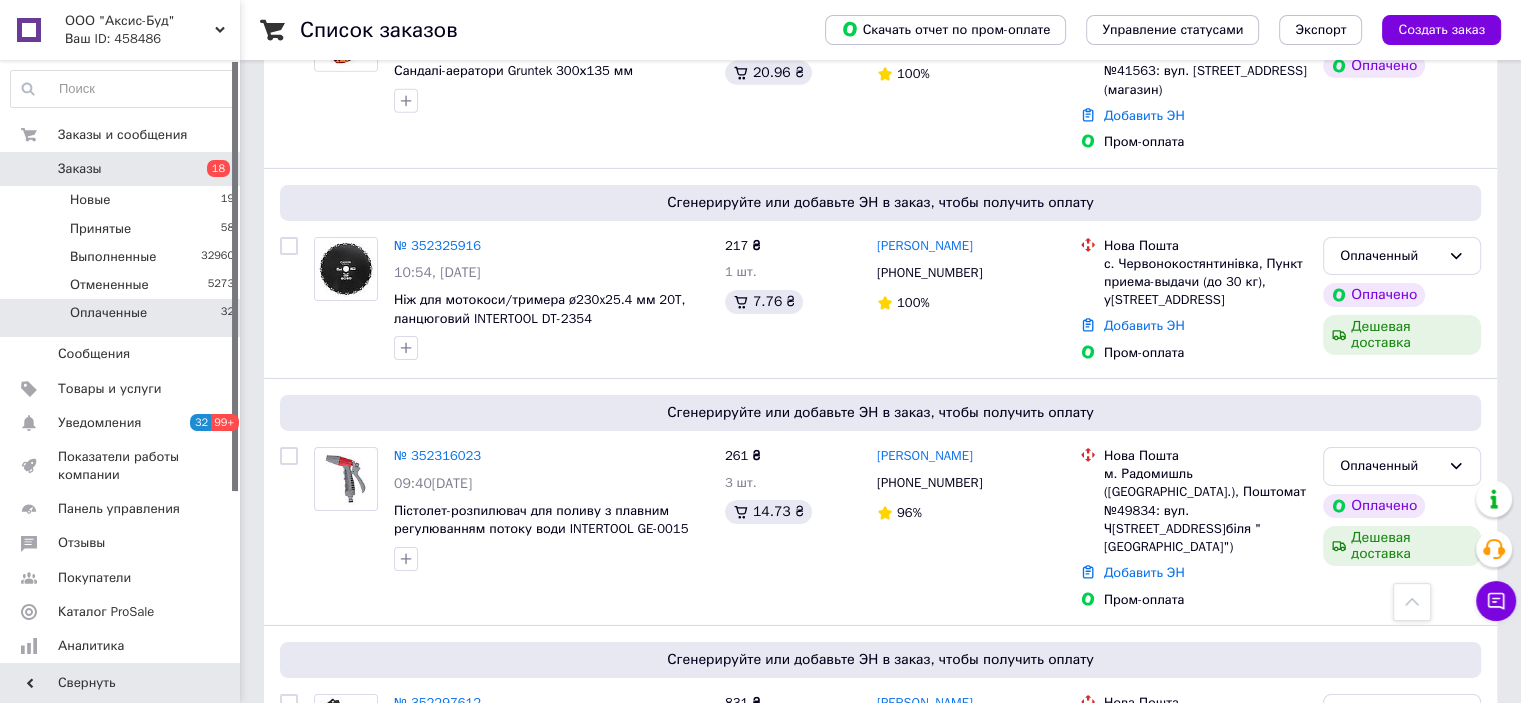 scroll, scrollTop: 6628, scrollLeft: 0, axis: vertical 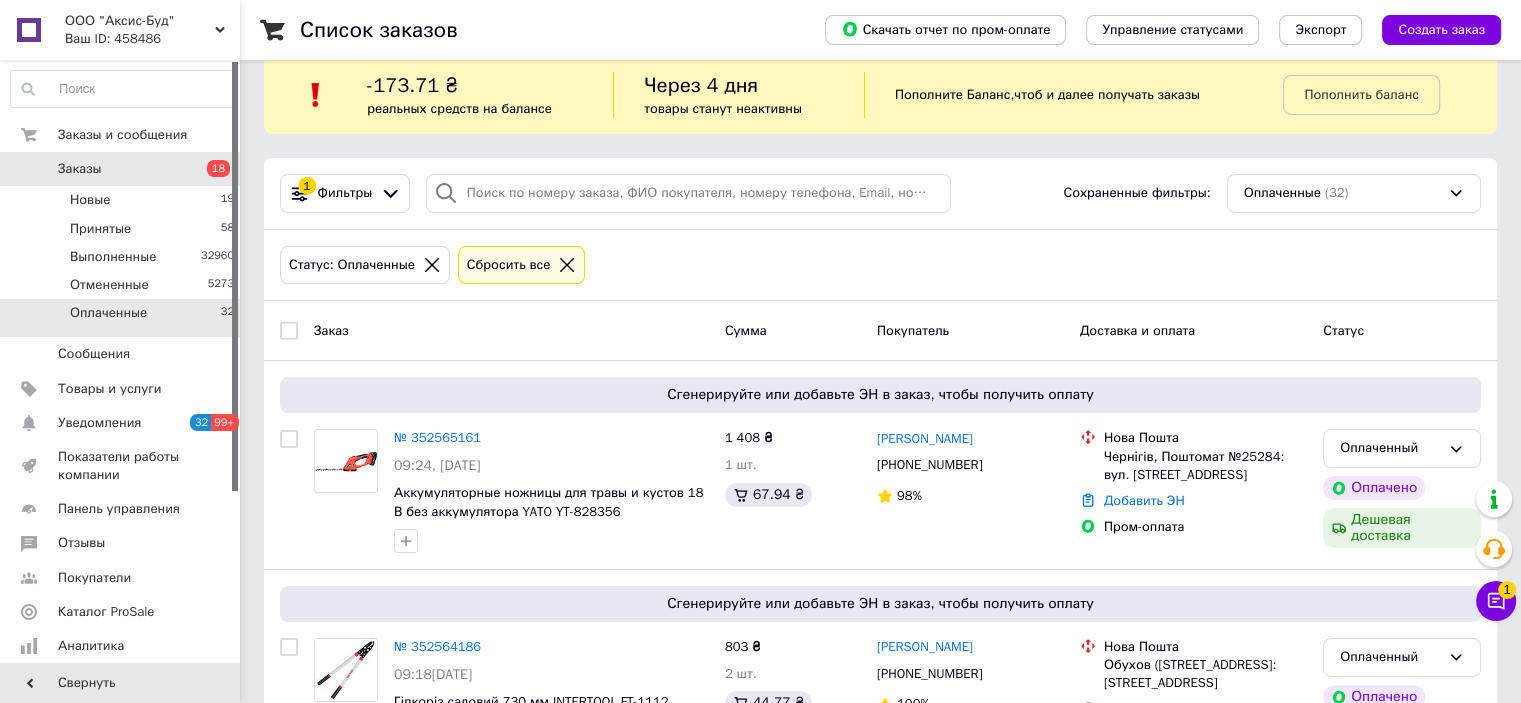 click 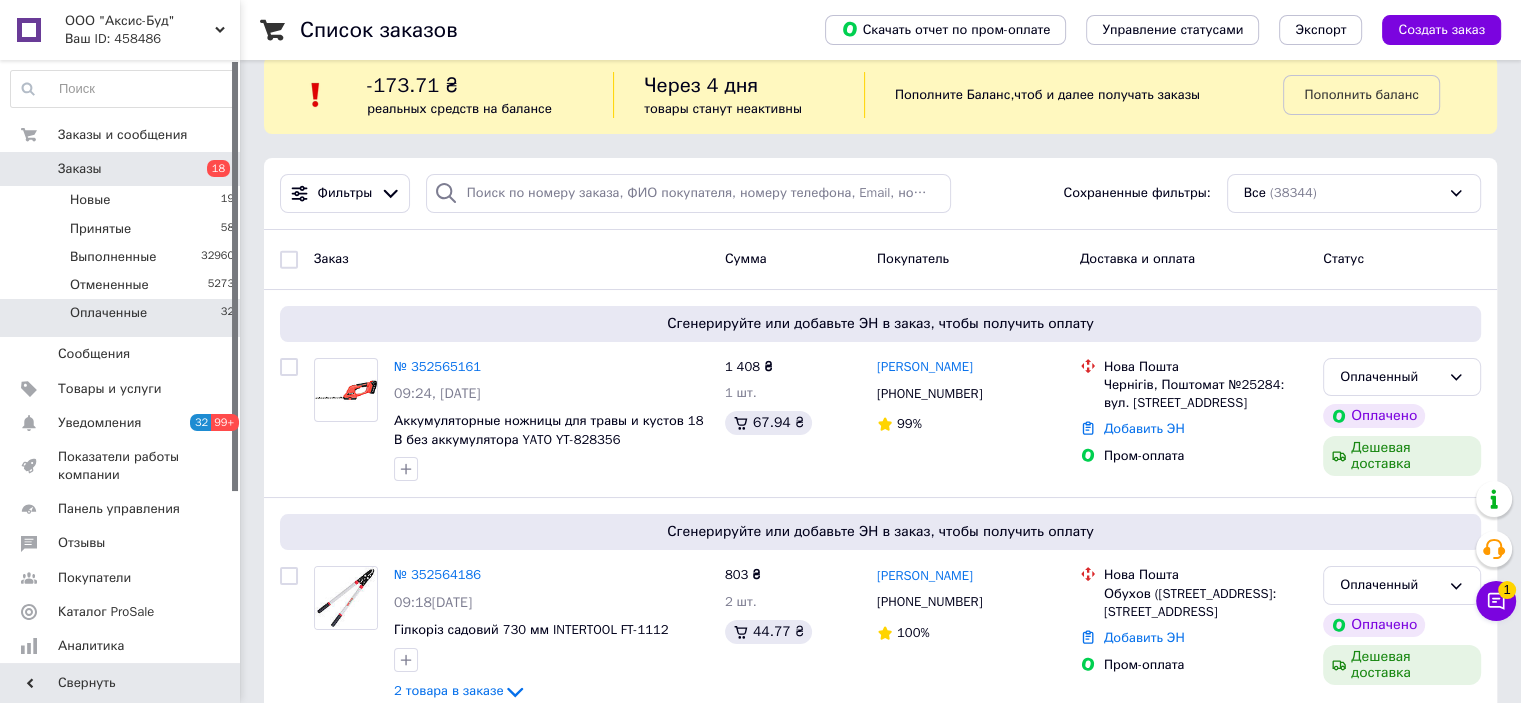 scroll, scrollTop: 0, scrollLeft: 0, axis: both 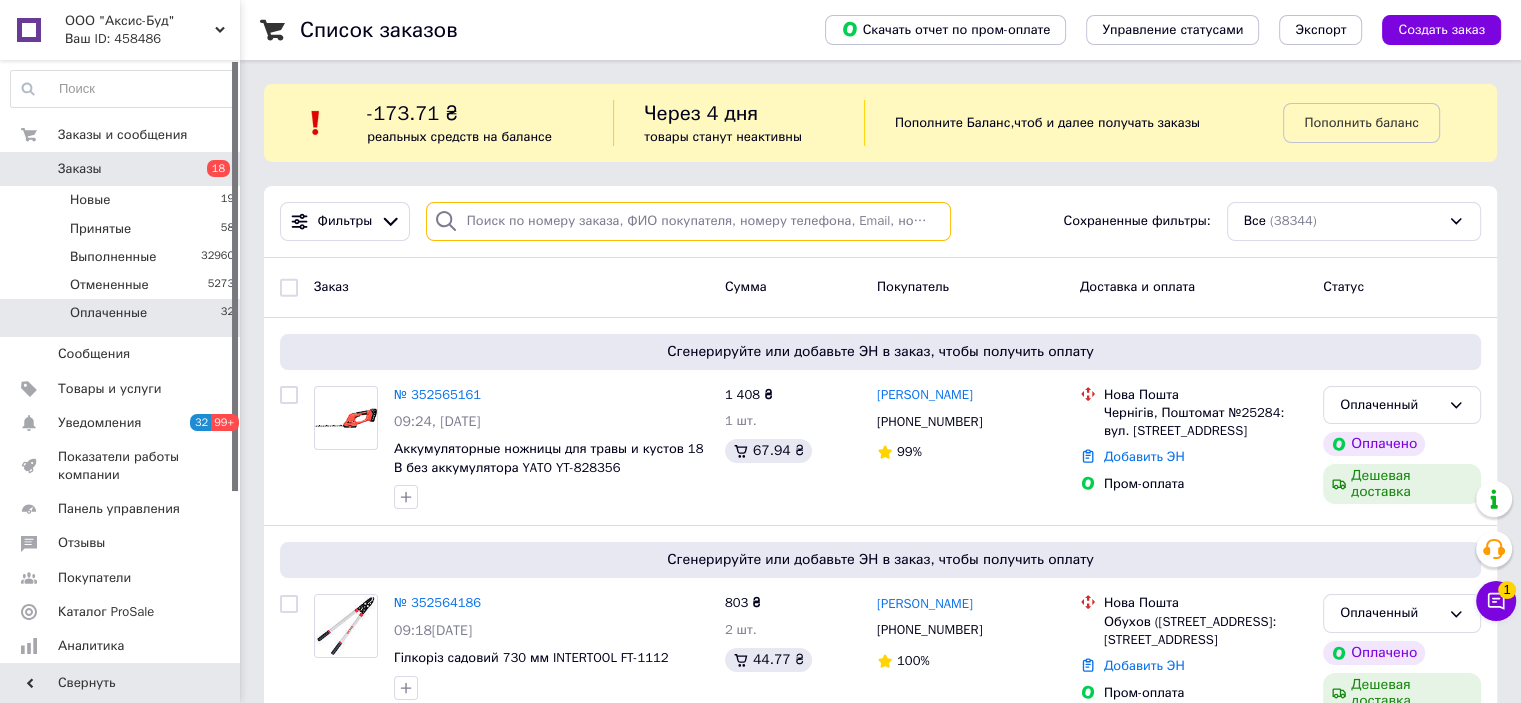 click at bounding box center [688, 221] 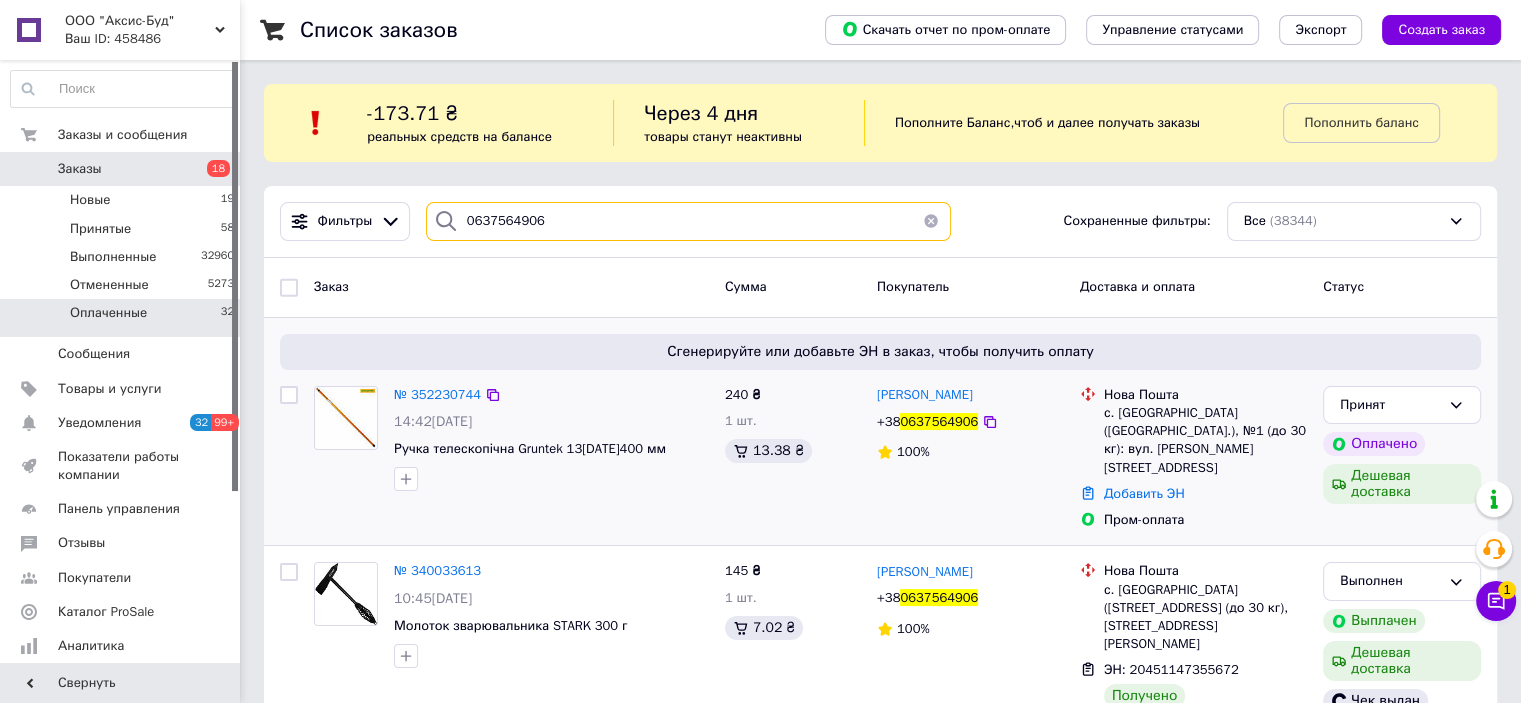 type on "0637564906" 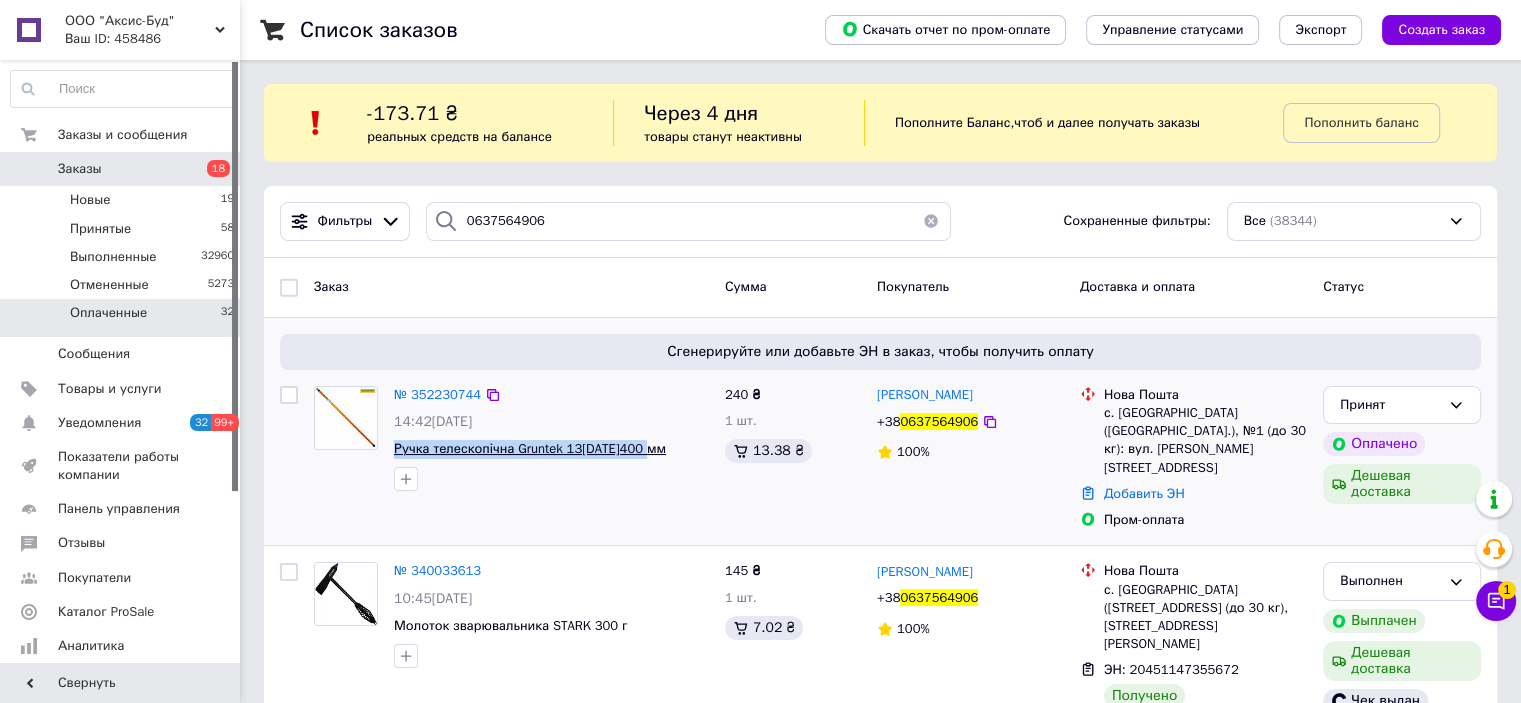drag, startPoint x: 663, startPoint y: 451, endPoint x: 395, endPoint y: 451, distance: 268 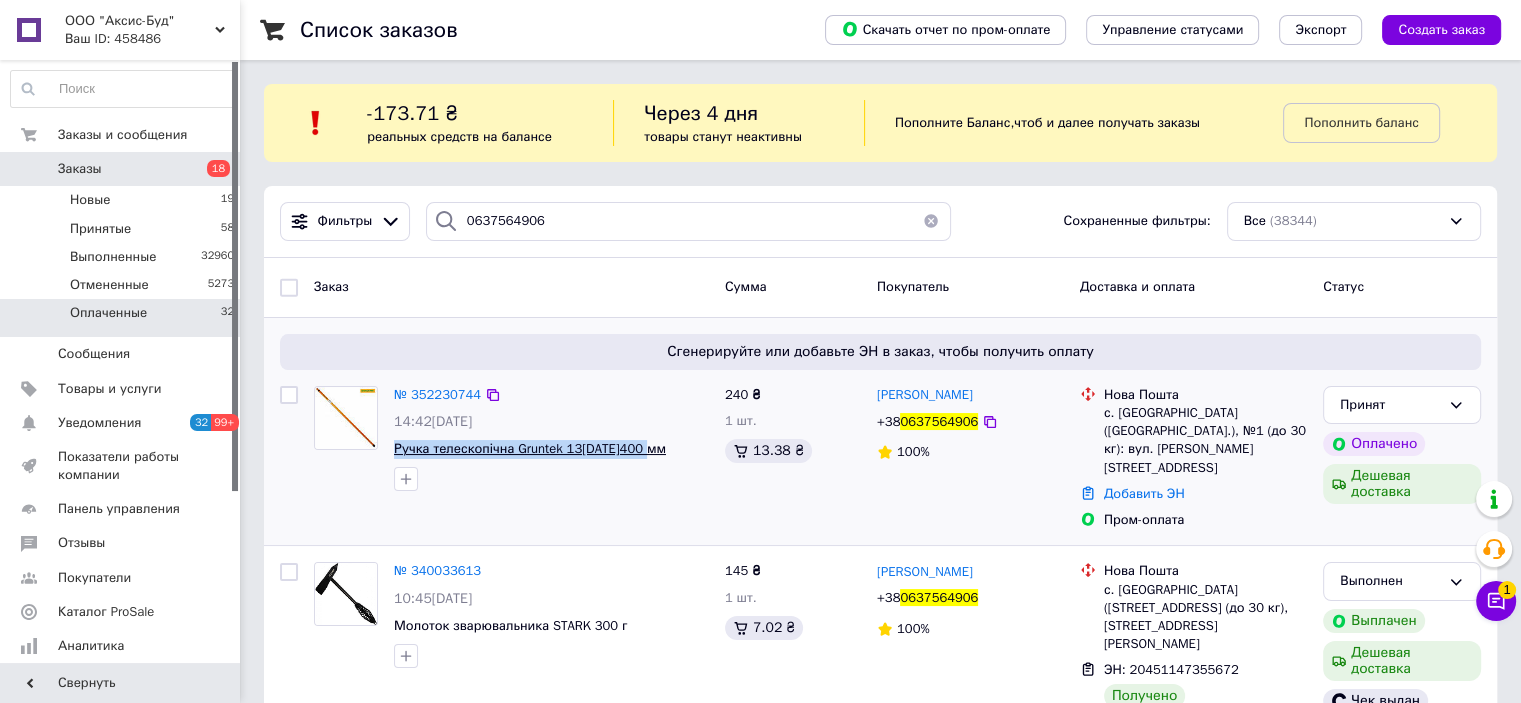 click on "Ручка телескопічна Gruntek 13[DATE]400 мм" at bounding box center (551, 449) 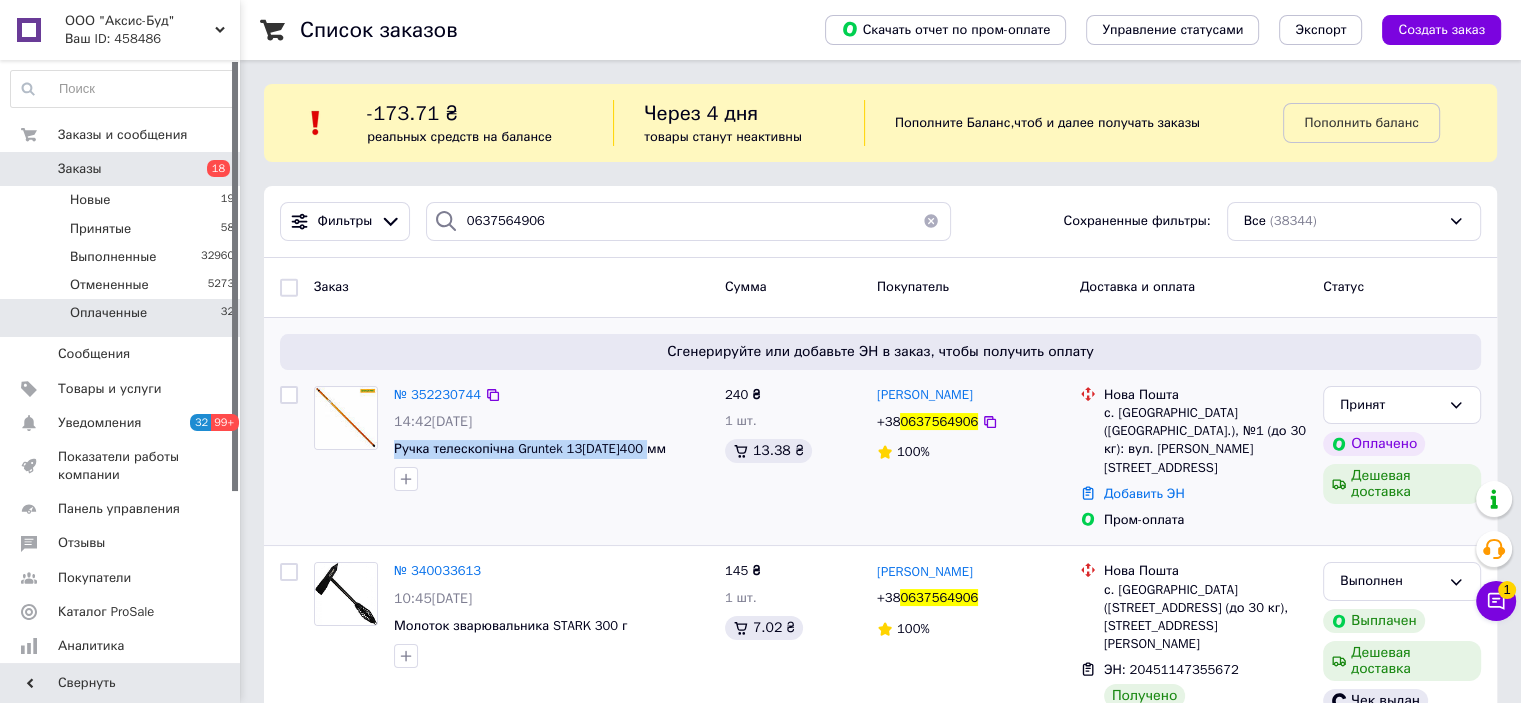 copy on "Ручка телескопічна Gruntek 13[DATE]400 мм" 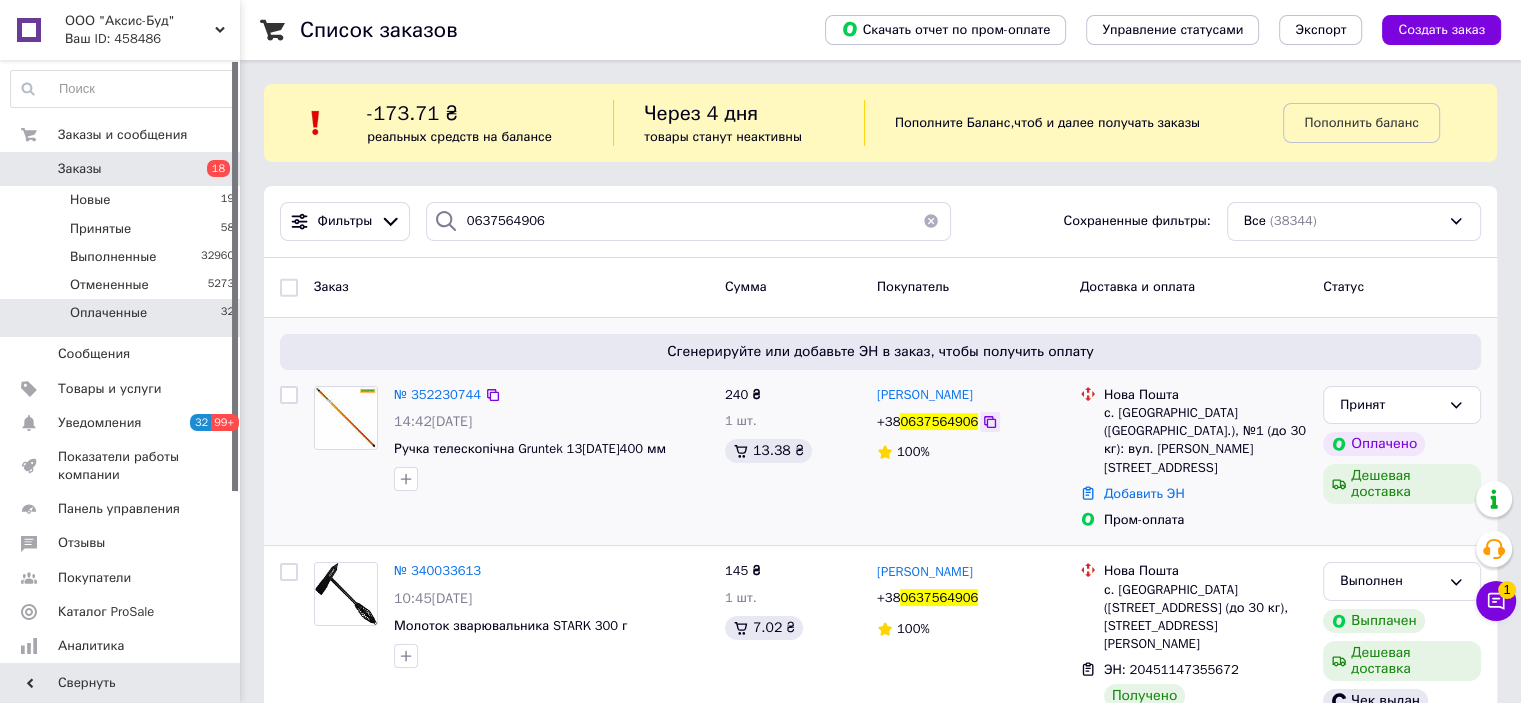 click 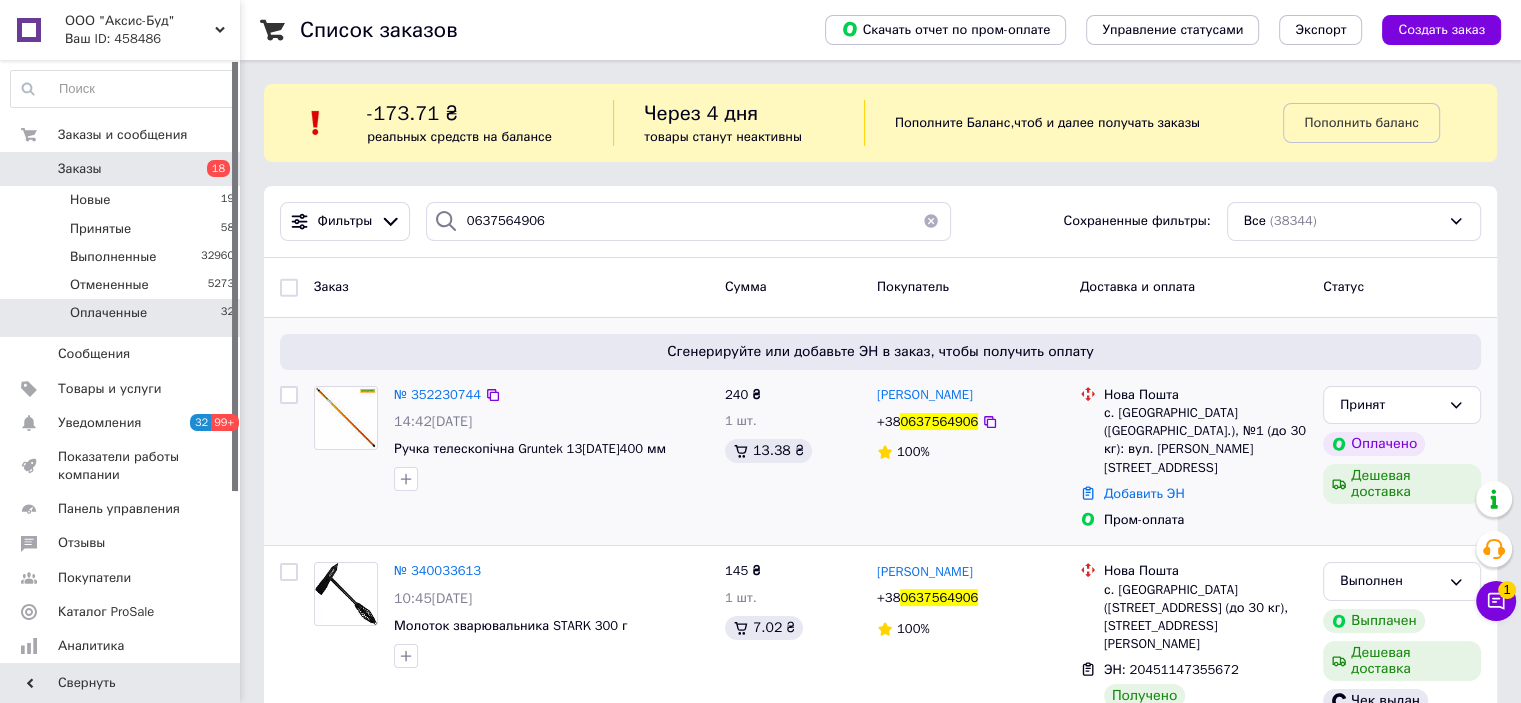 drag, startPoint x: 970, startPoint y: 391, endPoint x: 875, endPoint y: 399, distance: 95.33625 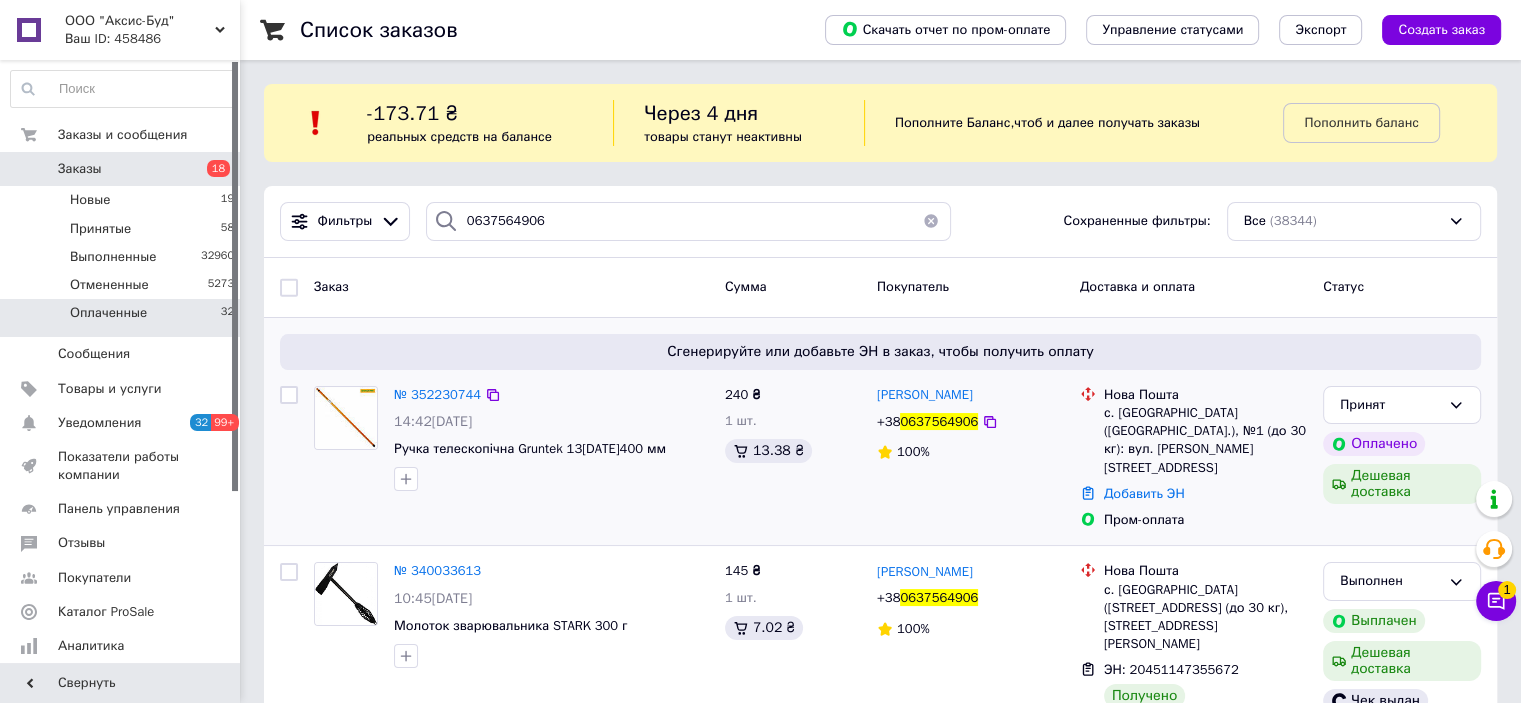 click on "[PERSON_NAME]" at bounding box center [970, 395] 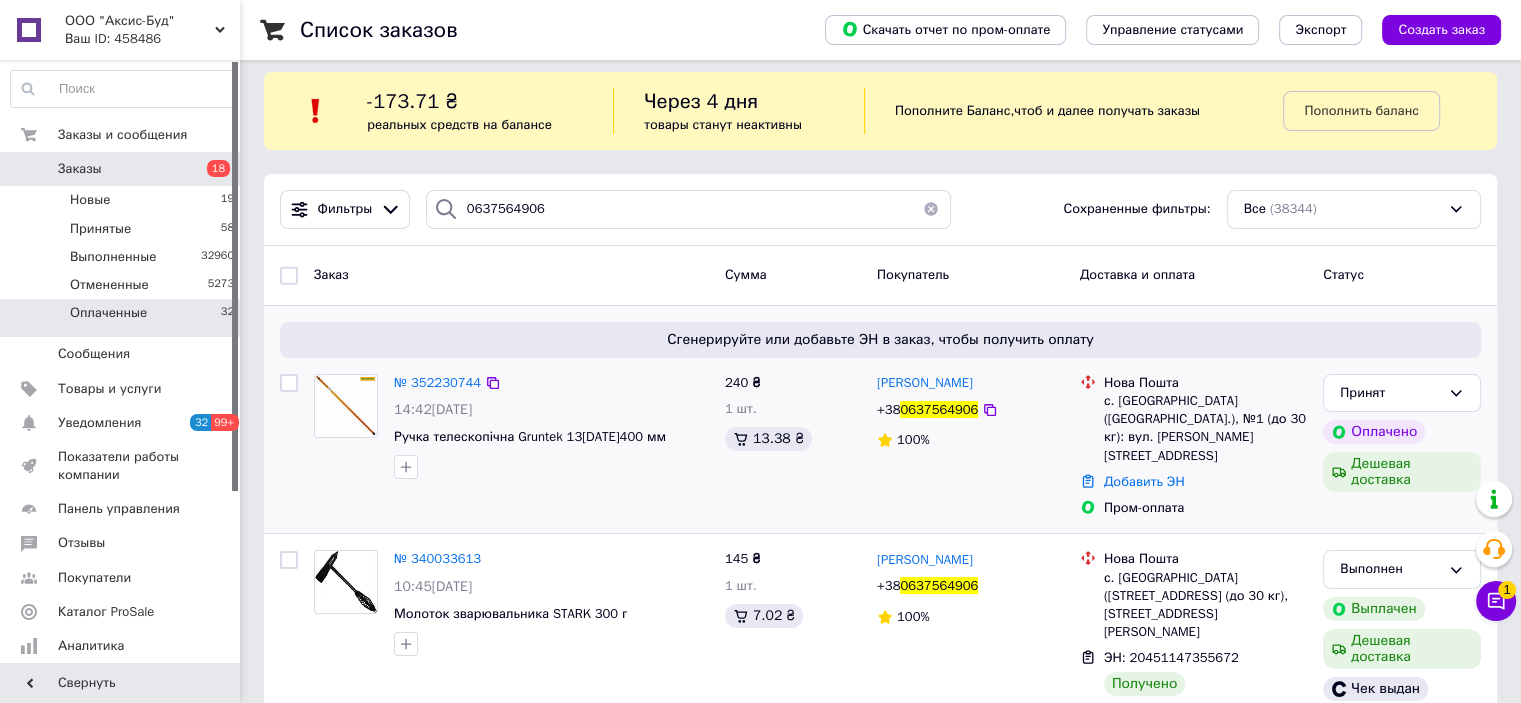 scroll, scrollTop: 16, scrollLeft: 0, axis: vertical 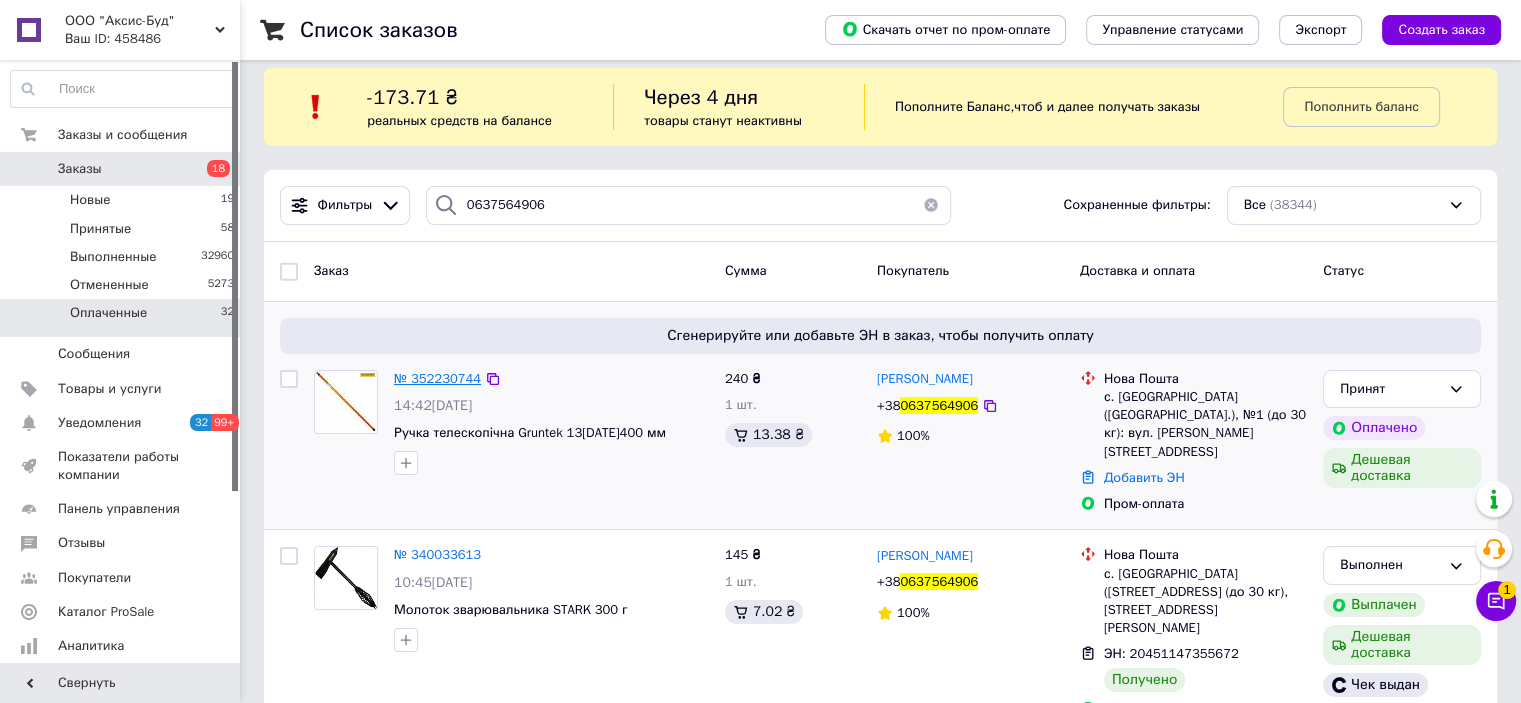 click on "№ 352230744" at bounding box center [437, 378] 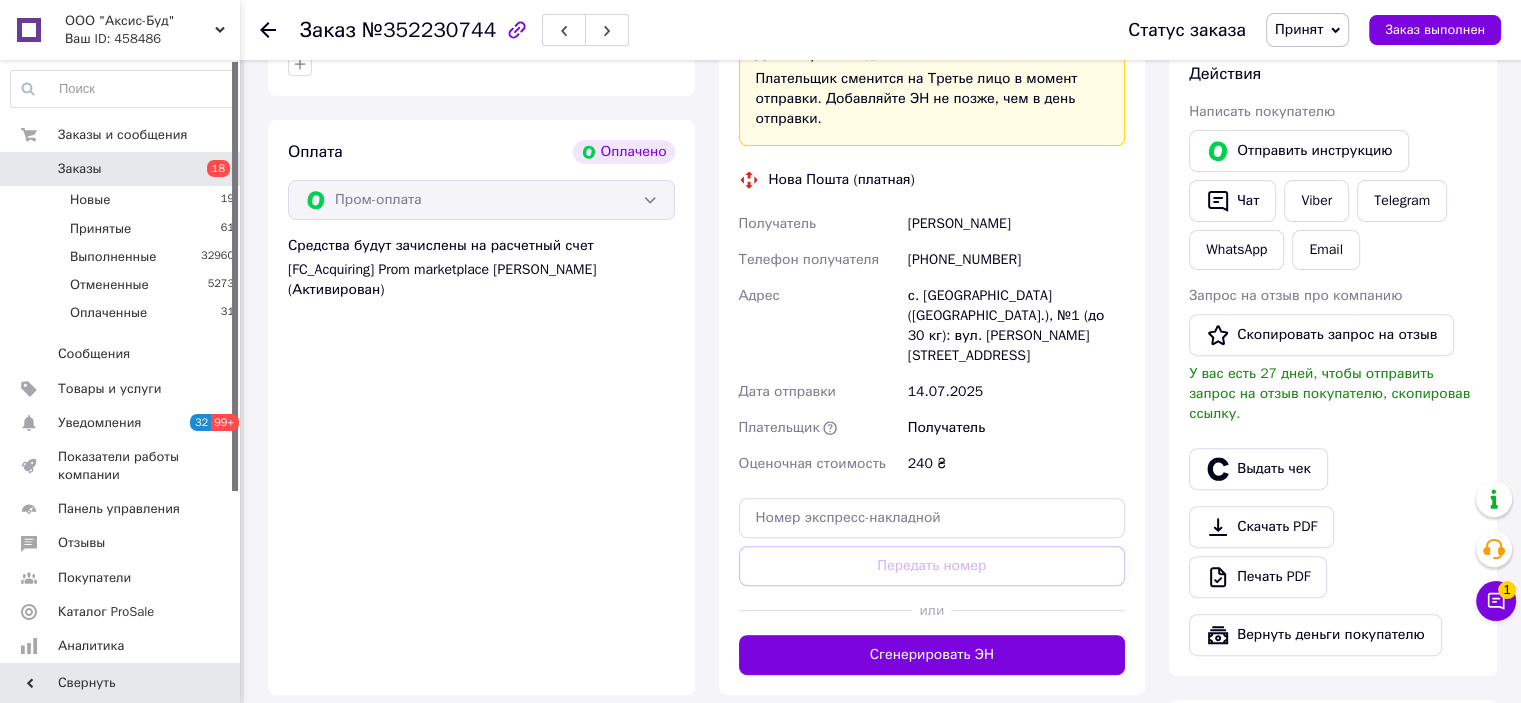 scroll, scrollTop: 786, scrollLeft: 0, axis: vertical 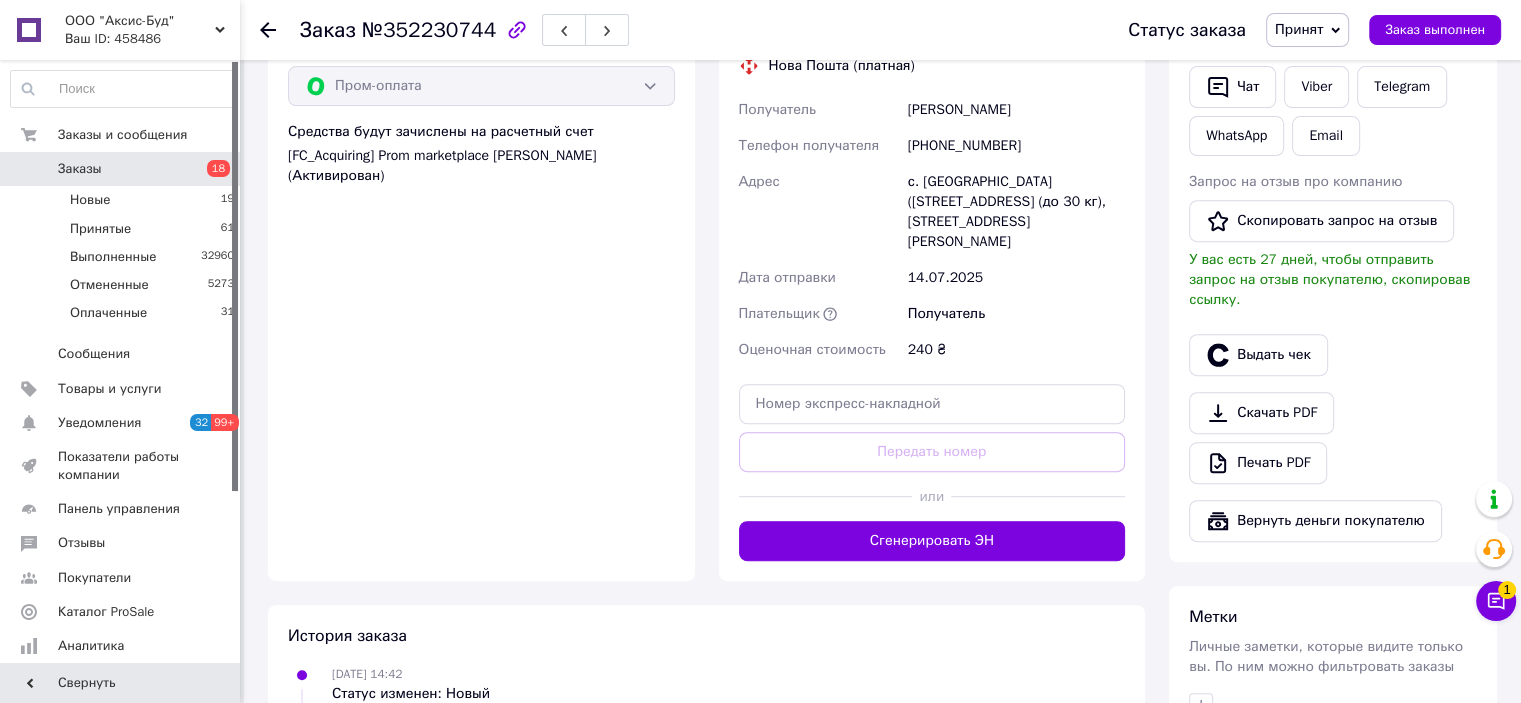 click on "Доставка Редактировать «Дешевая доставка»   для продавца [GEOGRAPHIC_DATA] на Prom. Доставку оплачивают: 30 ₴   — продавец , при заказе от 700 ₴, когда он
получен покупателем (списываются с [PERSON_NAME]); остаток — Prom. Для покупателя доставка бесплатно. Плательщик сменится на Третье лицо в момент отправки.
Добавляйте ЭН не позже, чем в день отправки. Нова Пошта (платная) Получатель [PERSON_NAME] Телефон получателя [PHONE_NUMBER] Адрес с. К[STREET_ADDRESS]до 30 кг), у[STREET_ADDRESS][PERSON_NAME]�ата отправки 14[DATE]�ательщик   Получатель 240 ₴ или" at bounding box center [932, 142] 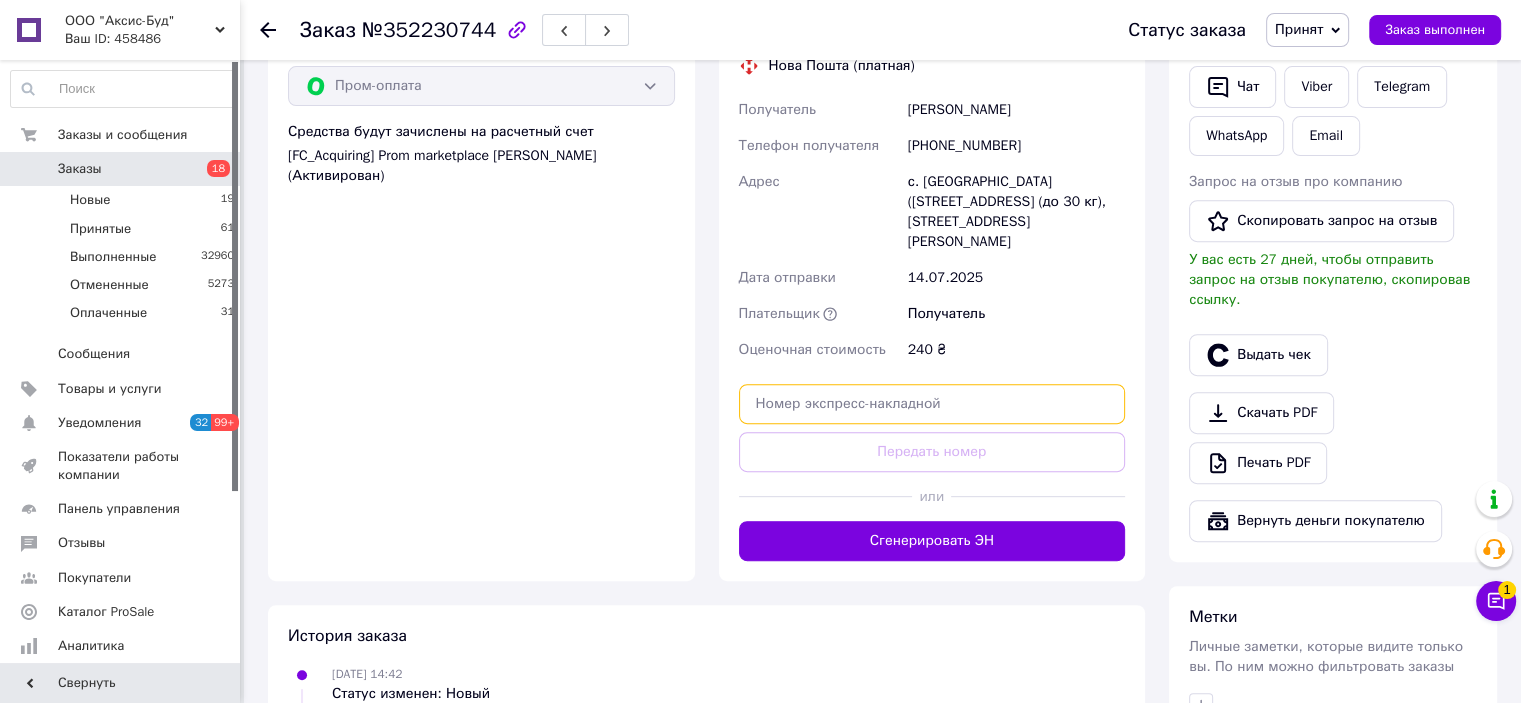 click at bounding box center [932, 404] 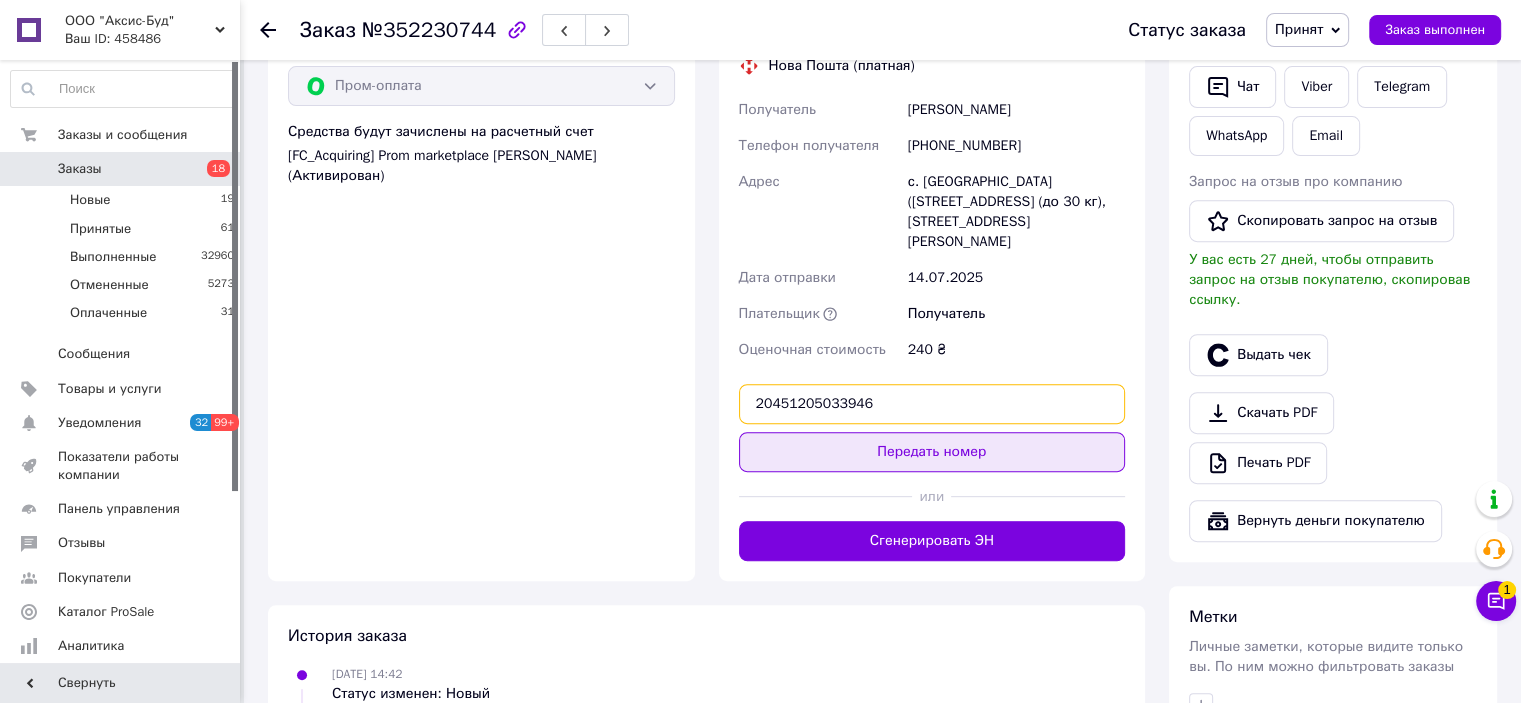 type on "20451205033946" 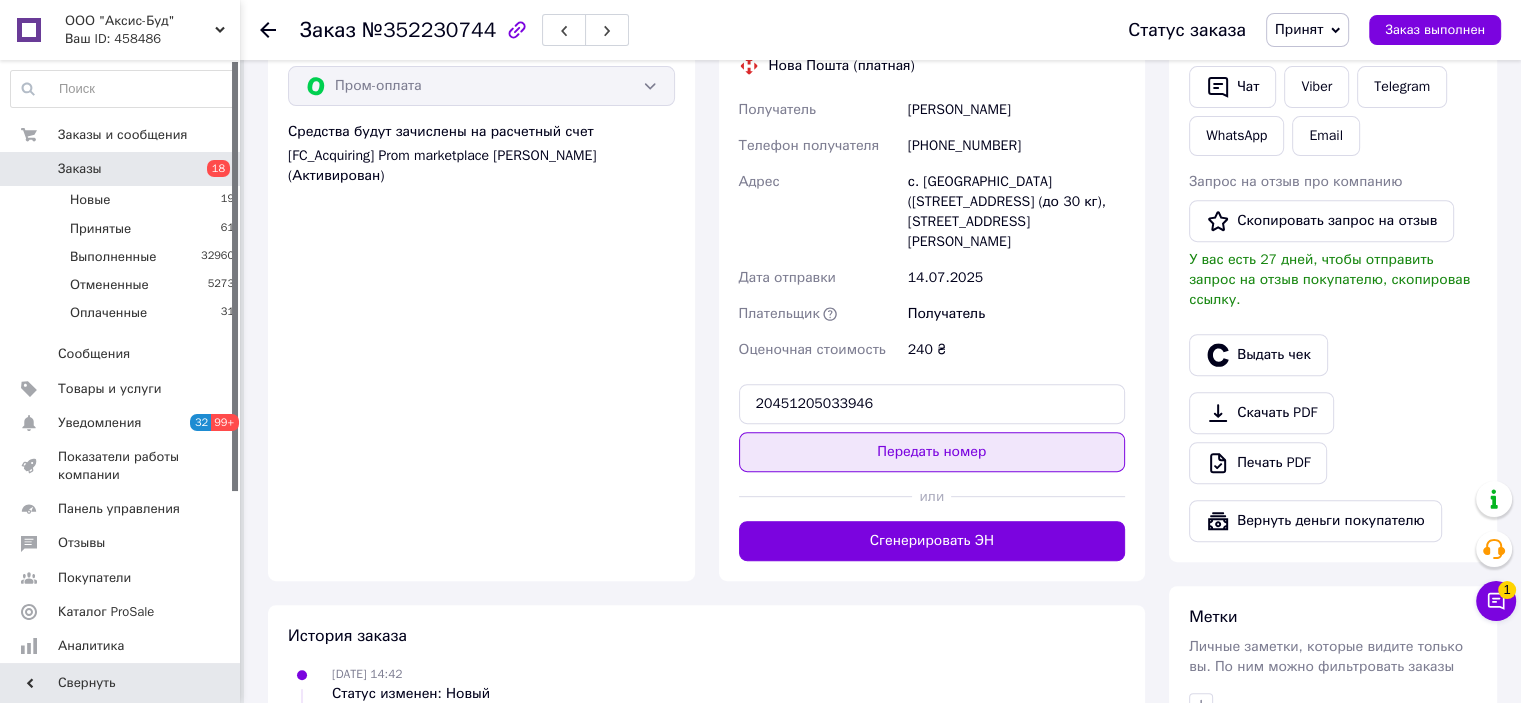 click on "Передать номер" at bounding box center (932, 452) 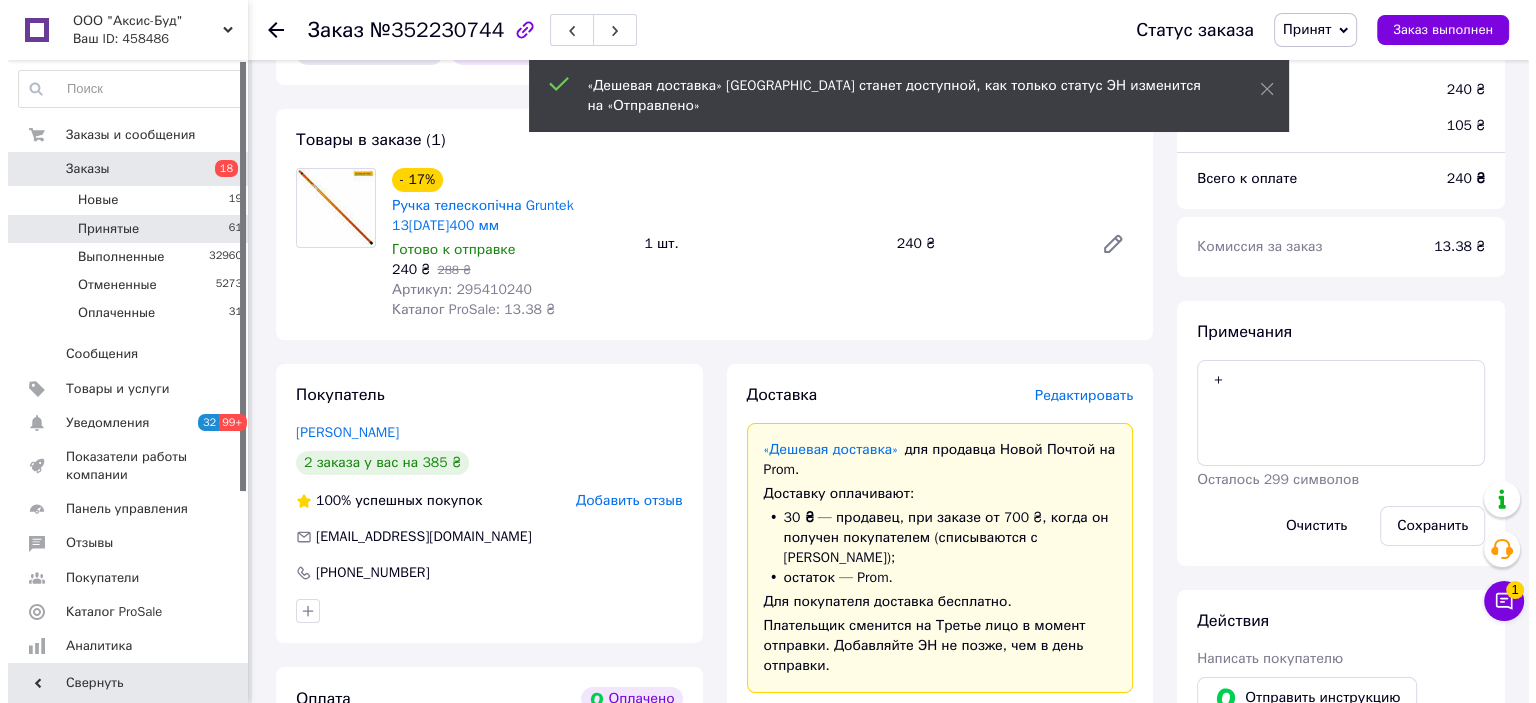 scroll, scrollTop: 0, scrollLeft: 0, axis: both 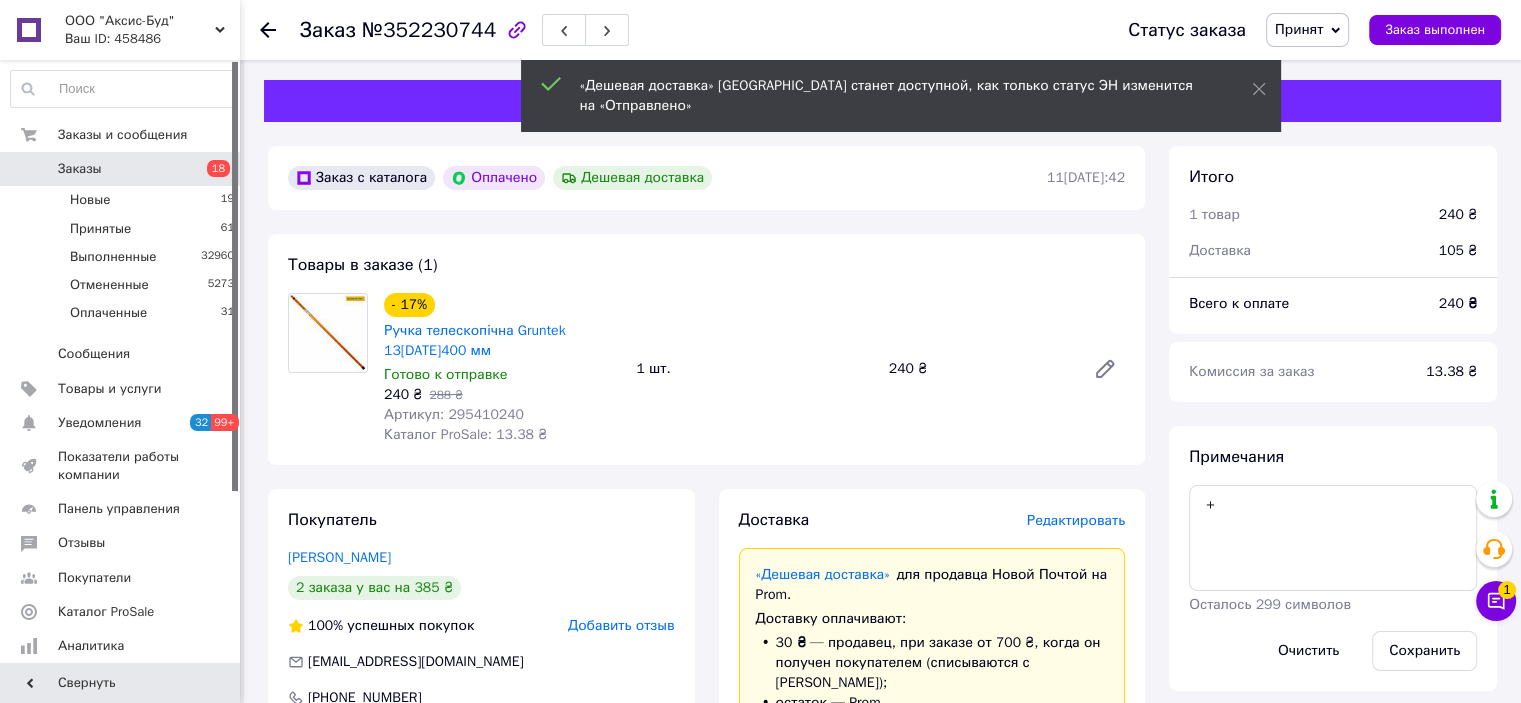 click on "Заказы" at bounding box center (80, 169) 